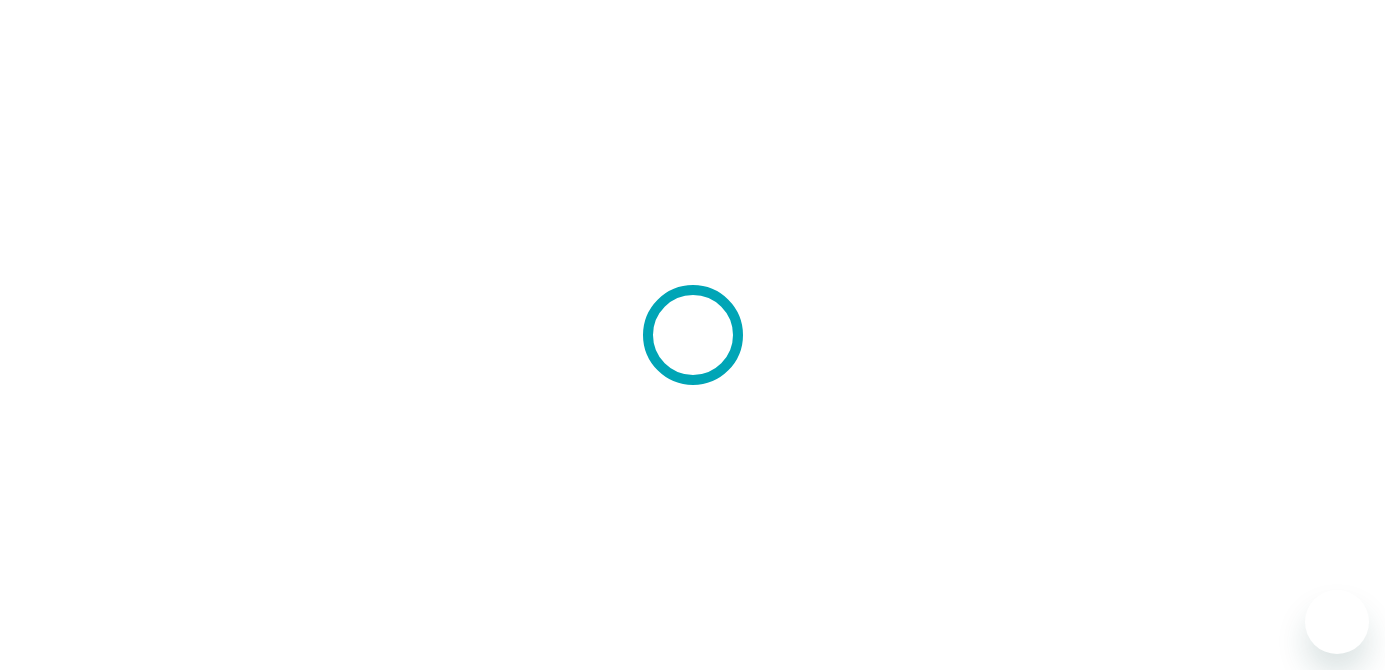 scroll, scrollTop: 0, scrollLeft: 0, axis: both 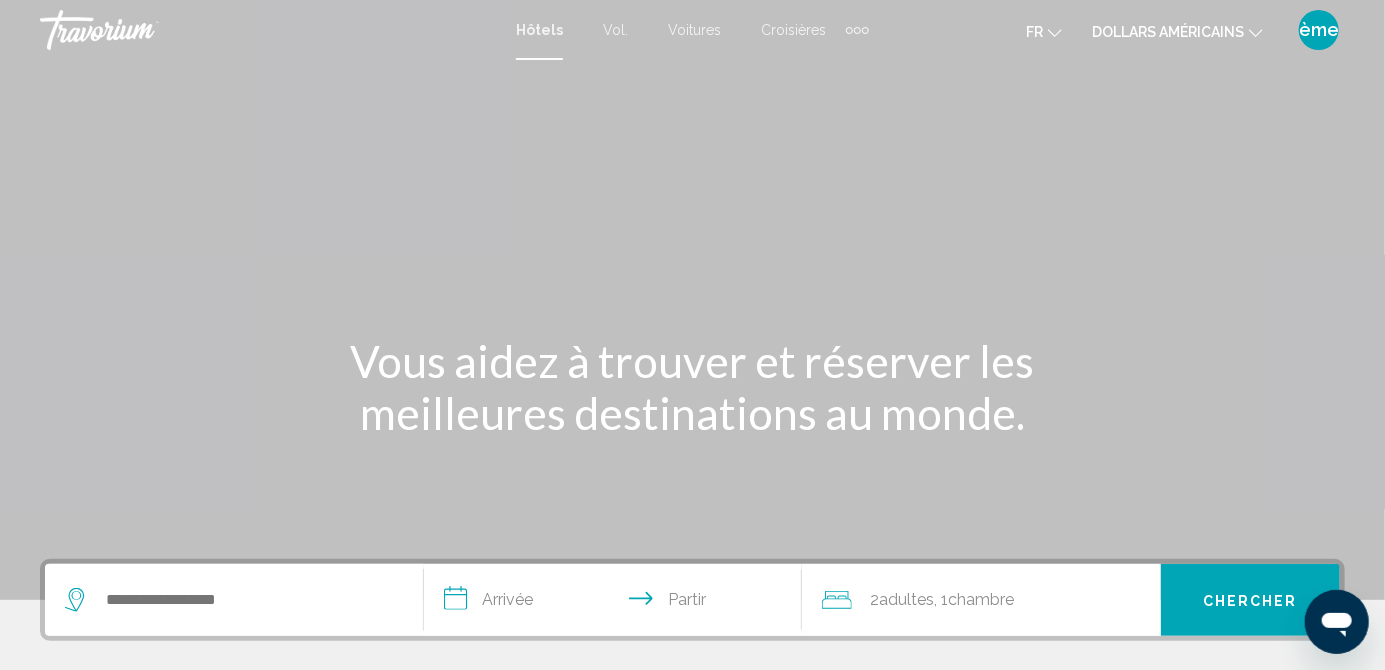 click on "dollars américains" 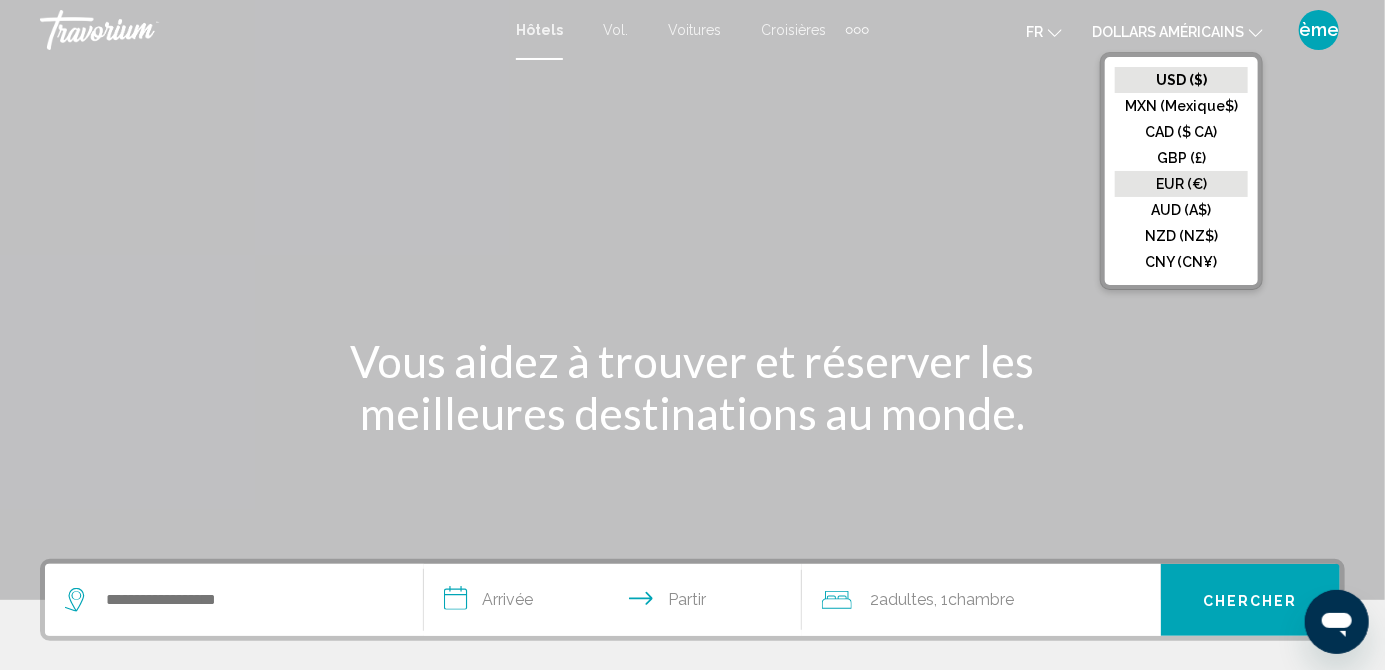 click on "EUR (€)" 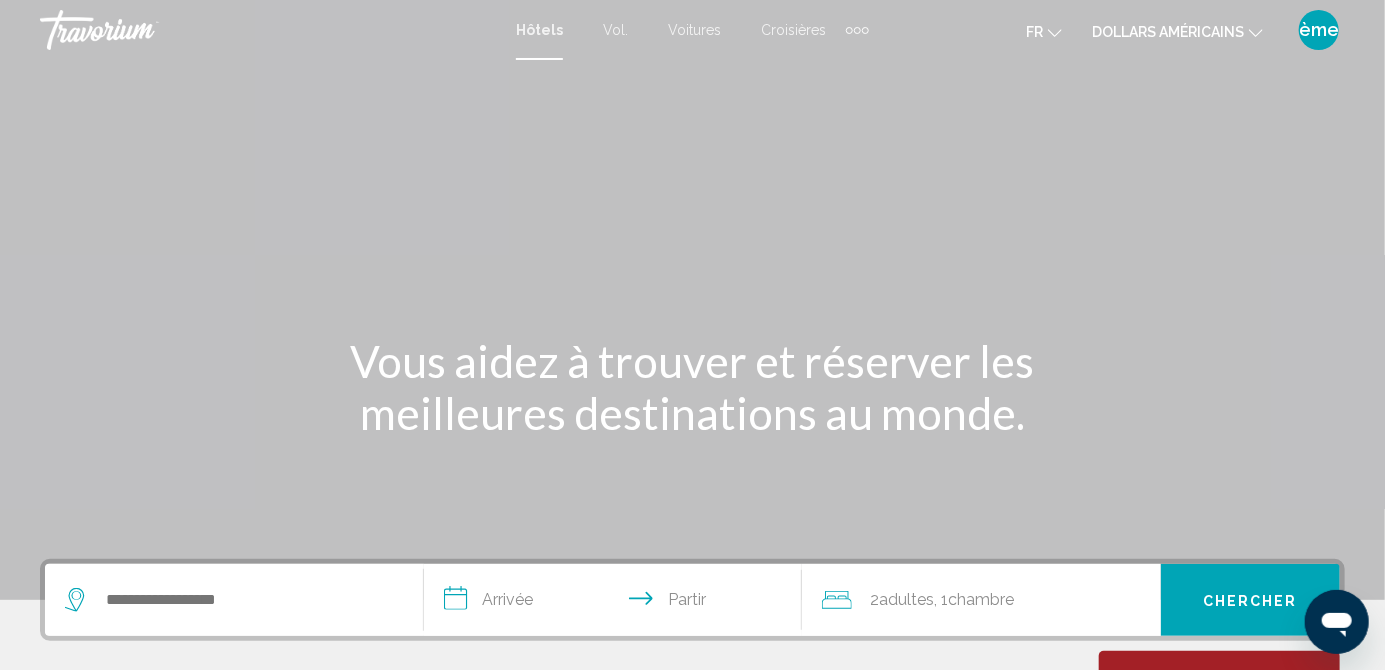 click on "dollars américains" 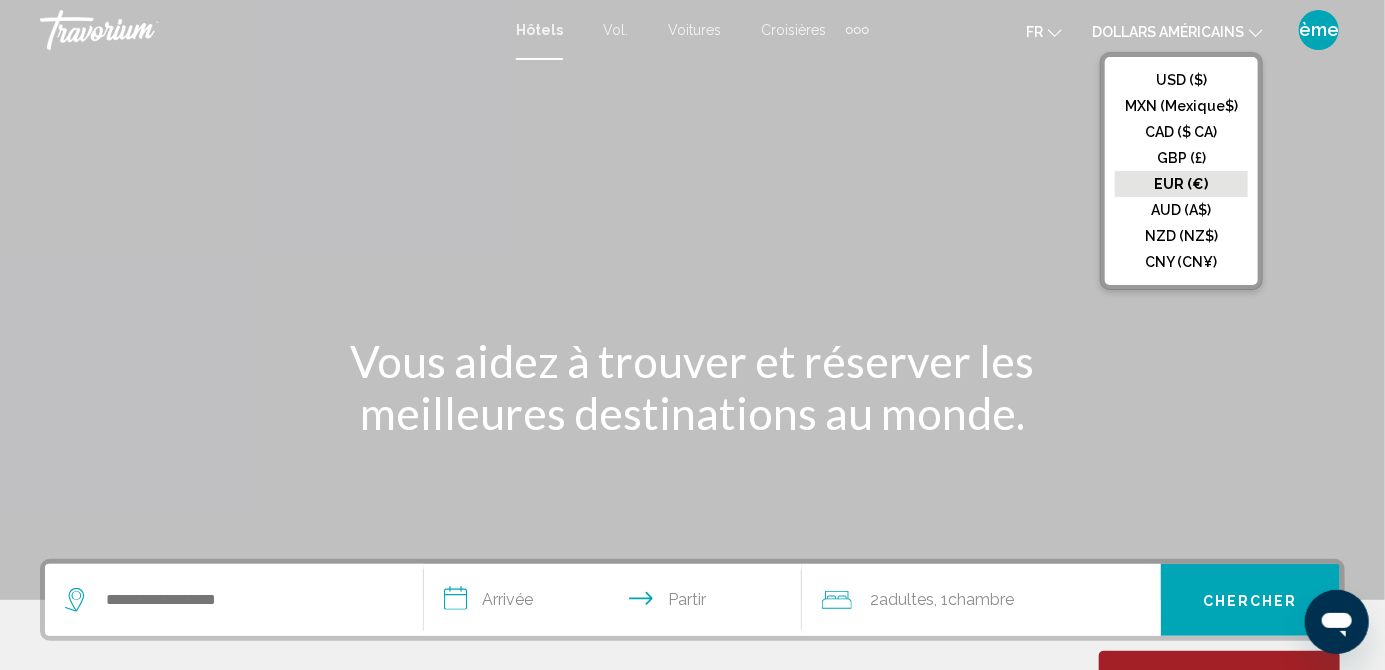 click at bounding box center (692, 300) 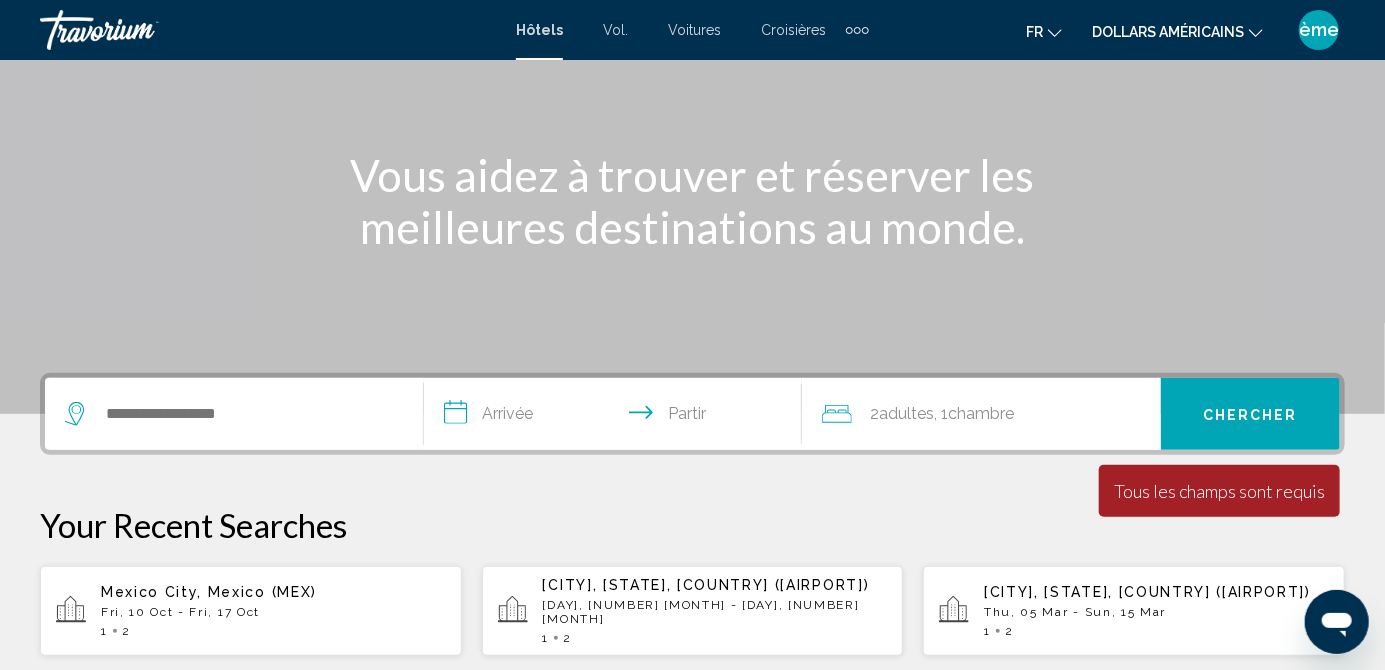scroll, scrollTop: 187, scrollLeft: 0, axis: vertical 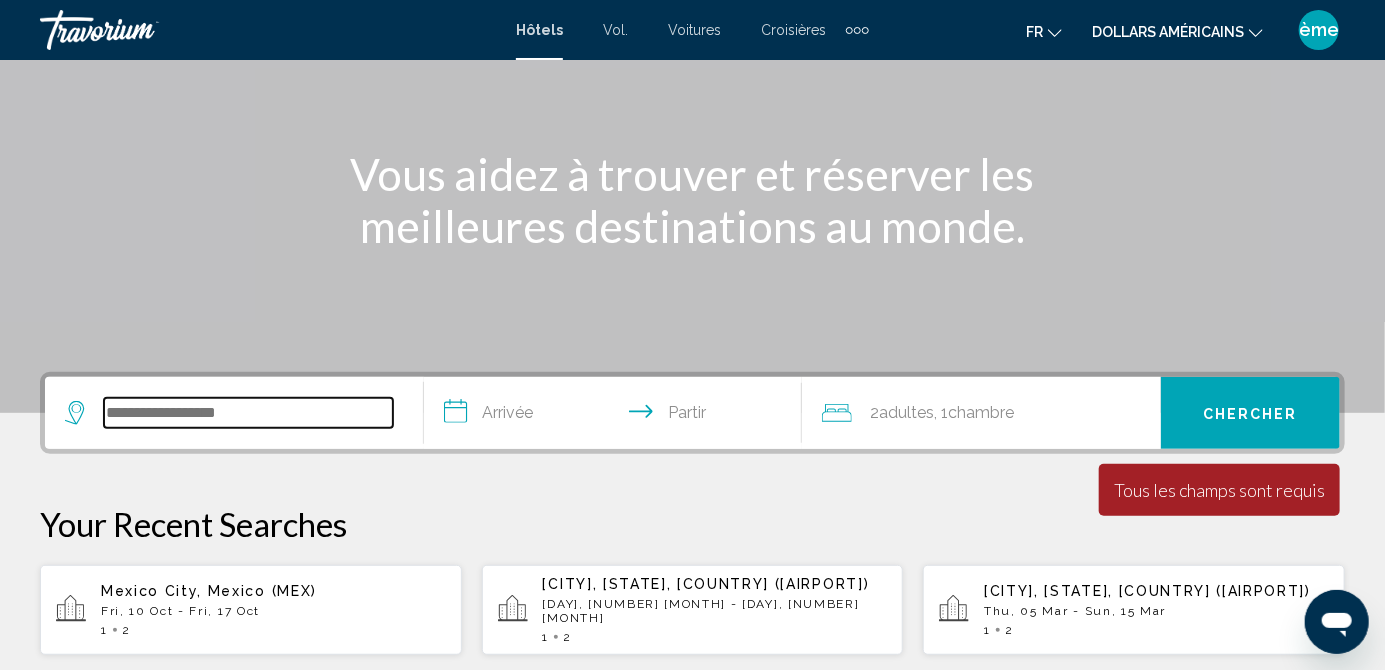 click at bounding box center [248, 413] 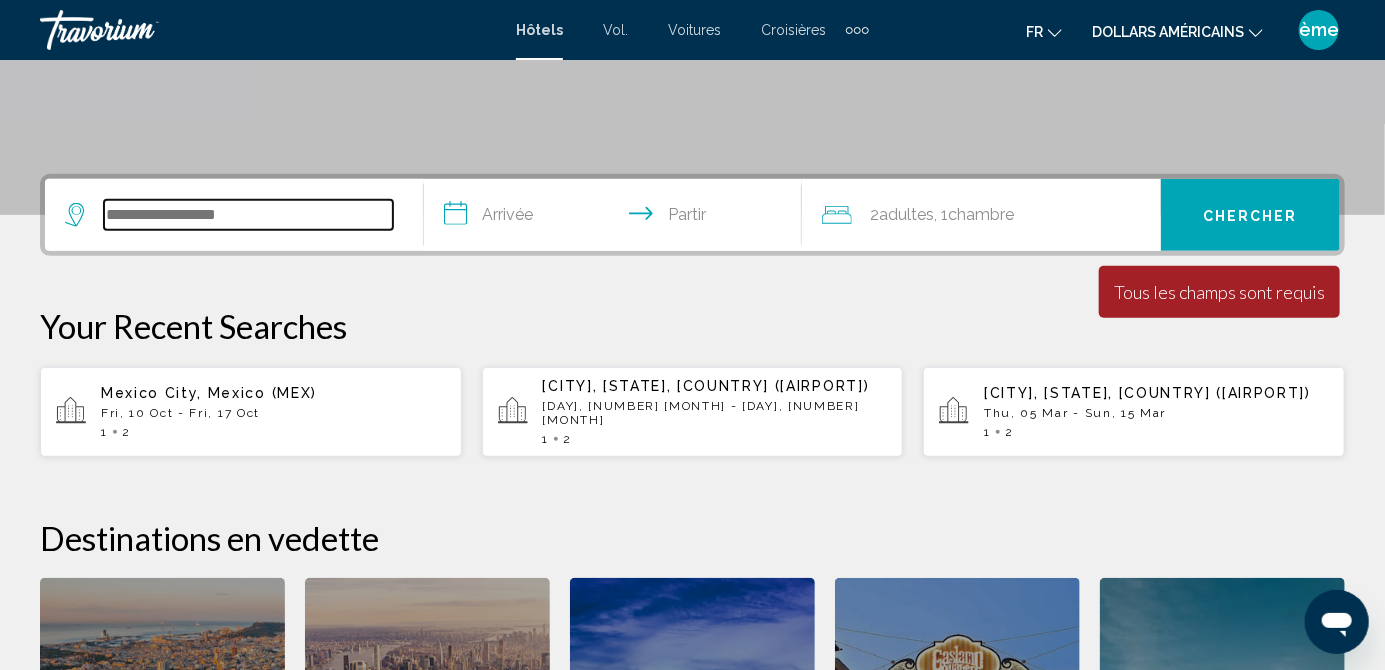 scroll, scrollTop: 493, scrollLeft: 0, axis: vertical 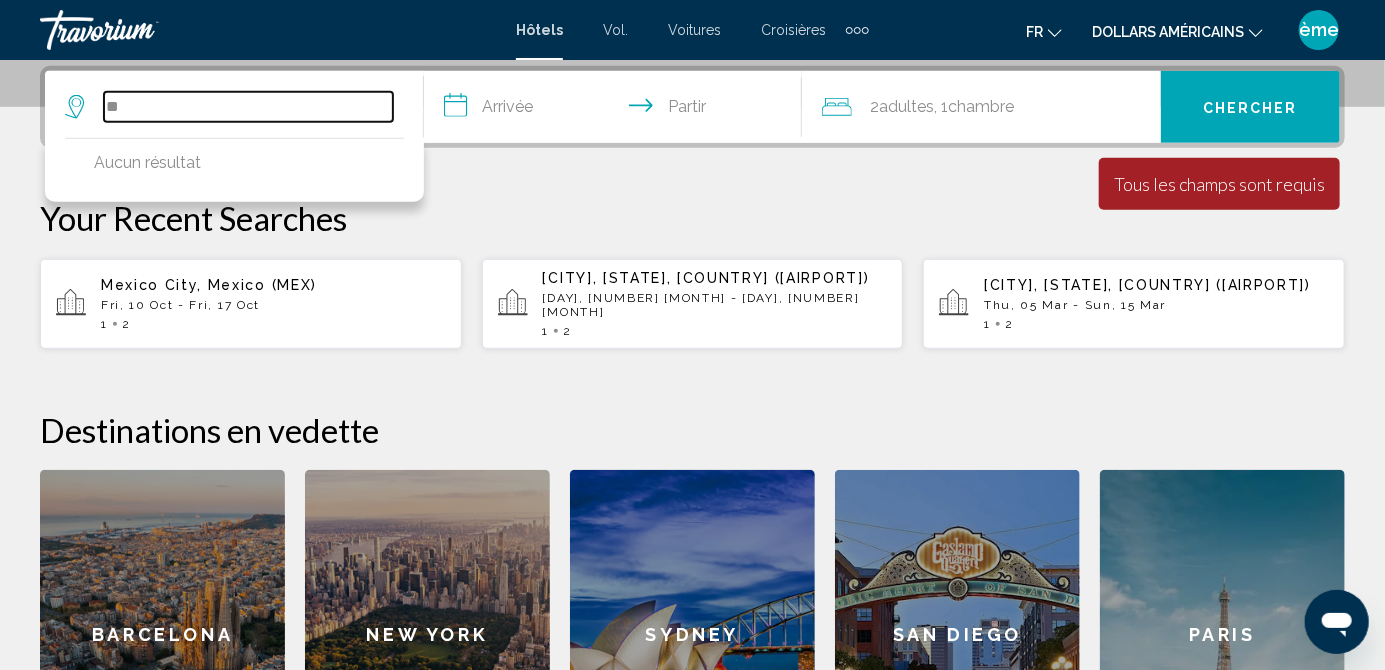 type on "*" 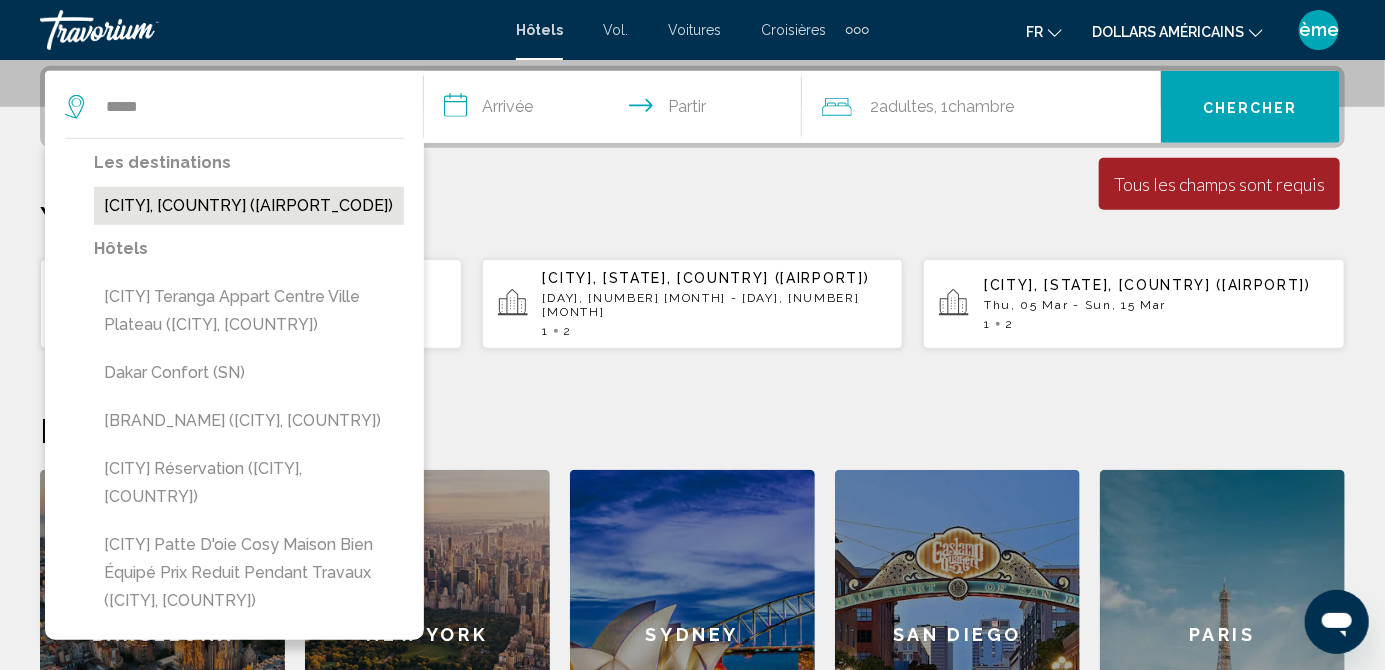 click on "Dakar, Senegal (DKR)" at bounding box center (249, 206) 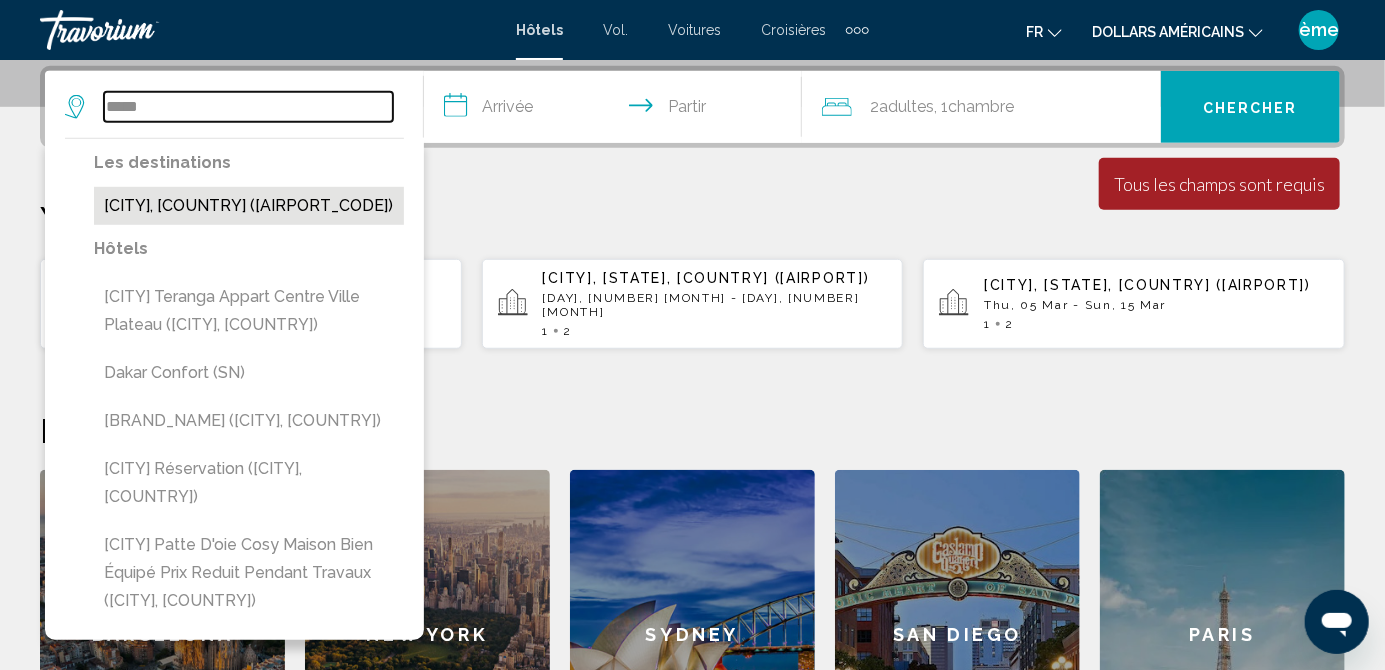 type on "**********" 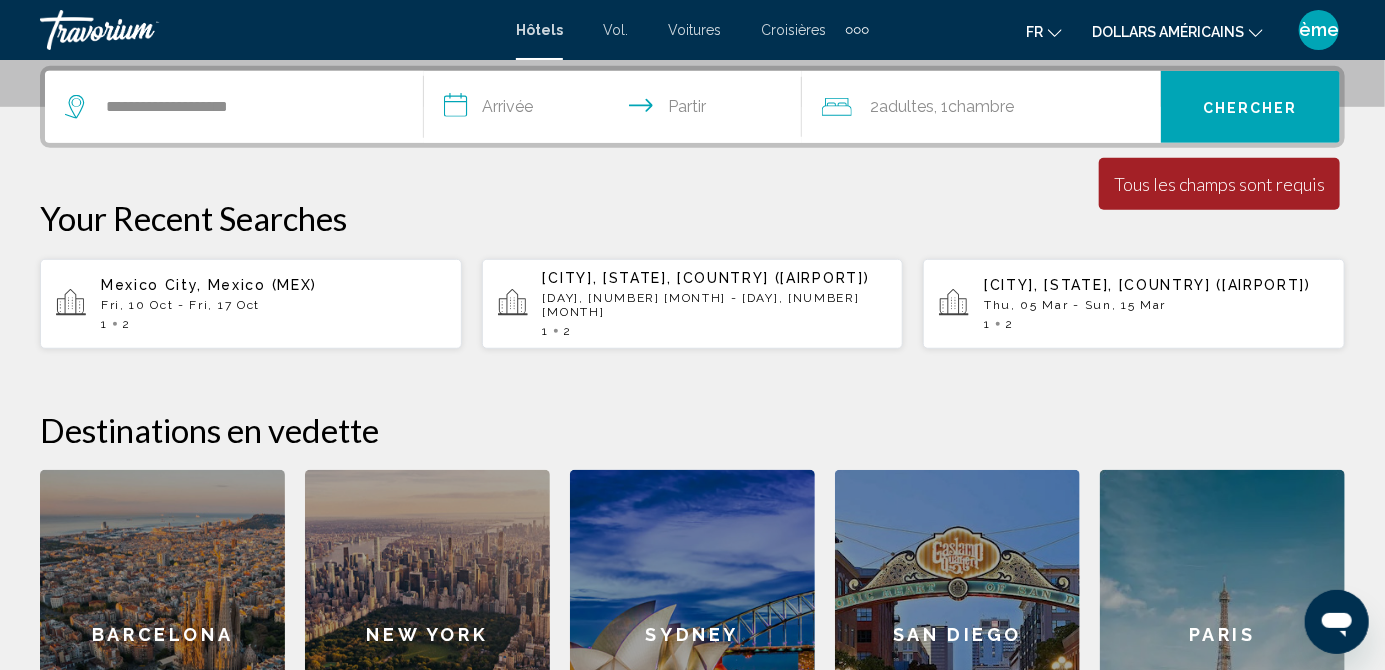 click on "**********" at bounding box center (617, 110) 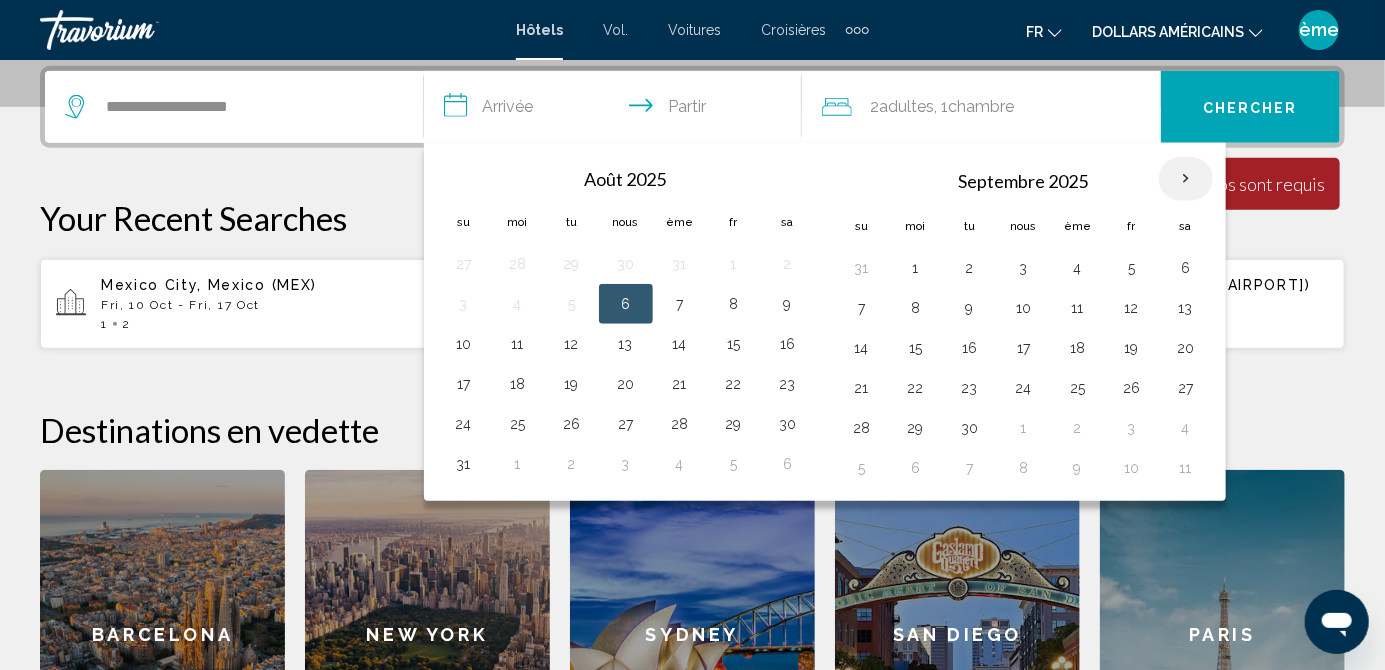 click at bounding box center (1186, 179) 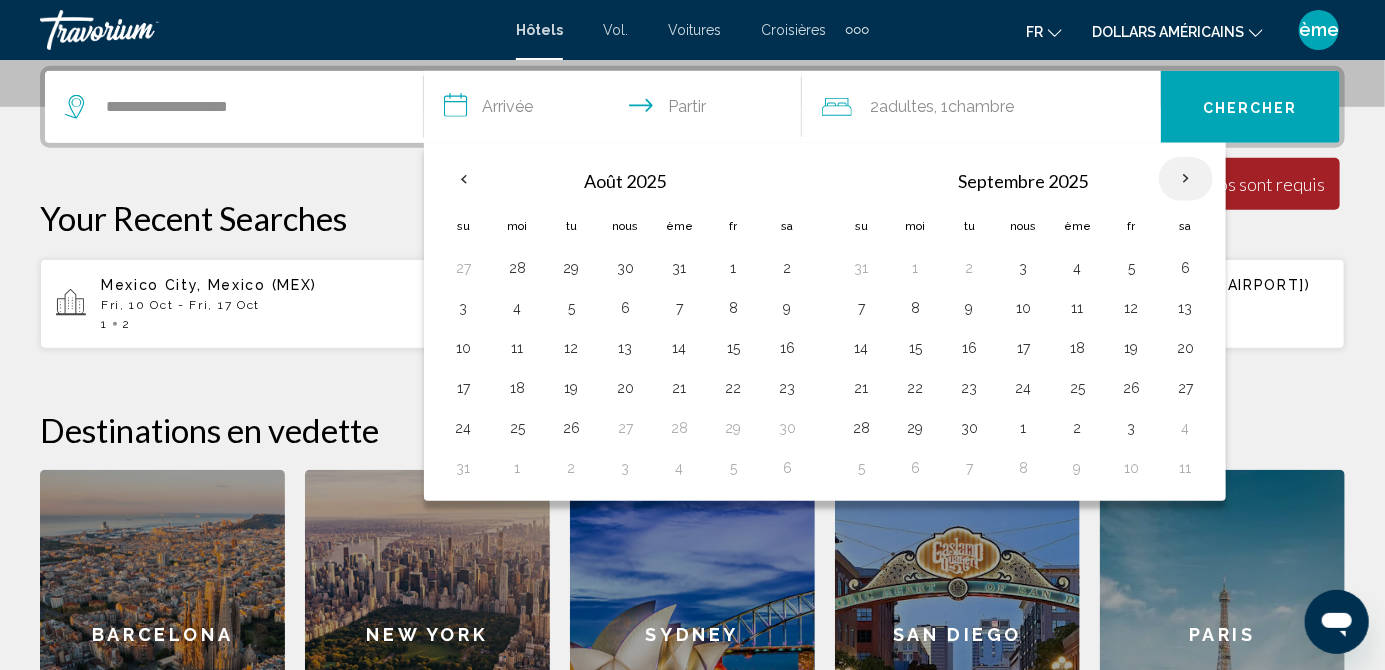 click at bounding box center (1186, 179) 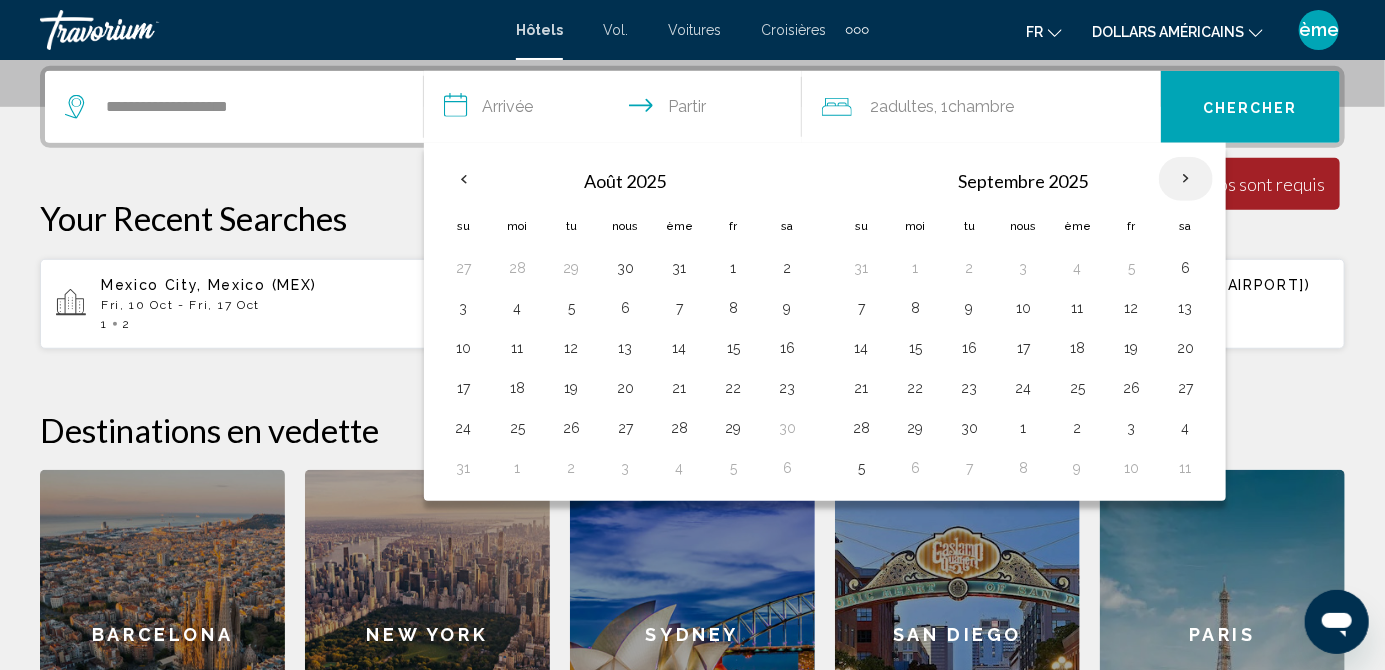 click at bounding box center [1186, 179] 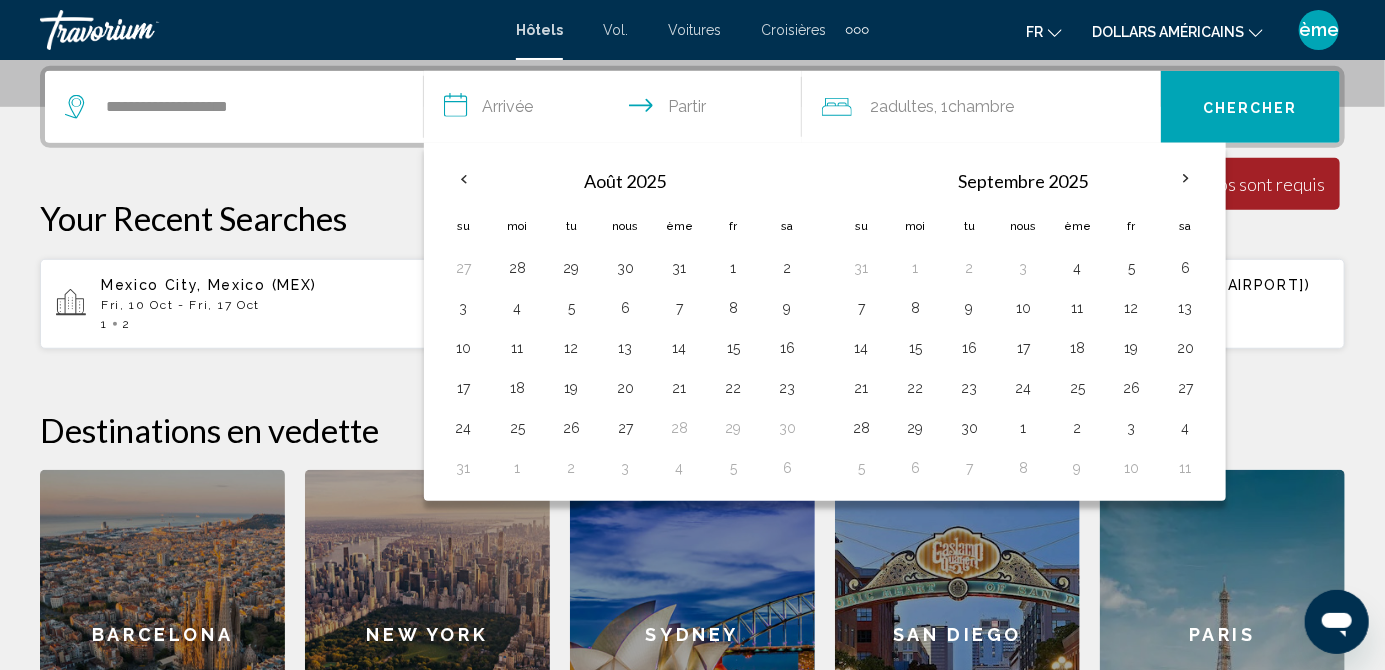 click on "**********" at bounding box center (692, 432) 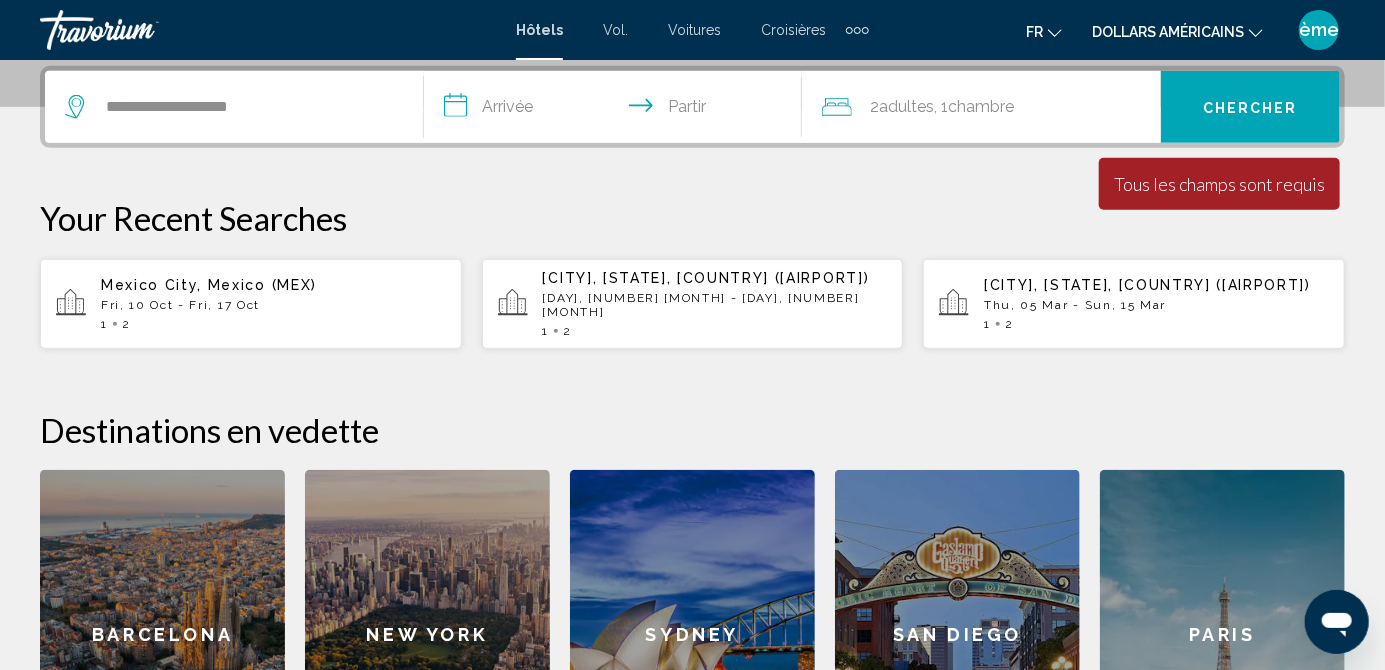 click on "**********" at bounding box center [617, 110] 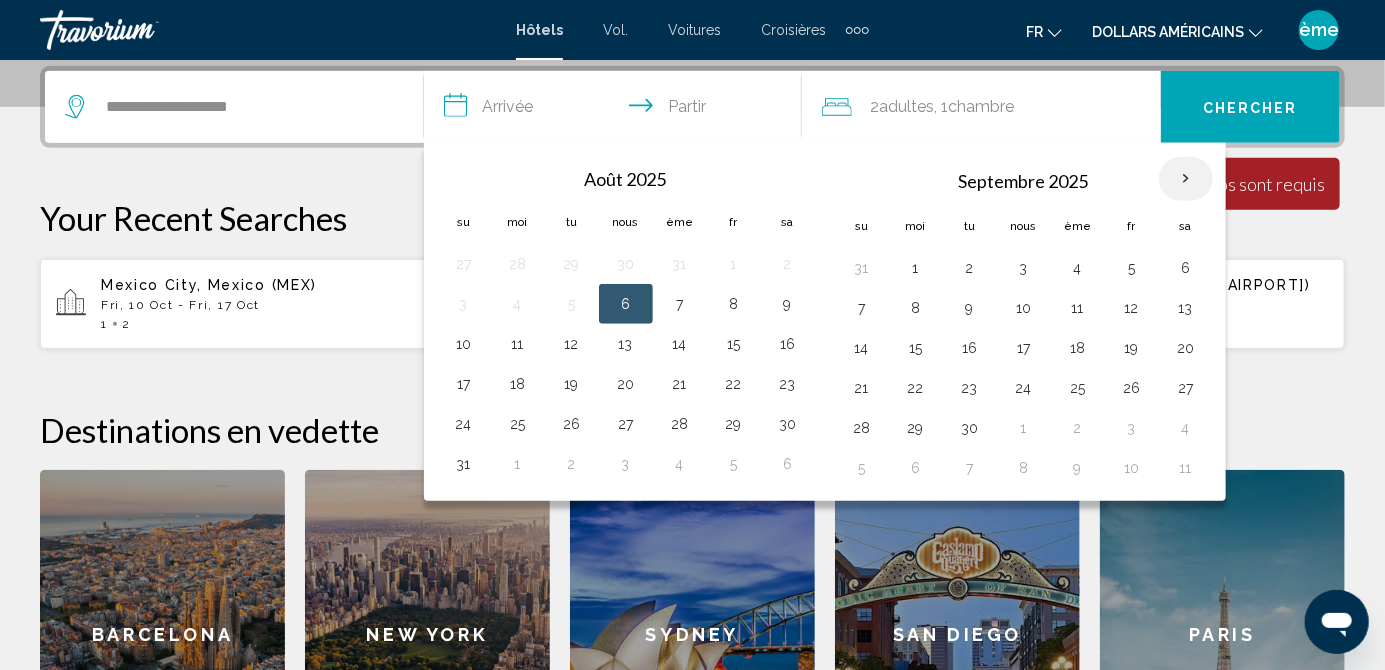 click at bounding box center [1186, 179] 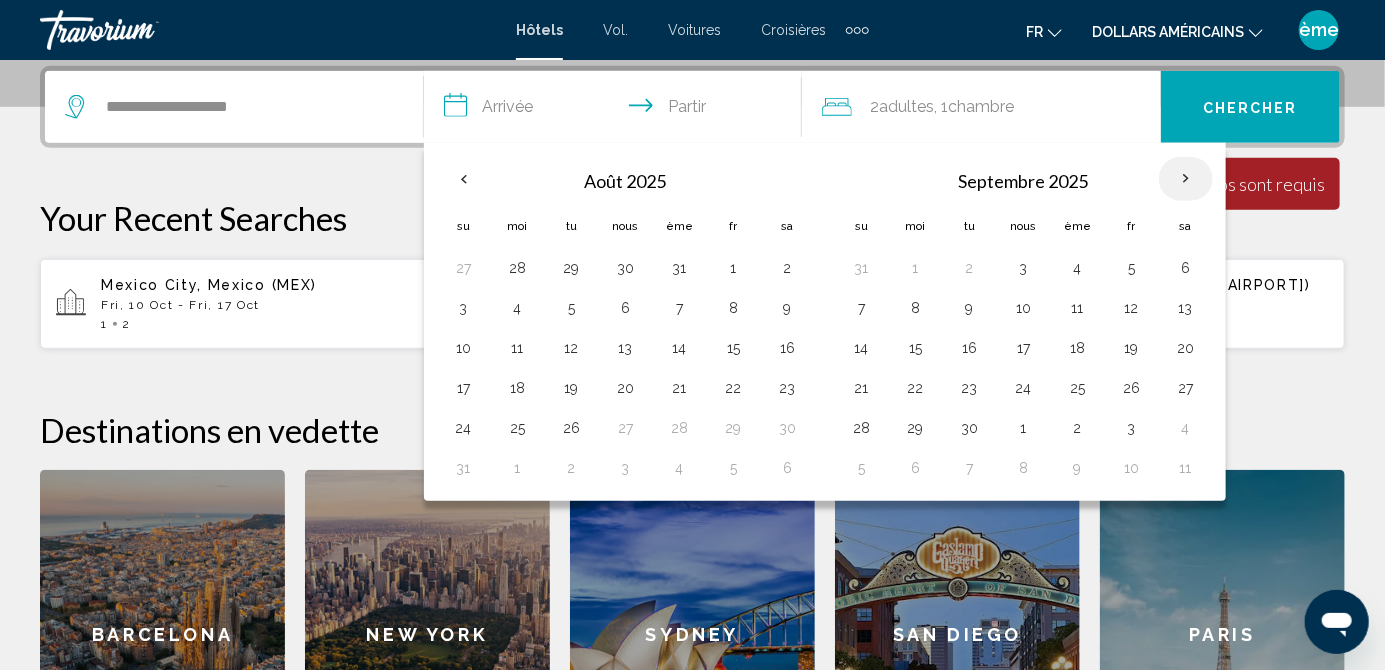 click at bounding box center (1186, 179) 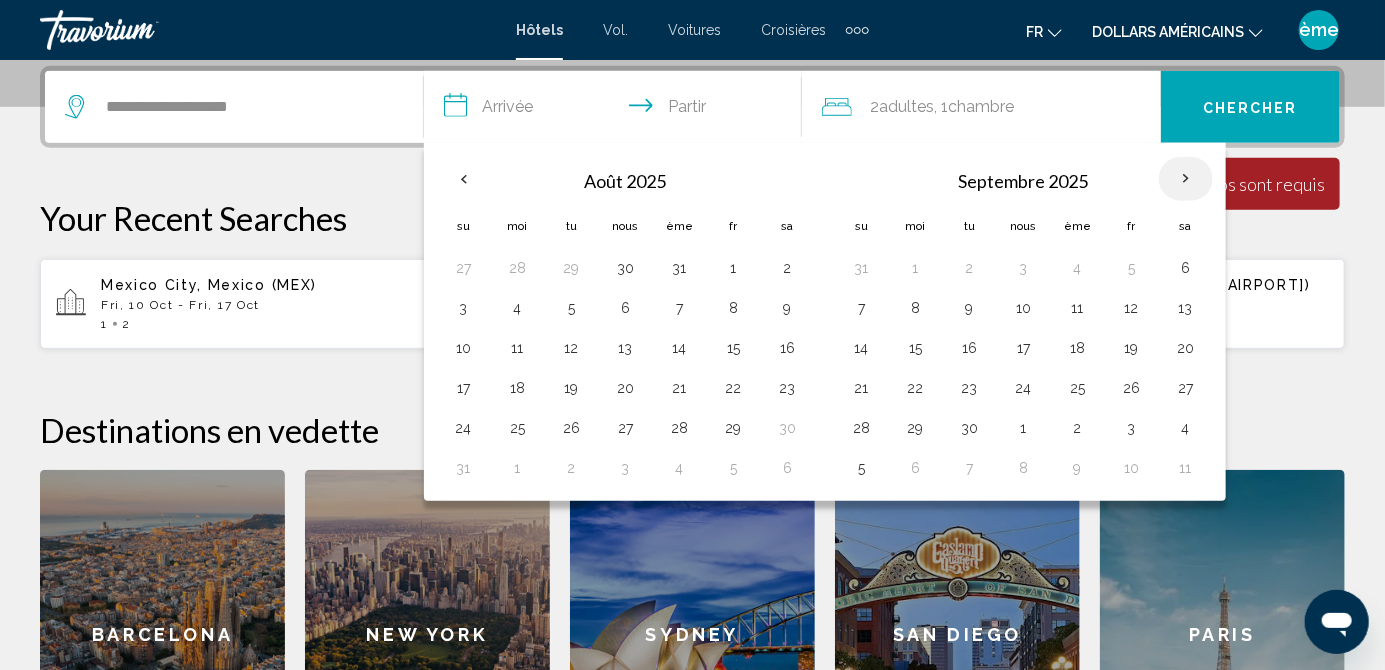 click at bounding box center (1186, 179) 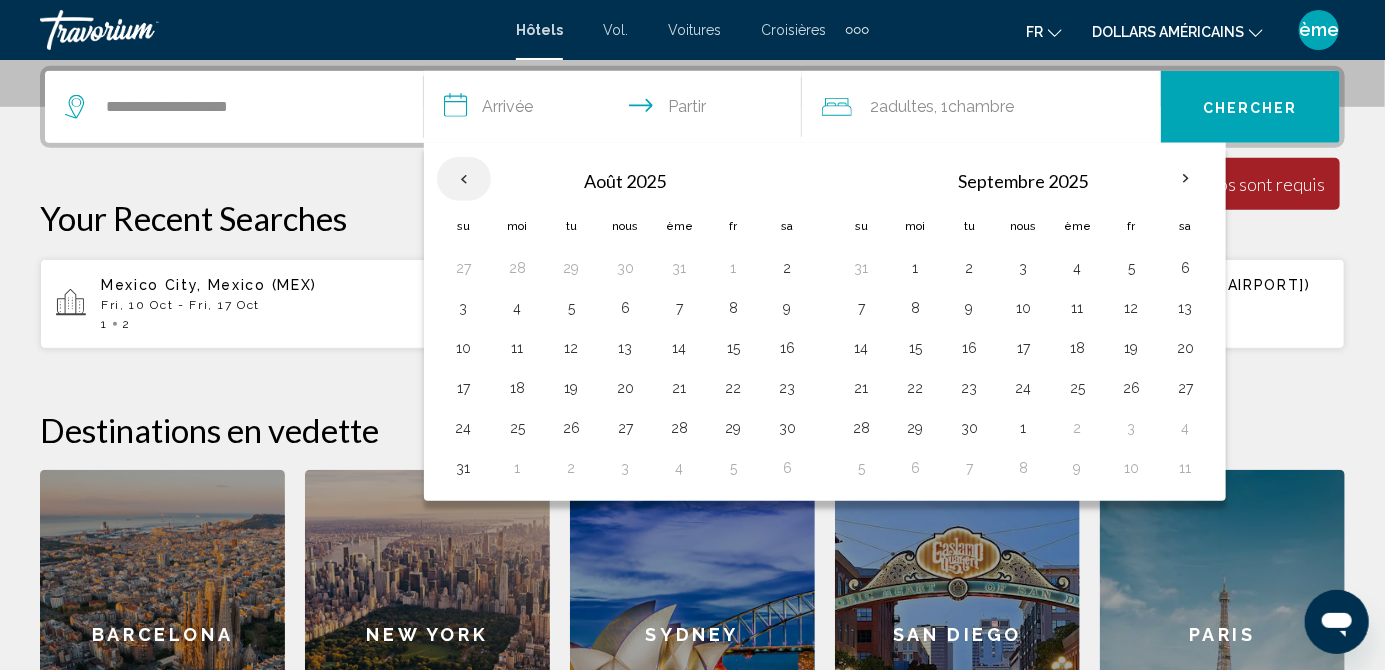click at bounding box center [464, 179] 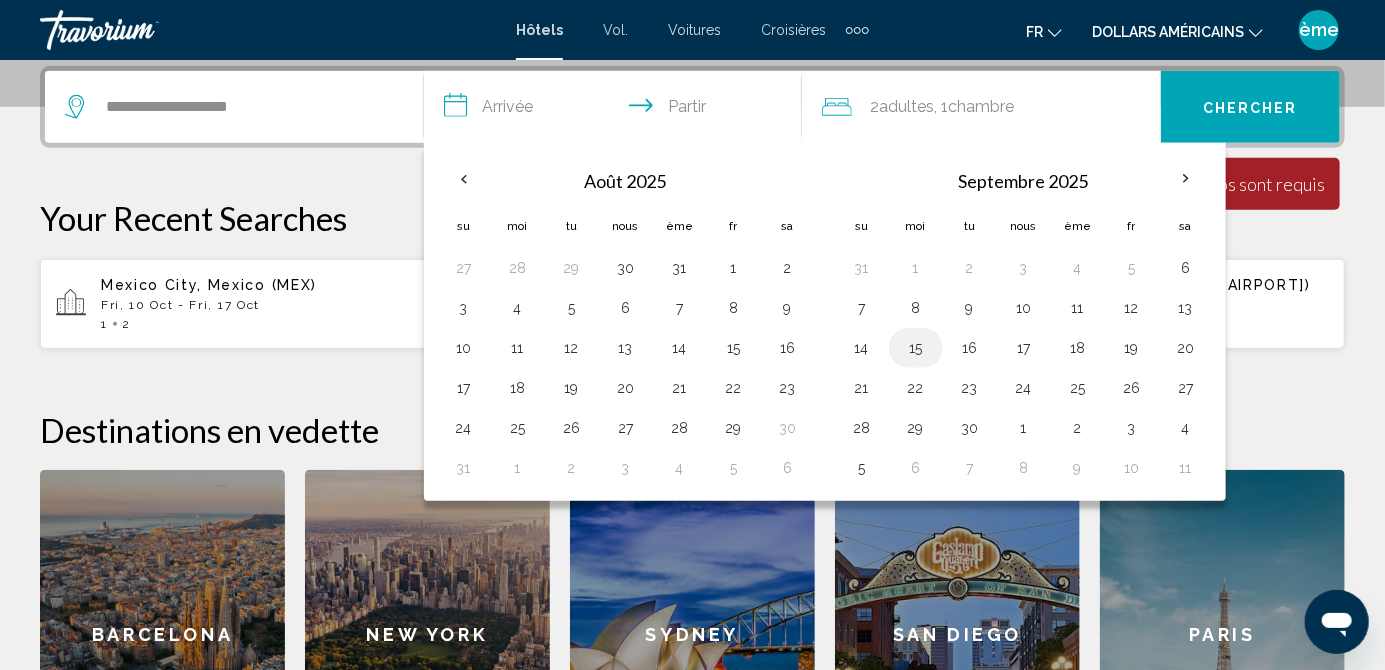 click on "15" at bounding box center (916, 348) 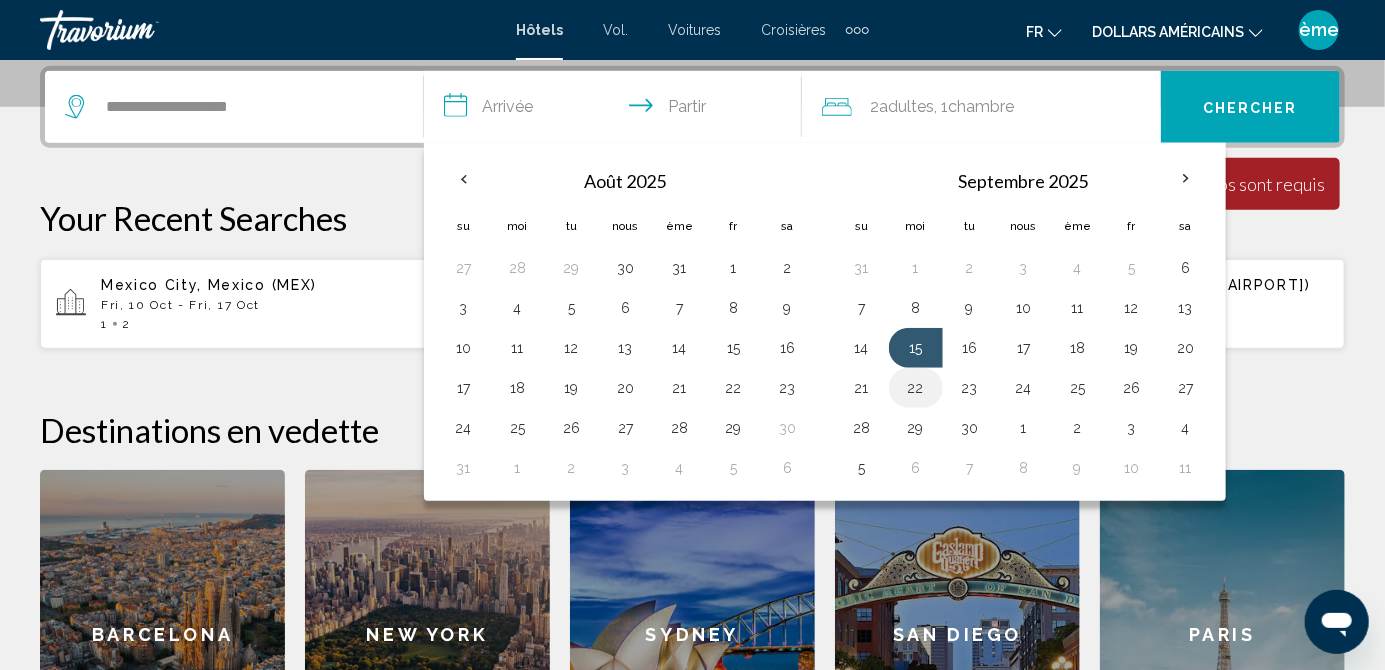click on "22" at bounding box center (916, 388) 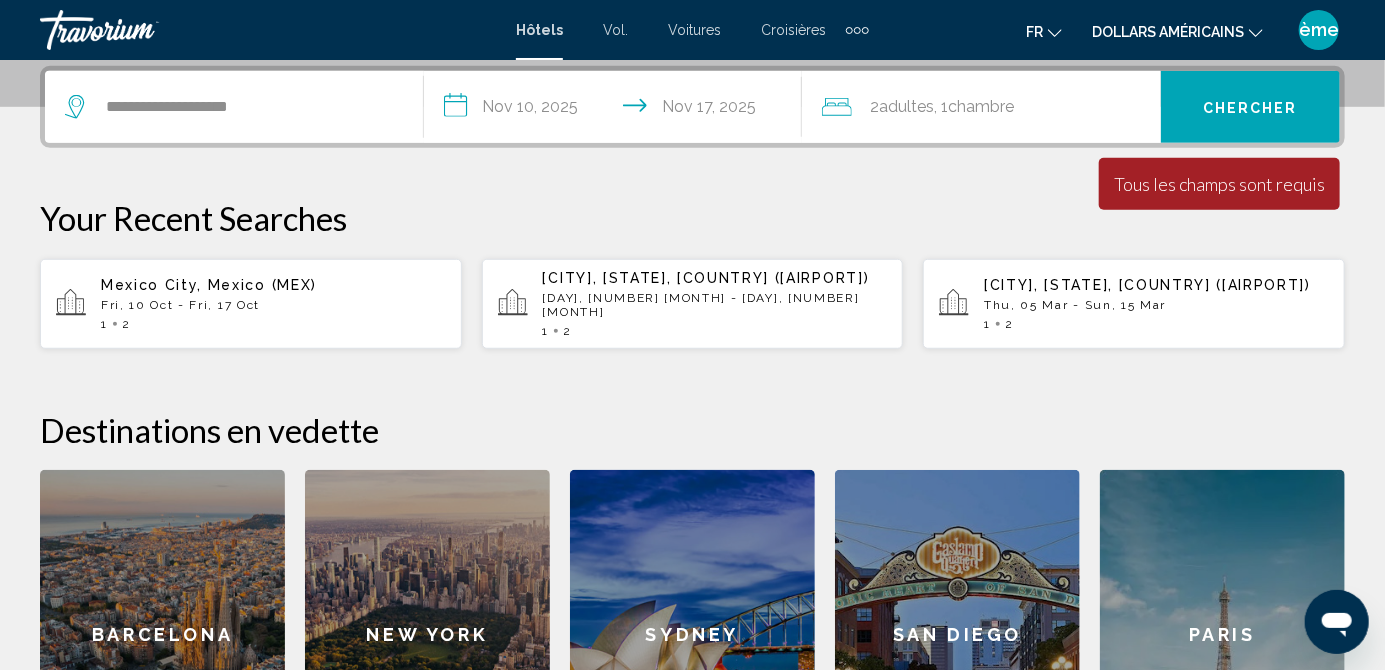 click on "Chercher" at bounding box center [1250, 108] 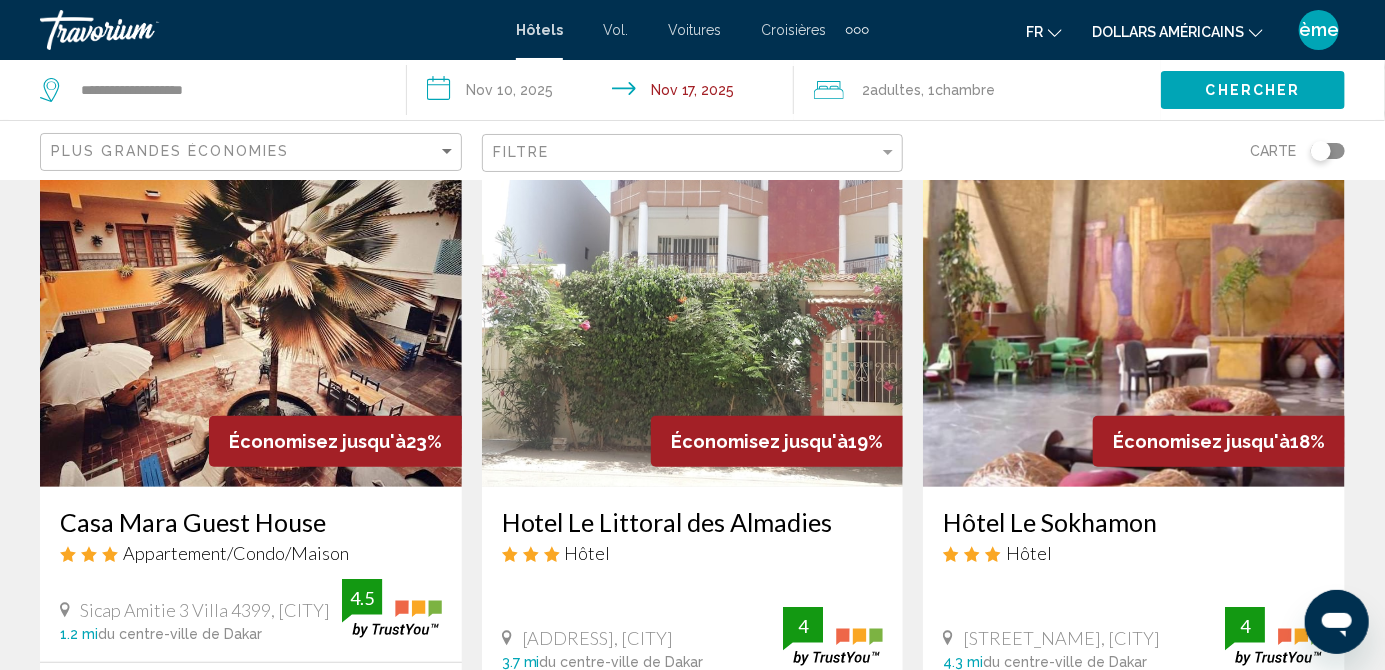 scroll, scrollTop: 93, scrollLeft: 0, axis: vertical 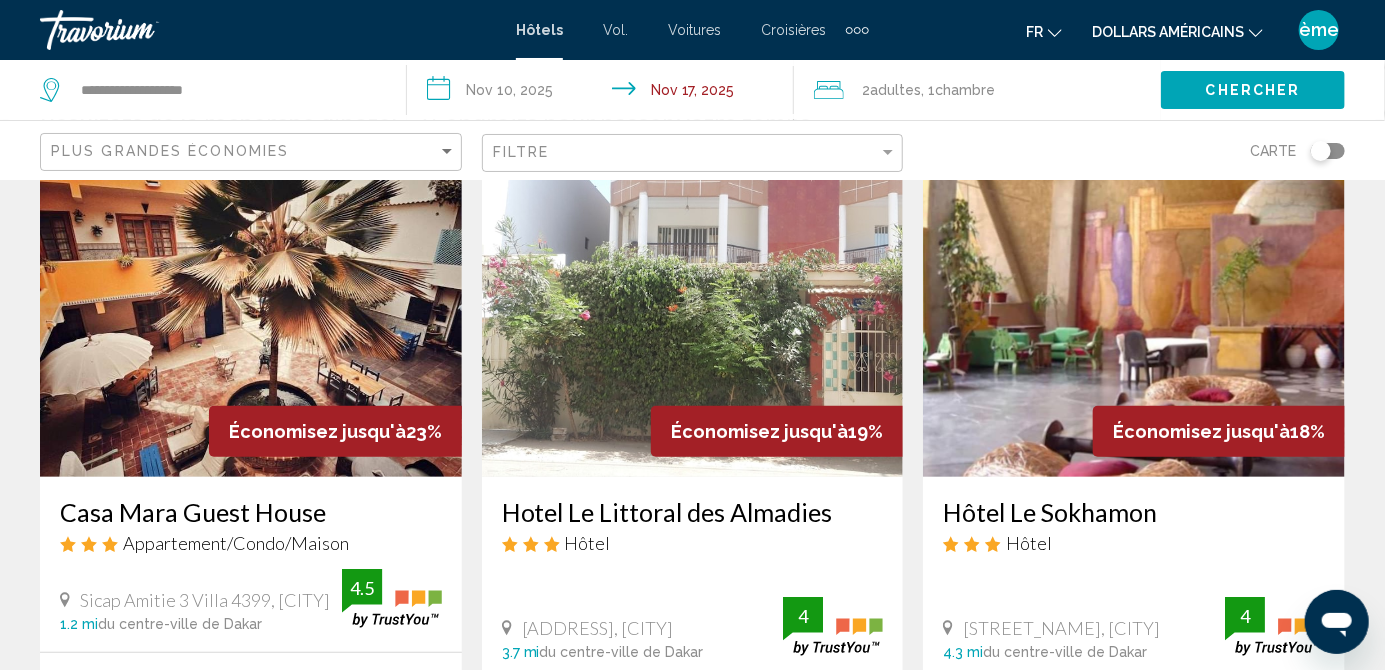 click on "Casa Mara Guest House" at bounding box center [251, 512] 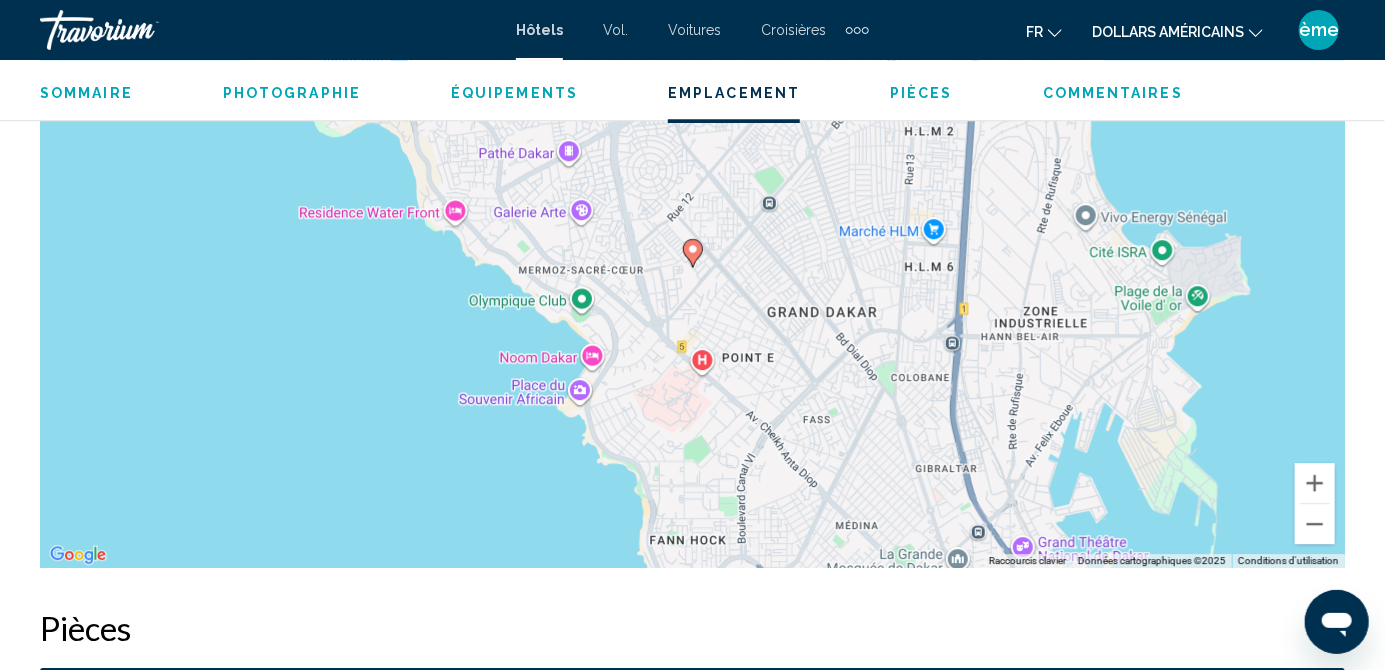 scroll, scrollTop: 2395, scrollLeft: 0, axis: vertical 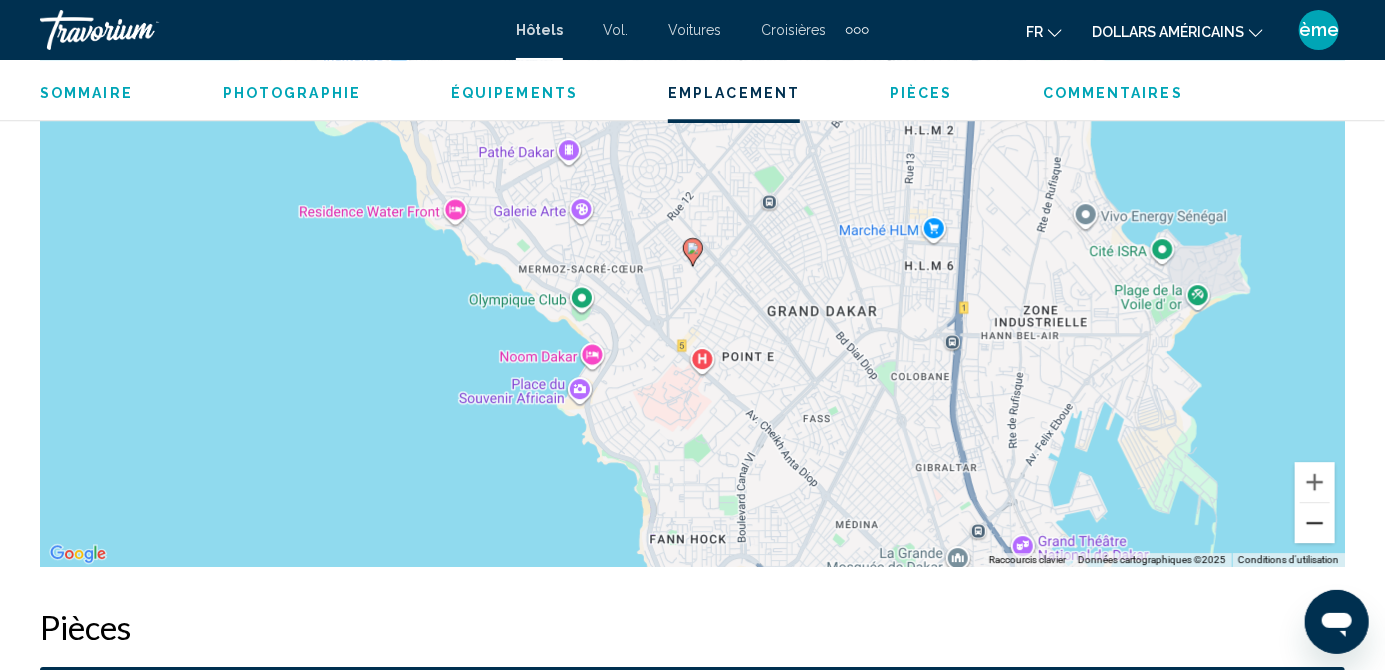 click at bounding box center [1315, 523] 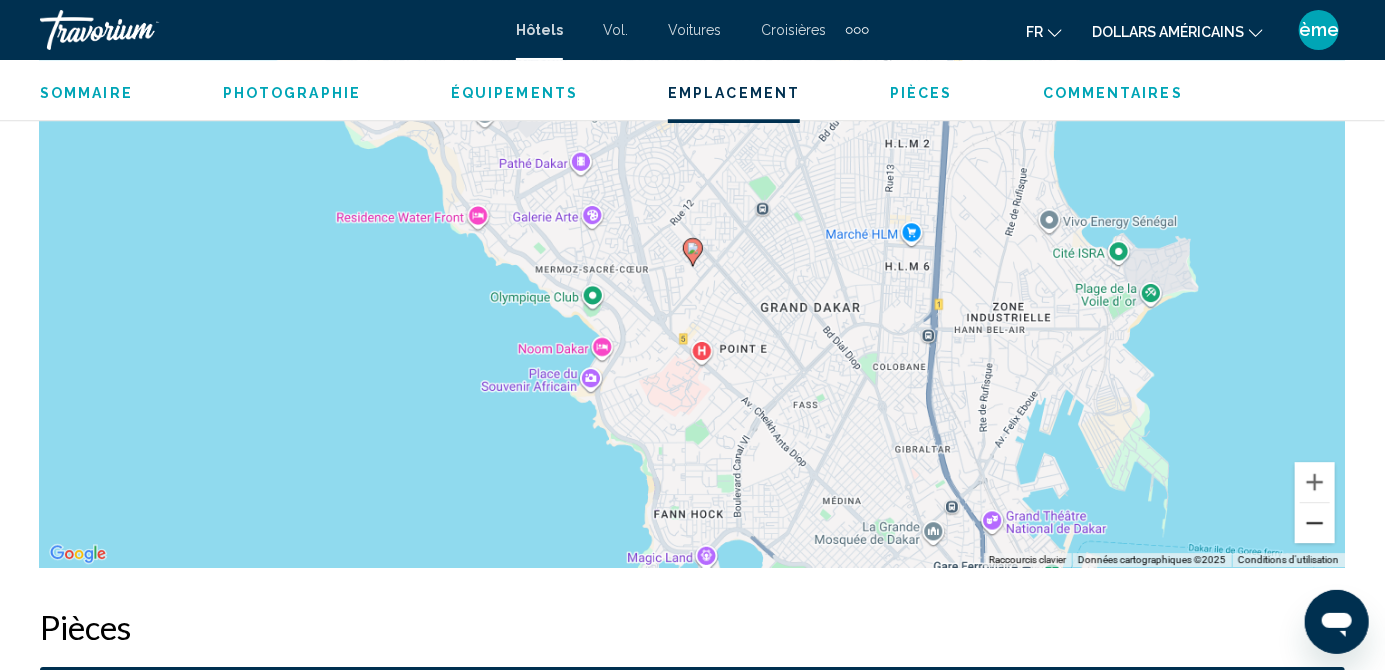 click at bounding box center [1315, 523] 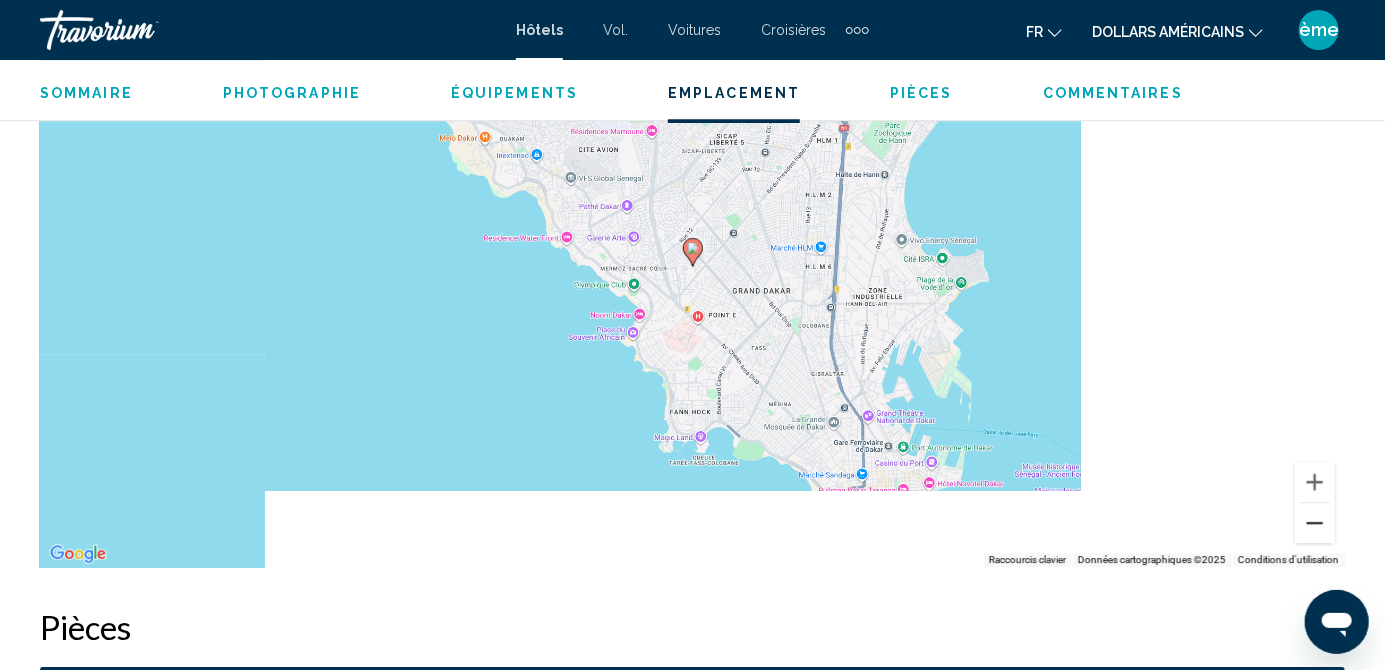 click at bounding box center [1315, 523] 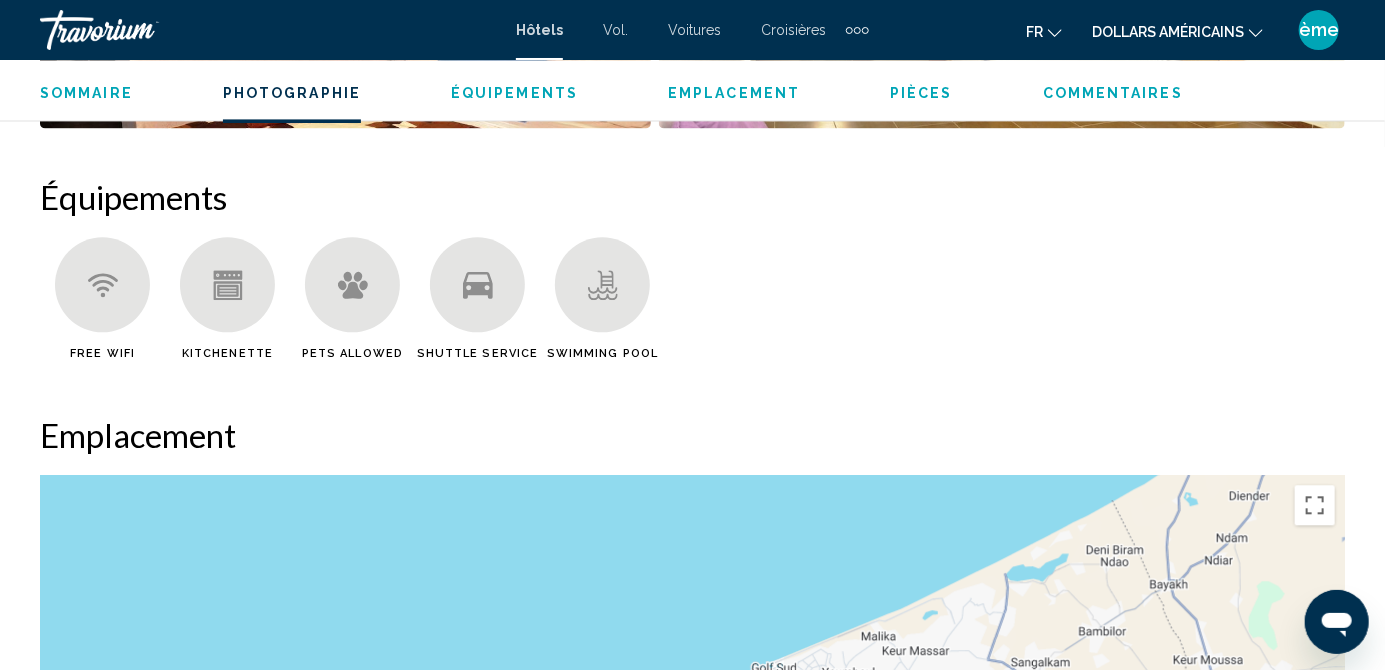 scroll, scrollTop: 1883, scrollLeft: 0, axis: vertical 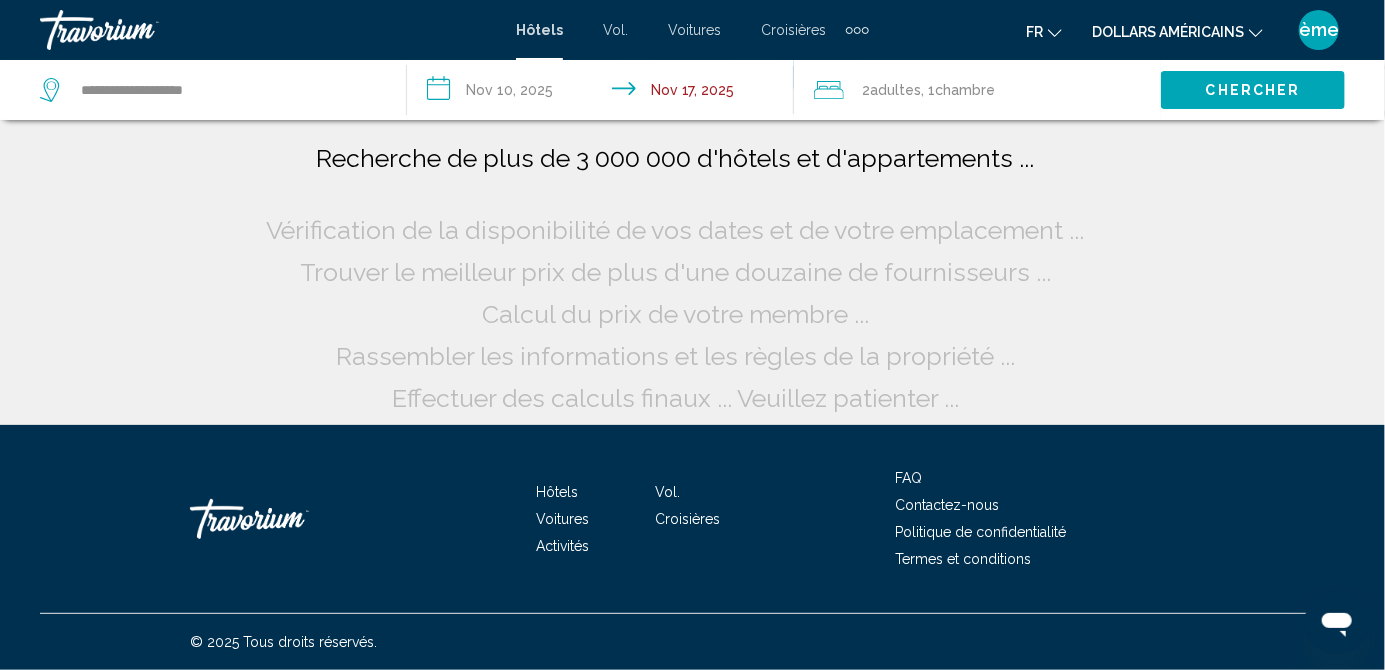 click on "**********" at bounding box center (604, 93) 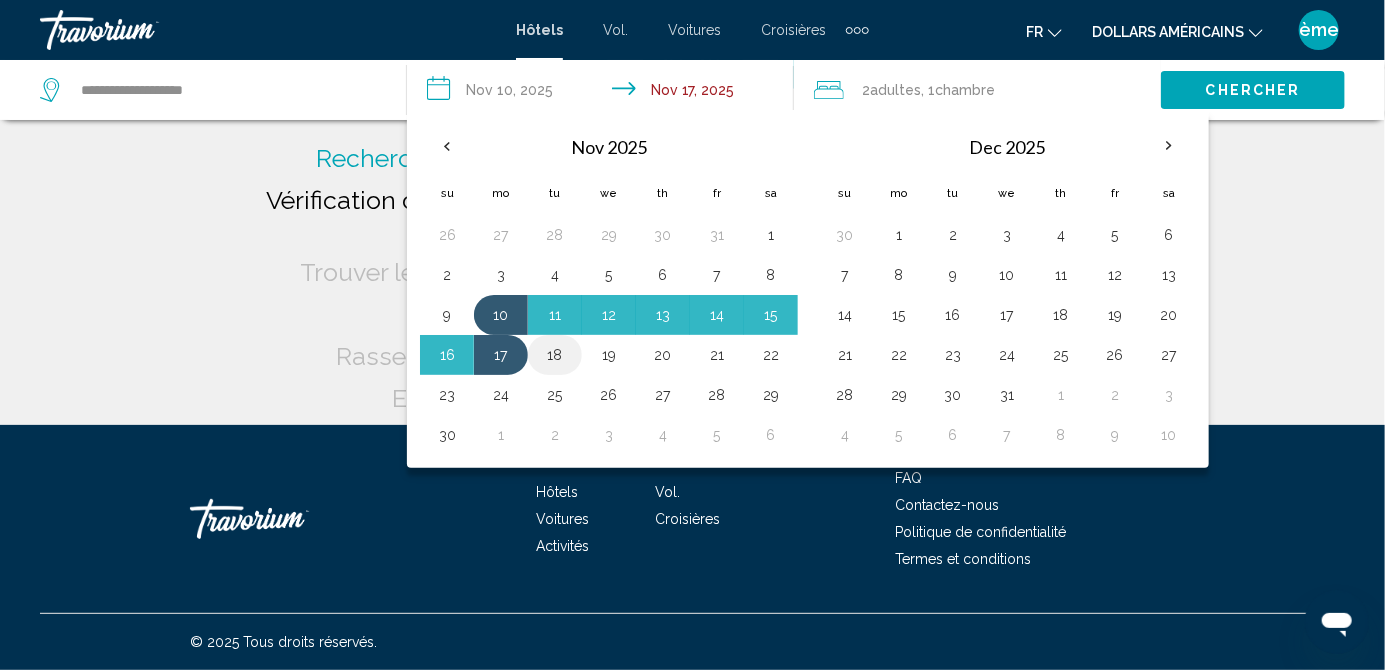 click on "18" at bounding box center (555, 355) 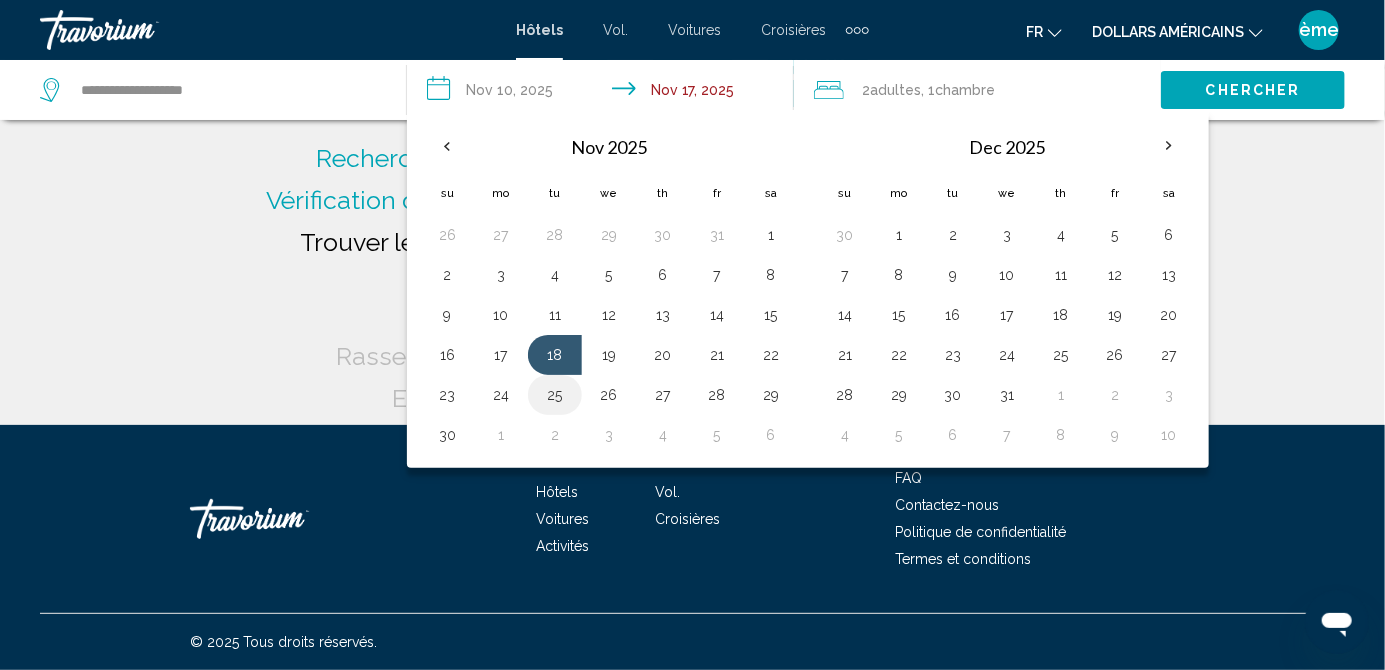 click on "25" at bounding box center (555, 395) 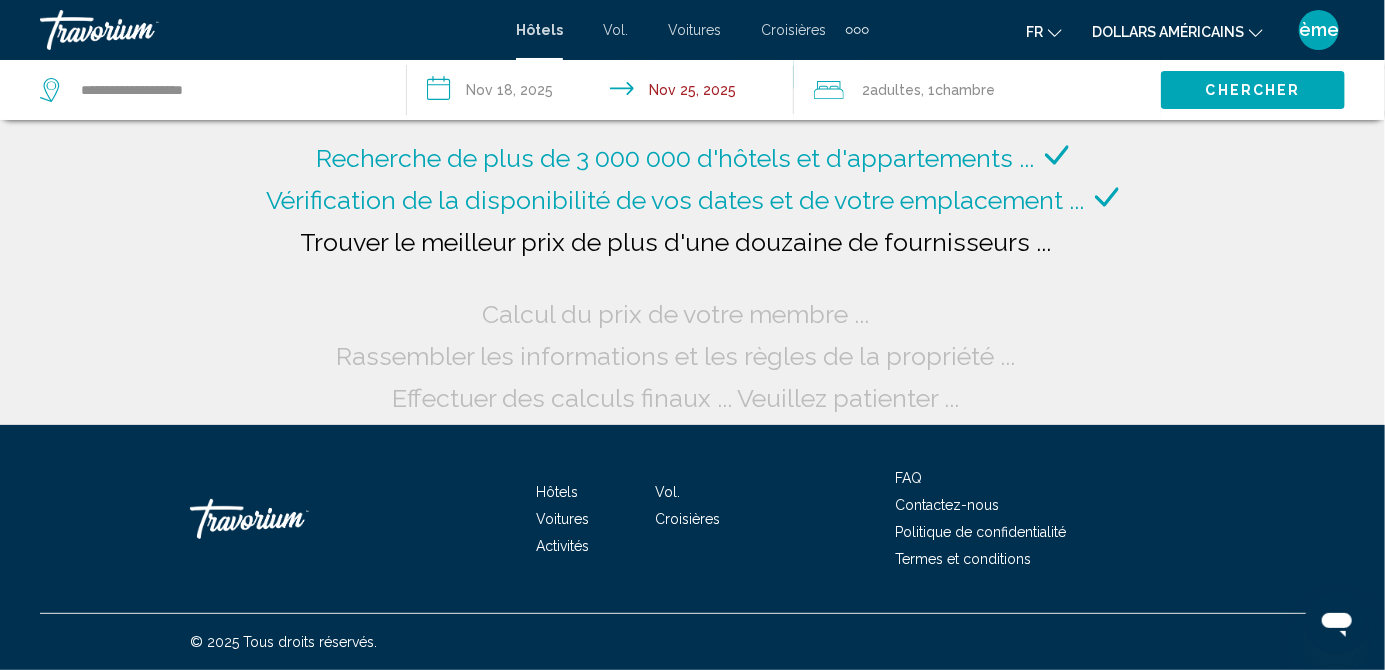 click on "Chercher" 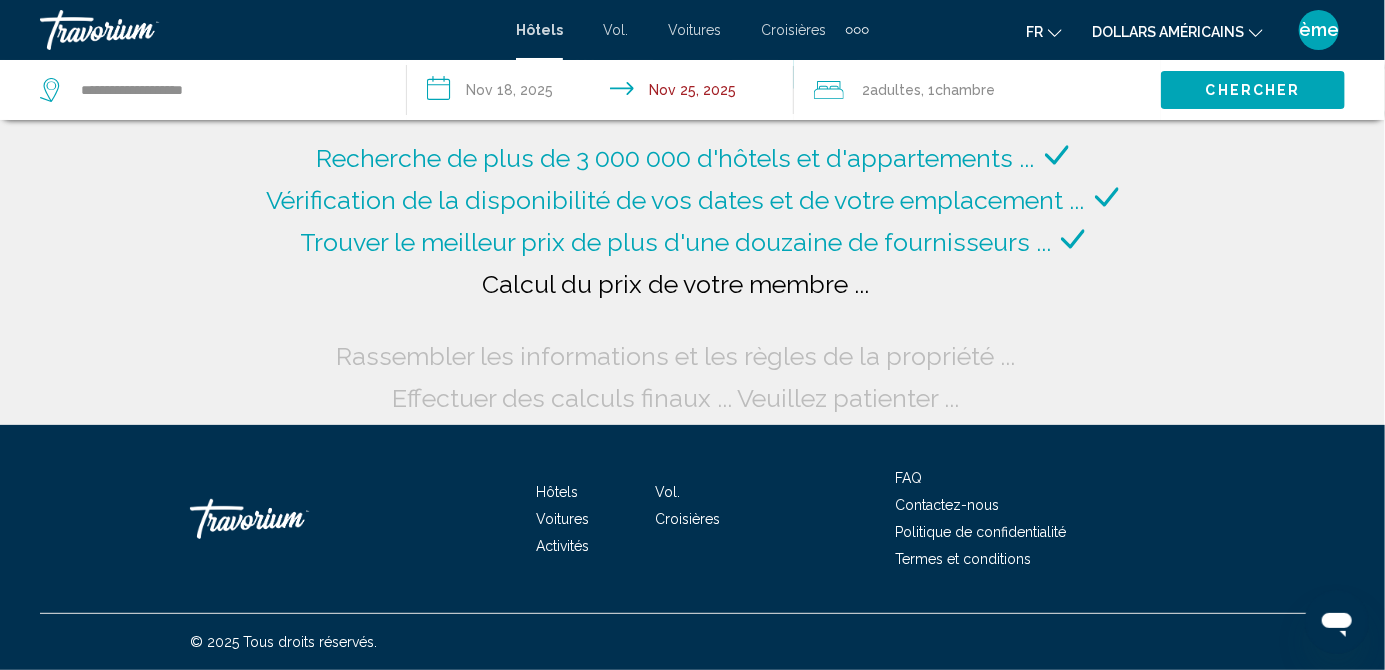 click on "Chercher" 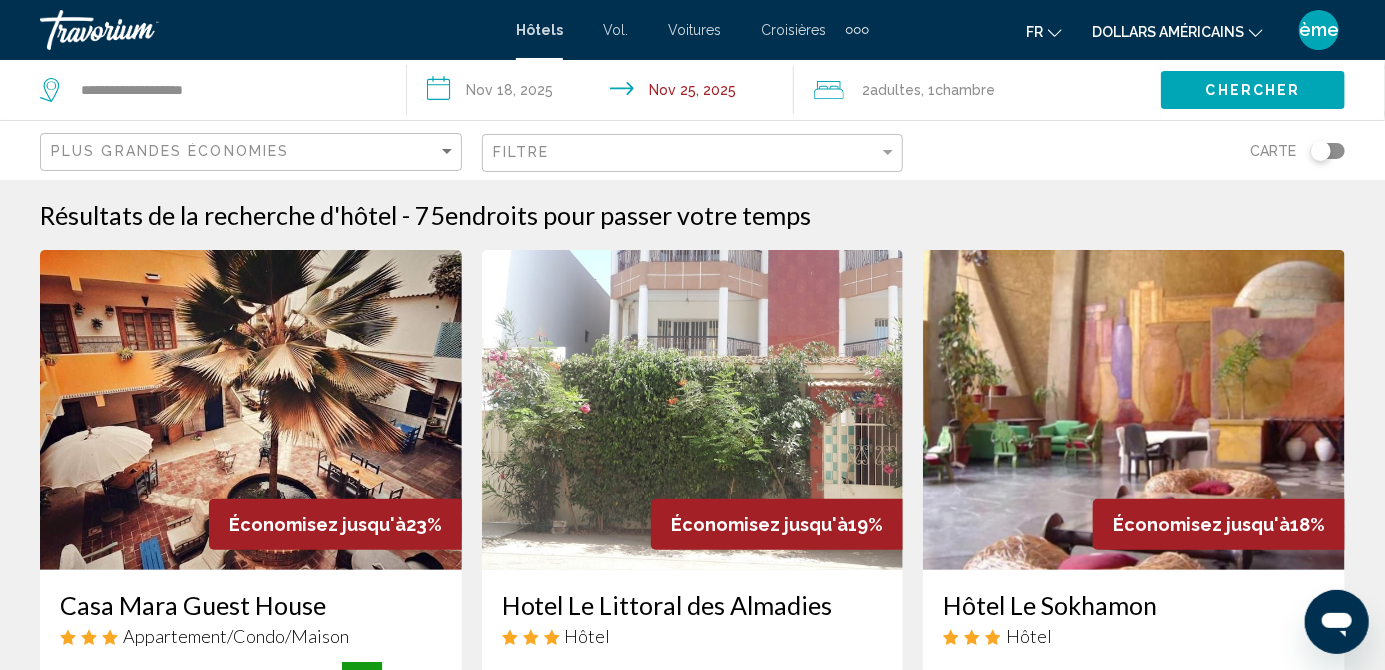 click on "Chercher" 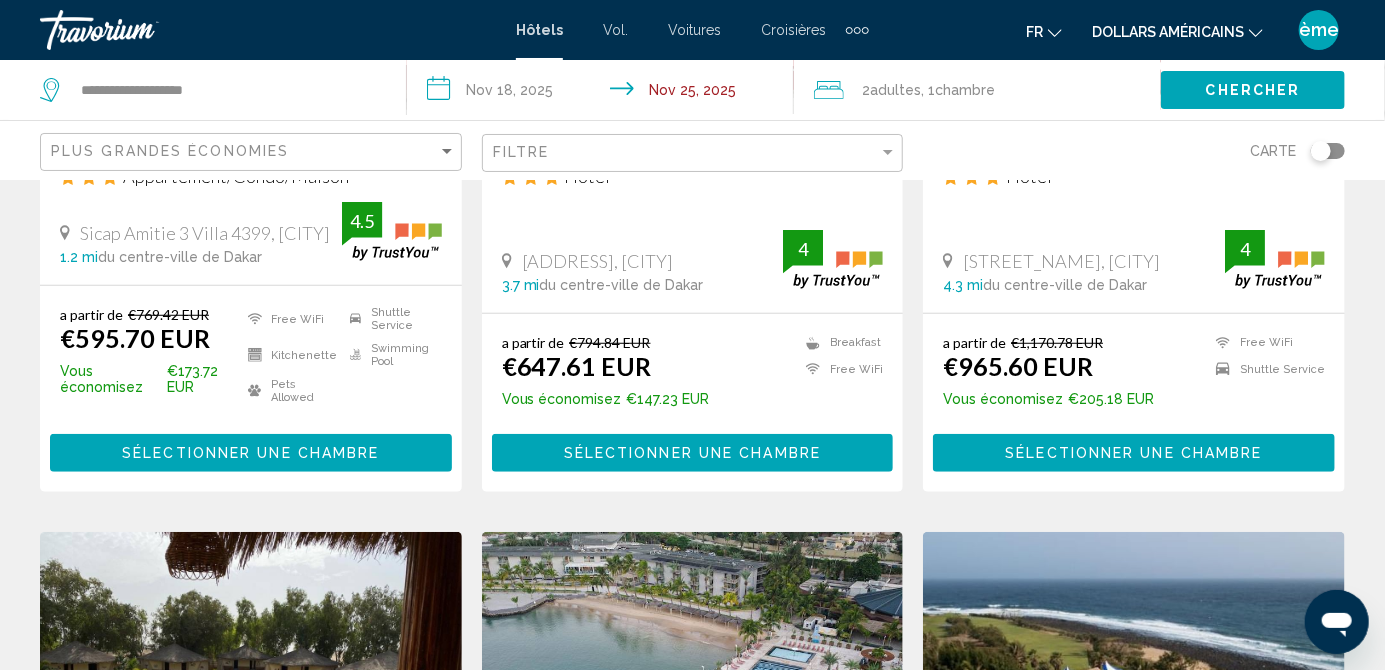 scroll, scrollTop: 0, scrollLeft: 0, axis: both 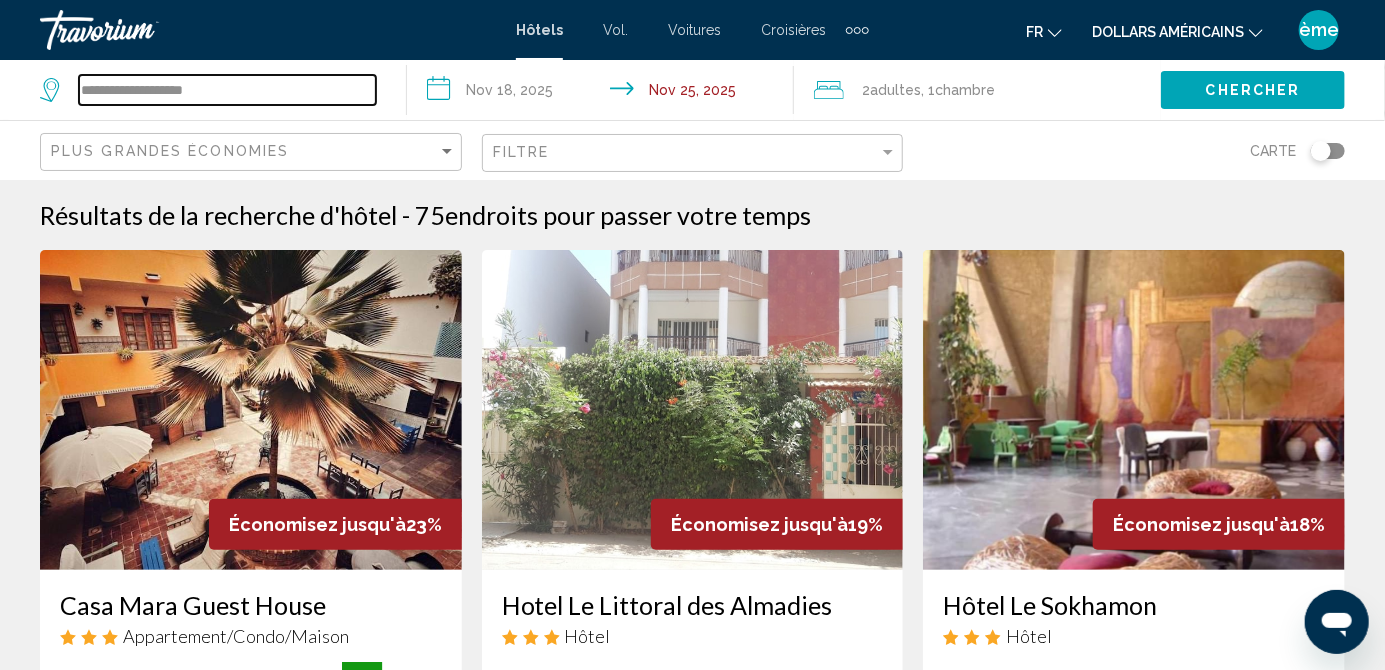 click on "**********" at bounding box center [227, 90] 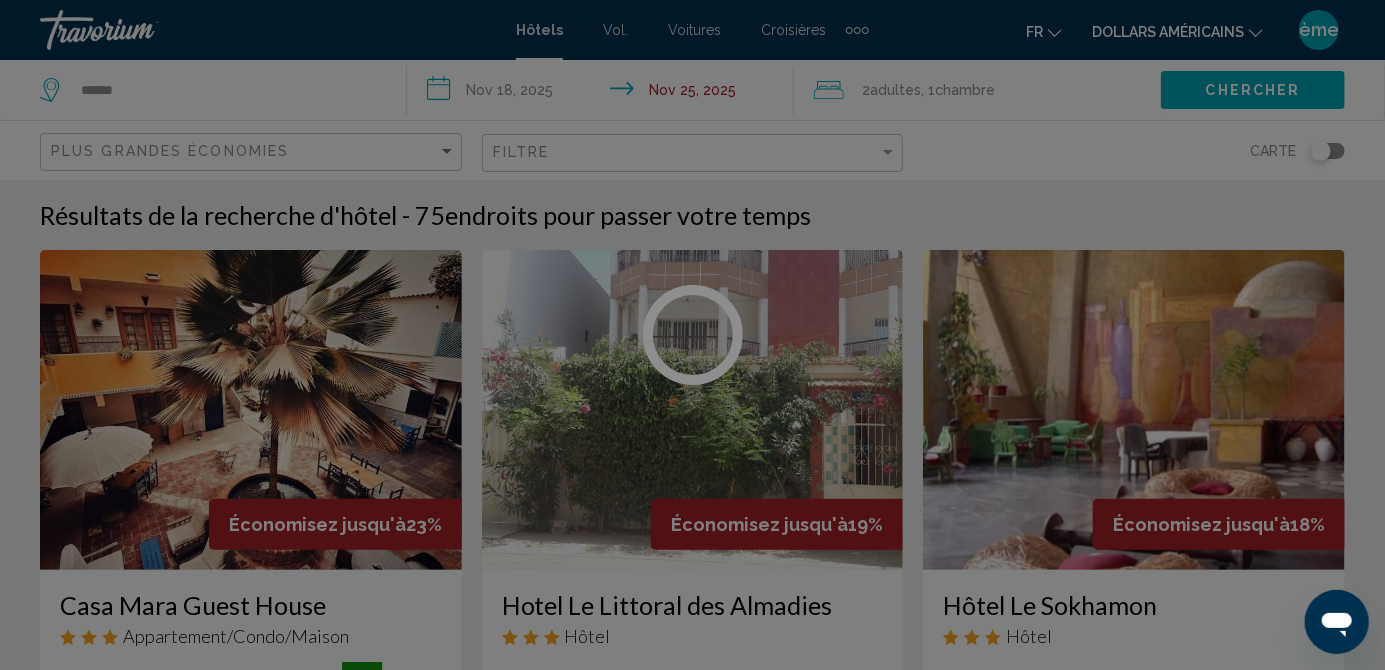 click at bounding box center [692, 335] 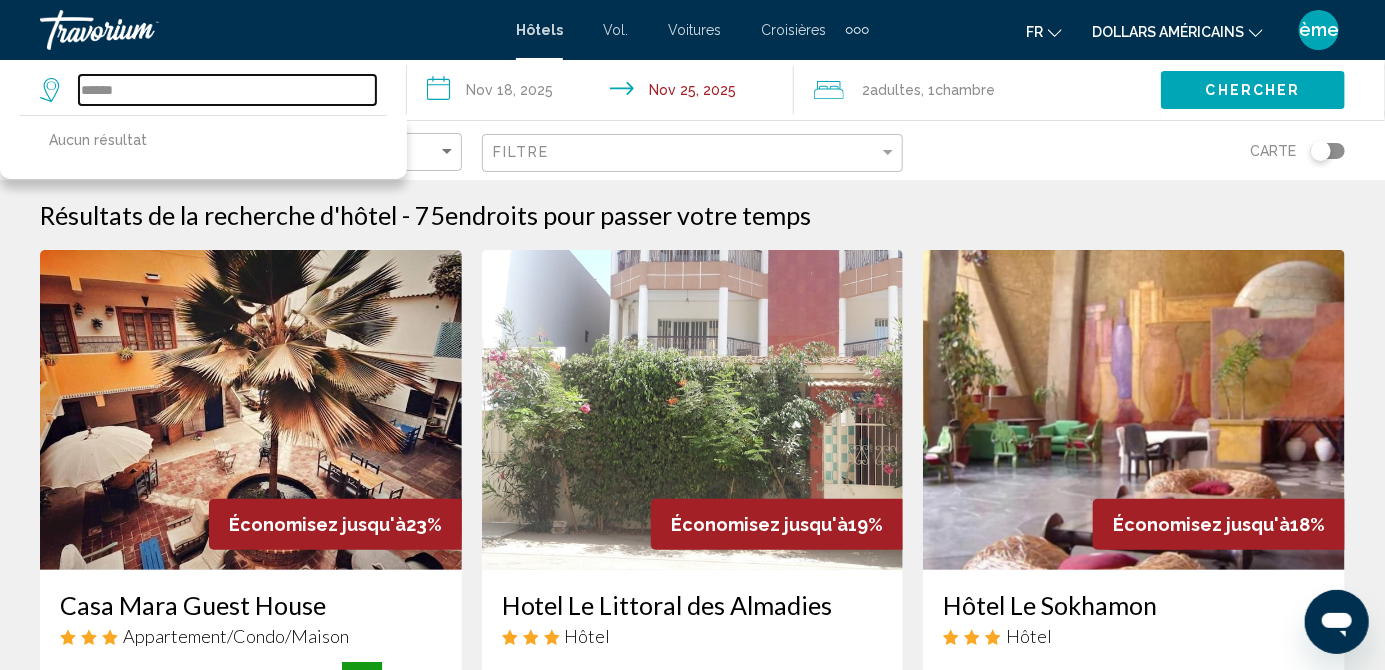 click on "*****" at bounding box center [227, 90] 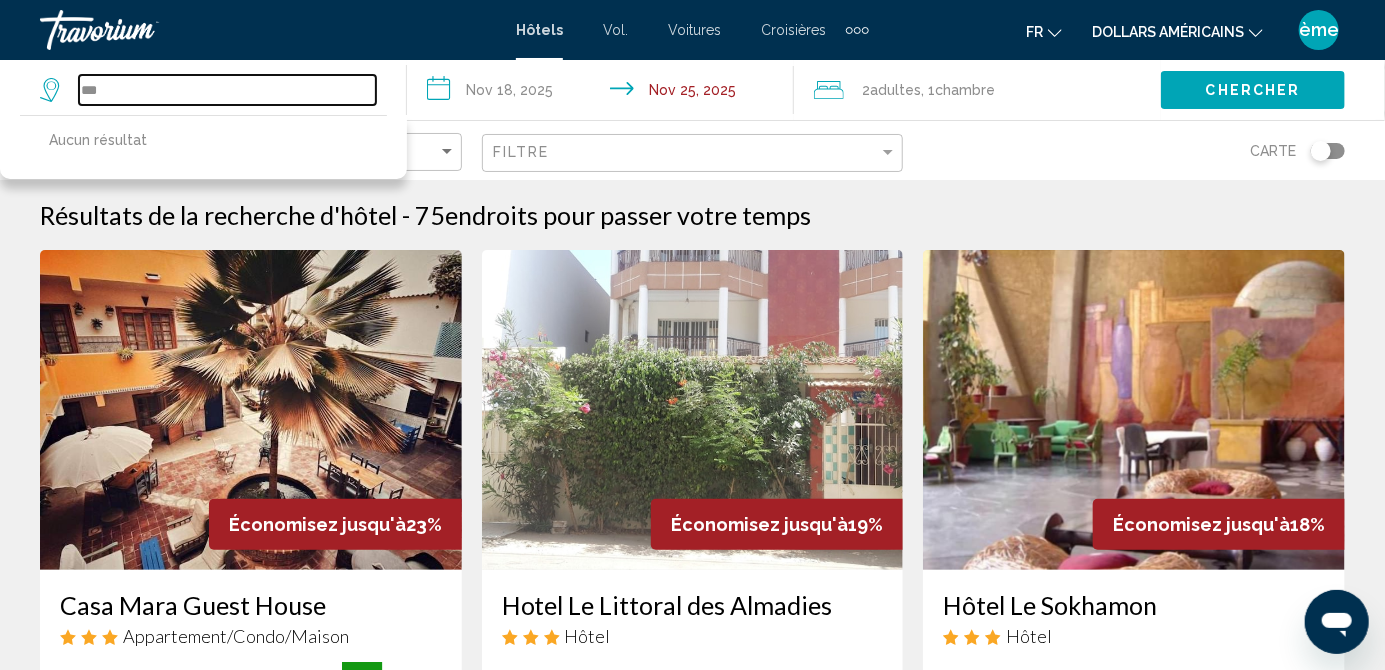 type on "*" 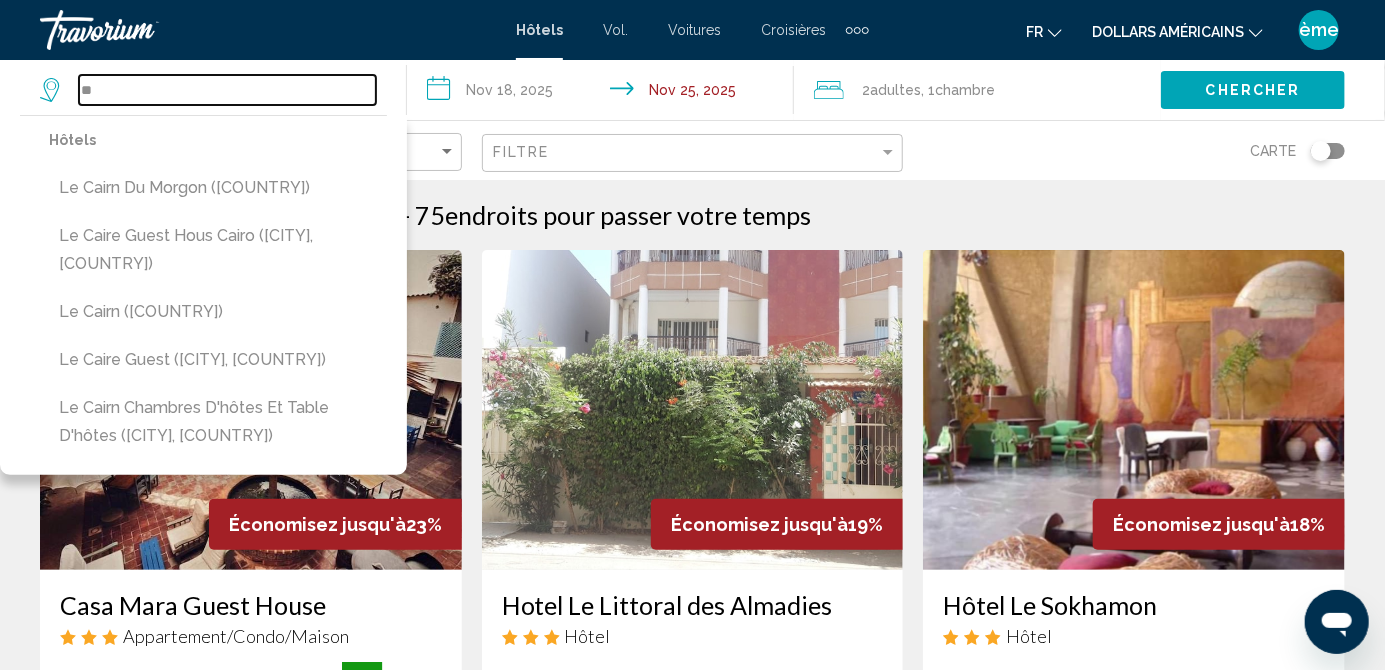 type on "*" 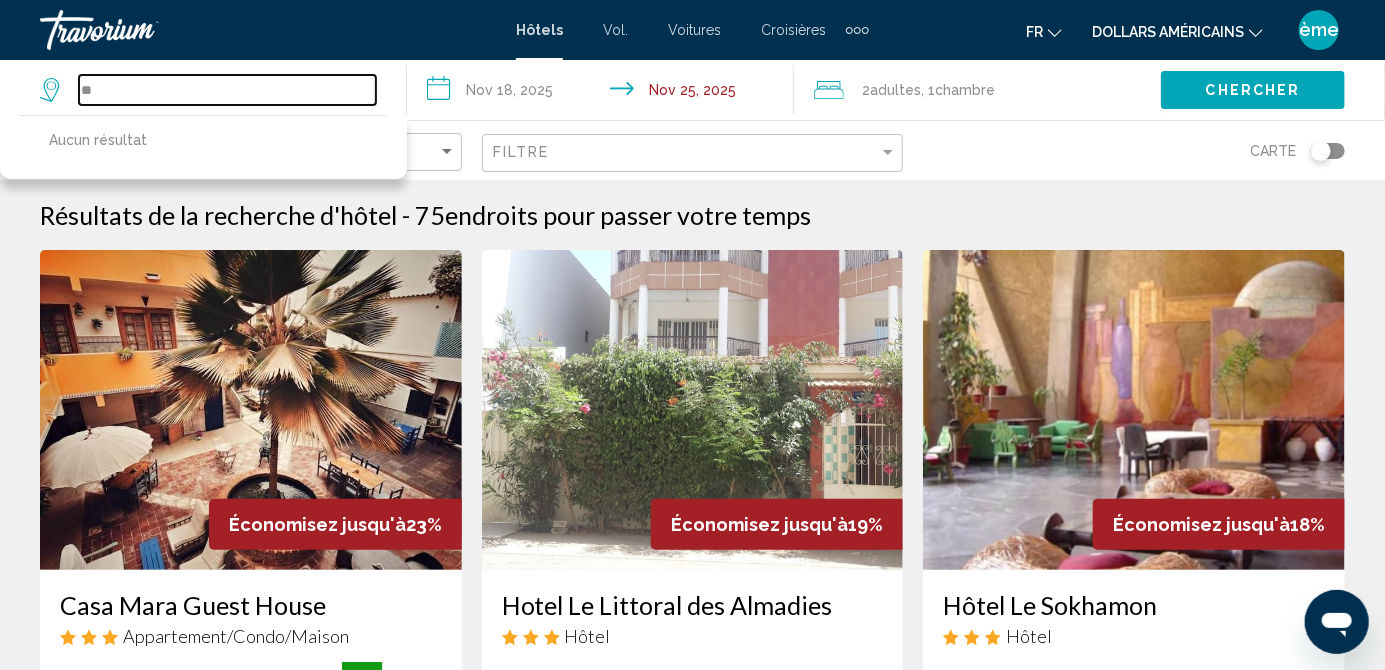 type on "*" 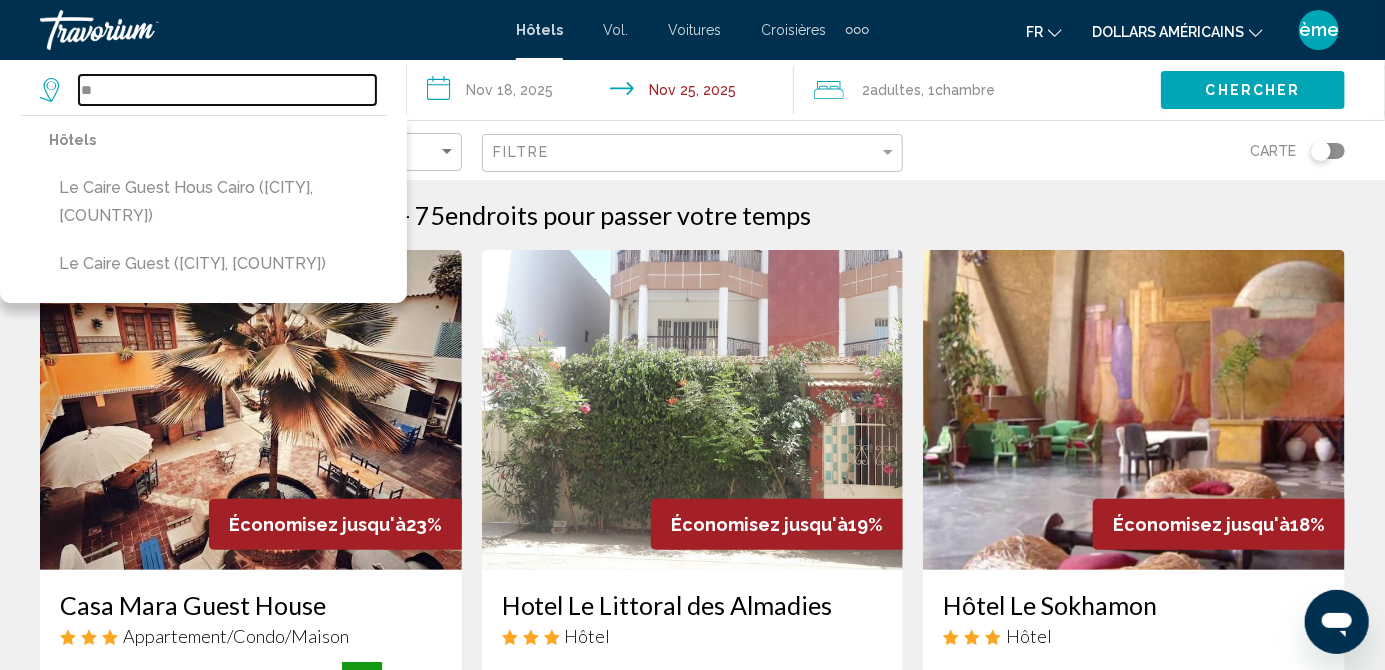 type on "*" 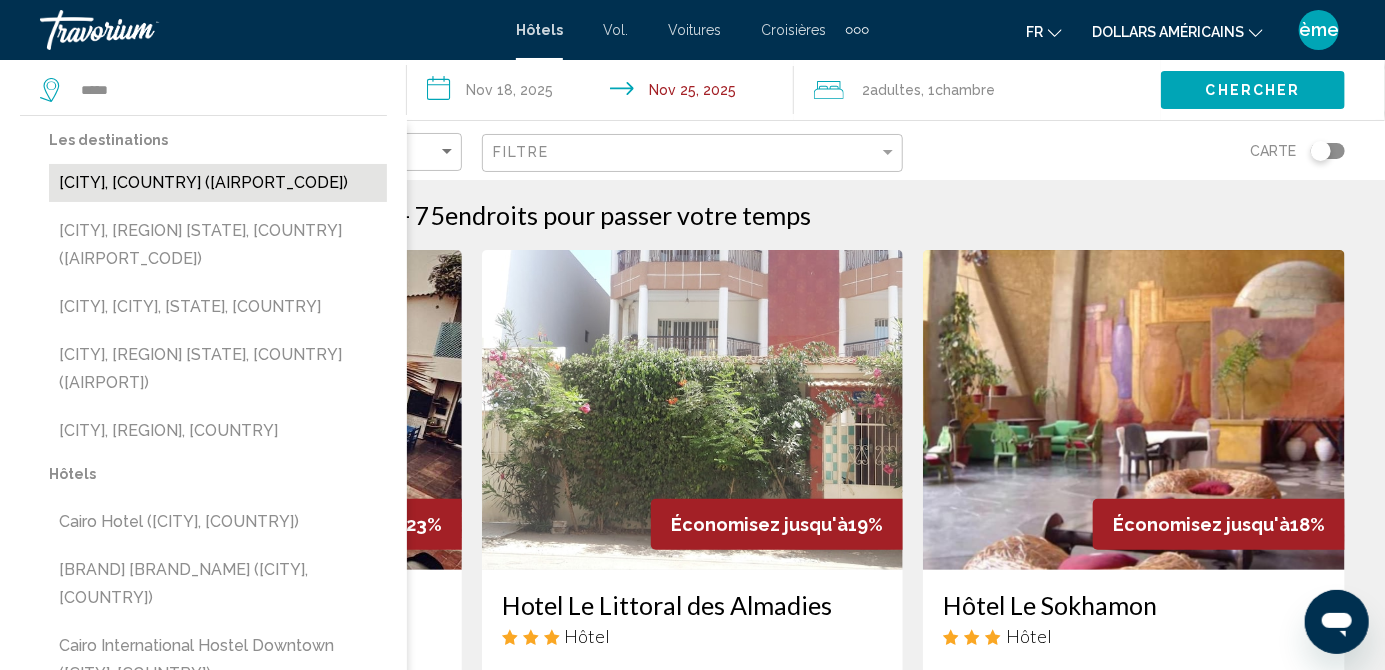 click on "[CITY], [COUNTRY] ([CODE])" at bounding box center (218, 183) 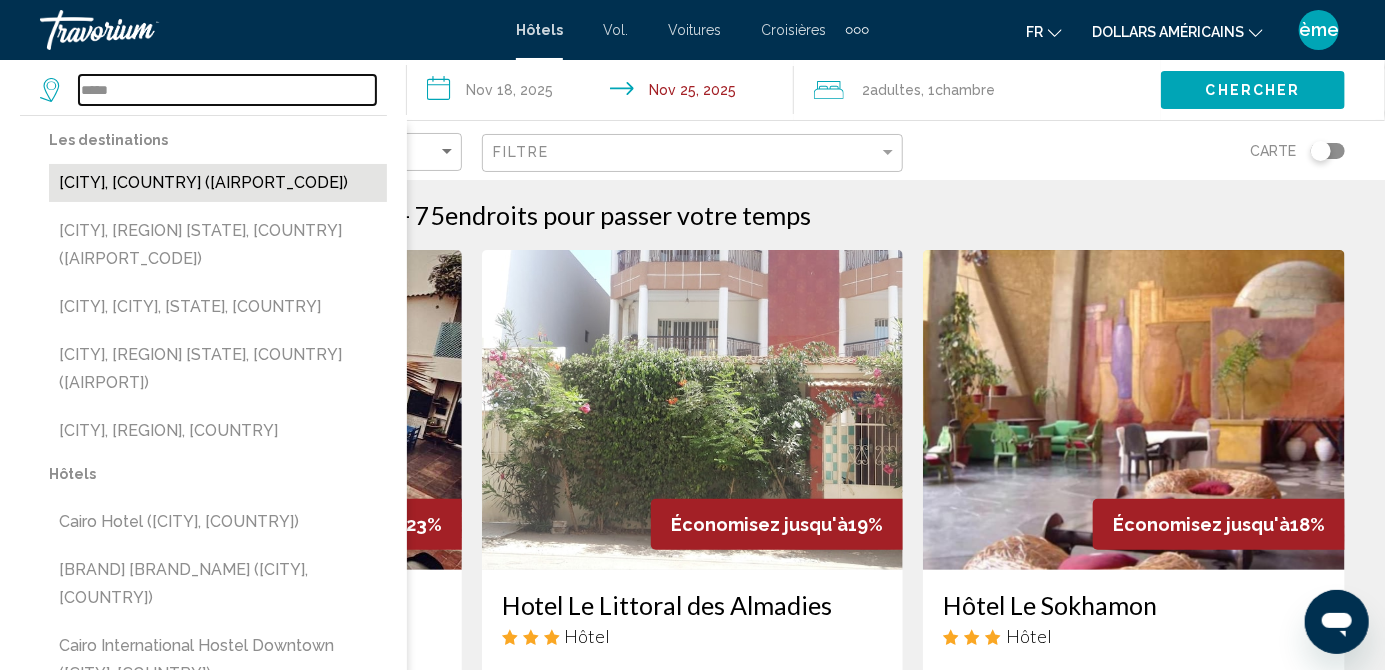 type on "**********" 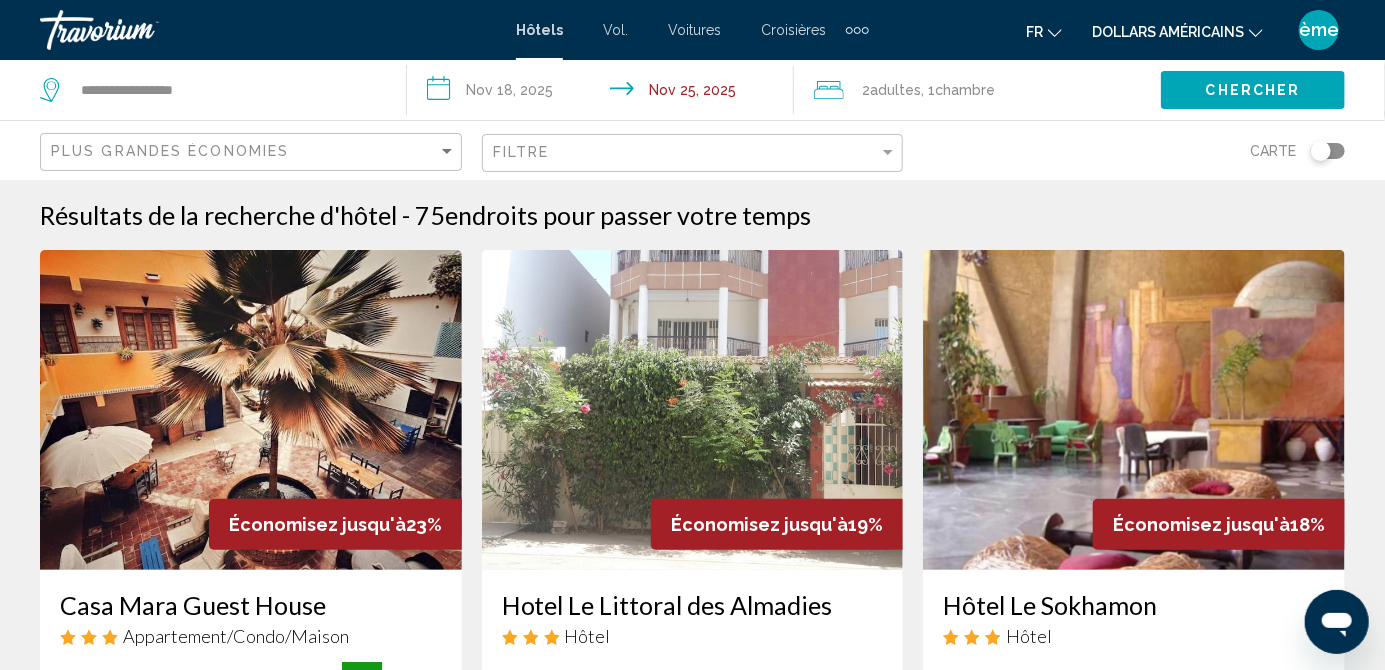 click on "Chercher" 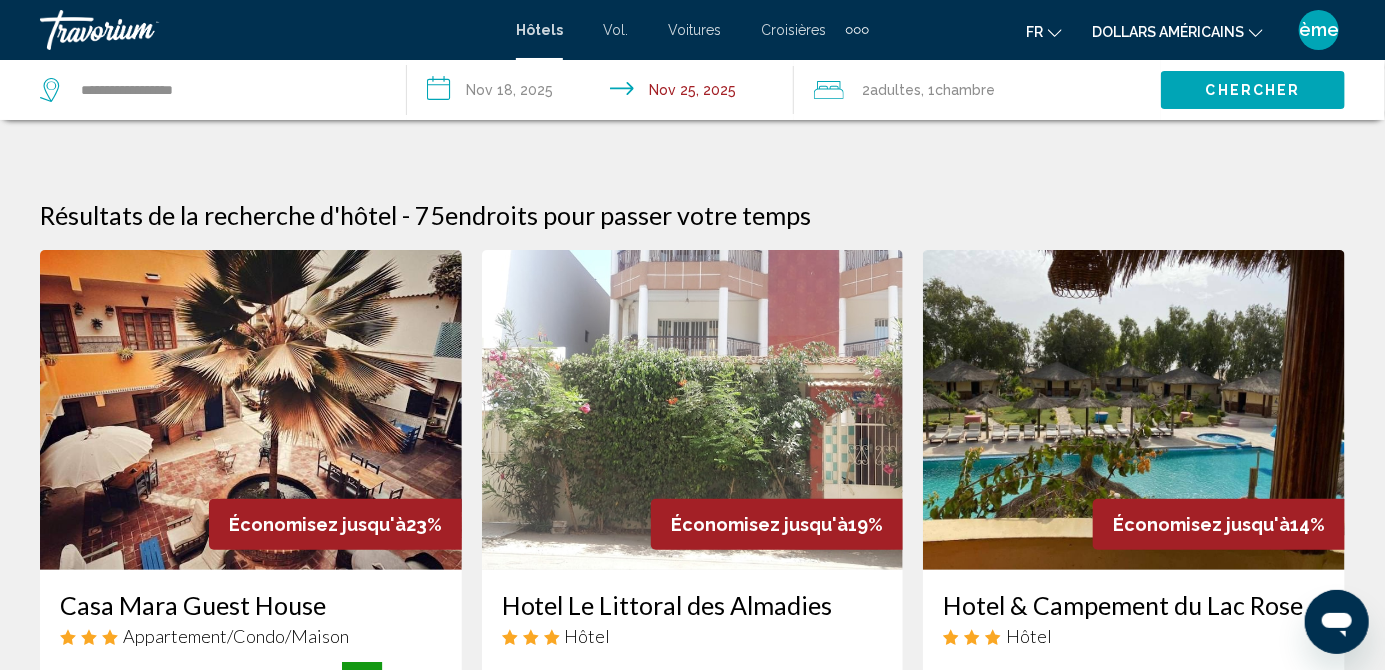 click on "Chercher" 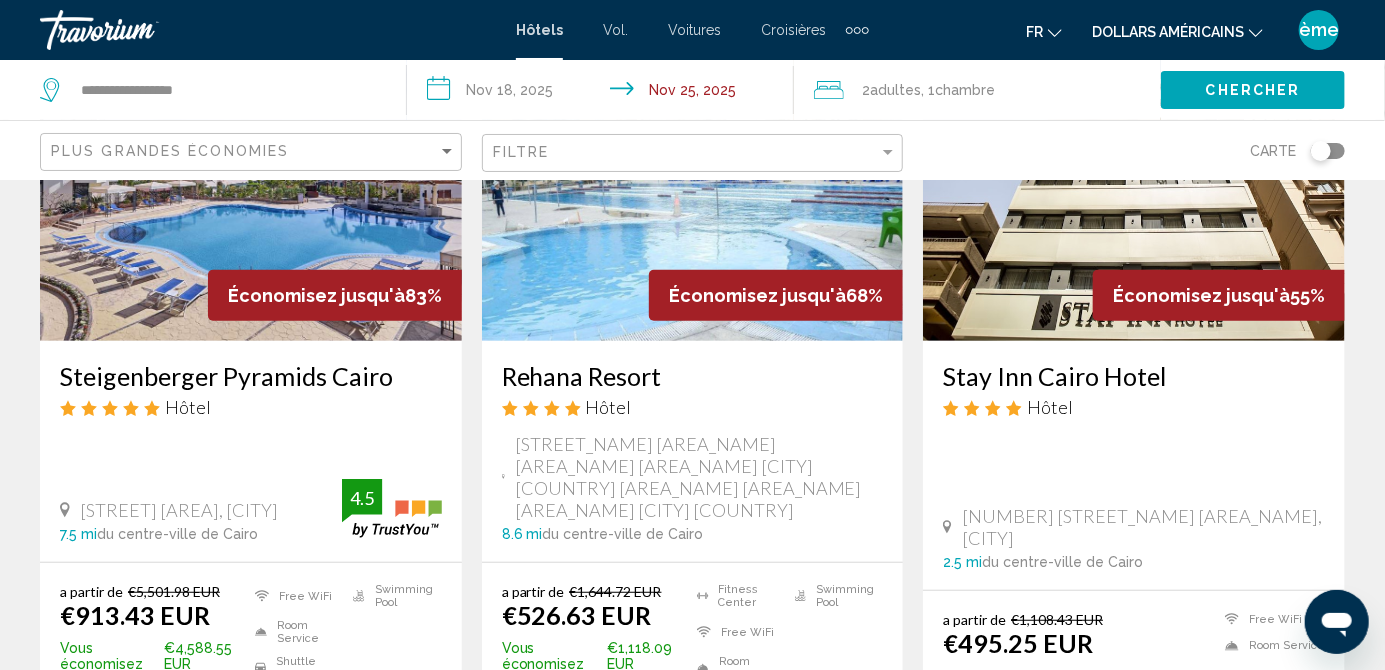scroll, scrollTop: 220, scrollLeft: 0, axis: vertical 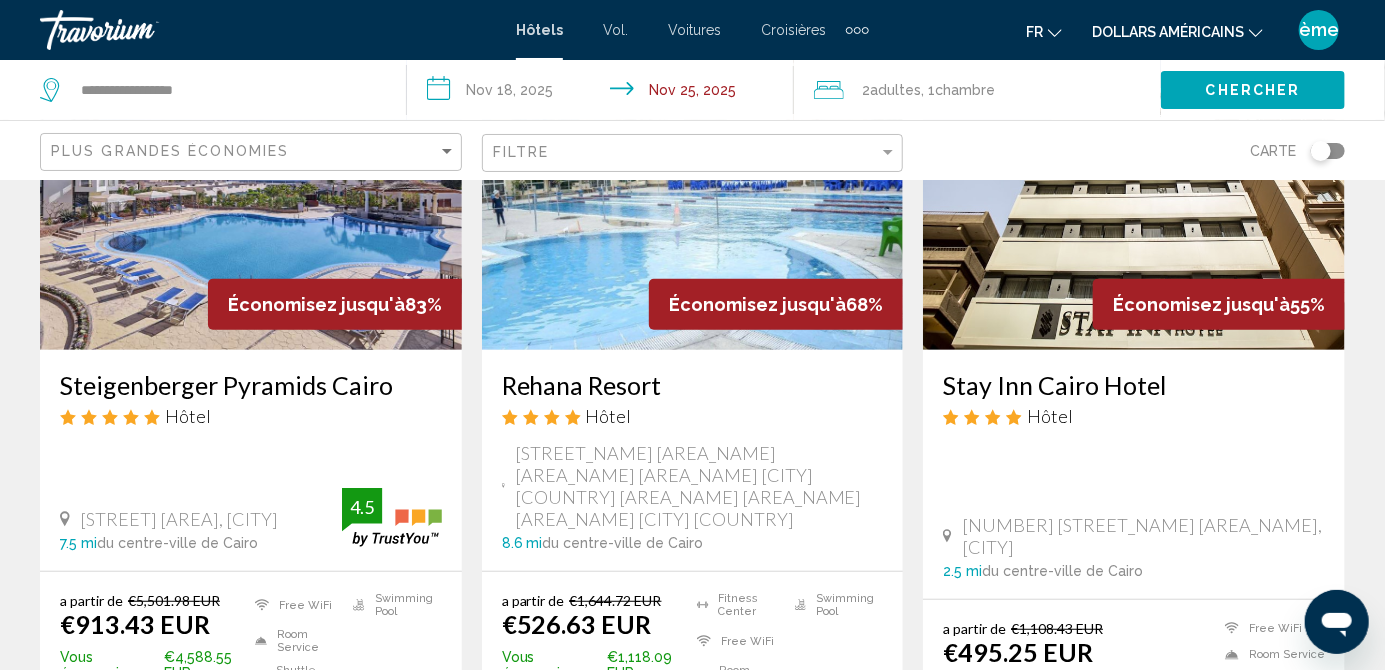 click on "Steigenberger Pyramids Cairo" at bounding box center (251, 385) 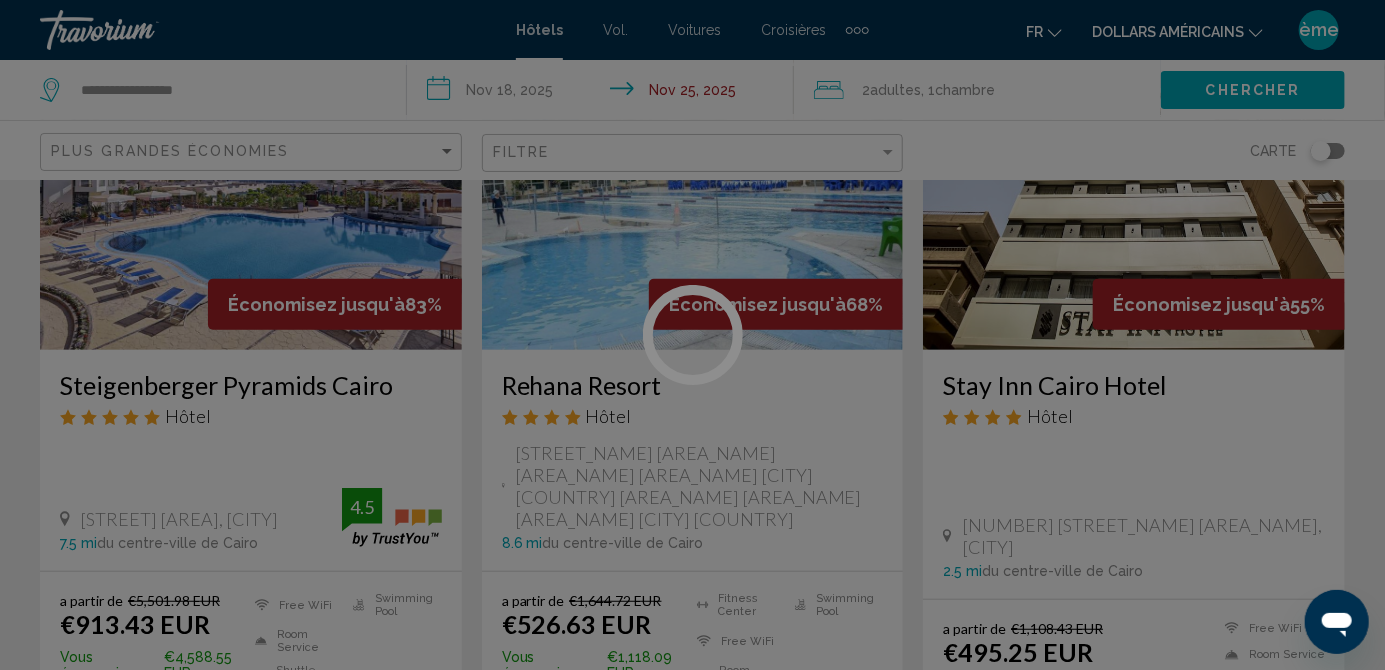 click at bounding box center (692, 335) 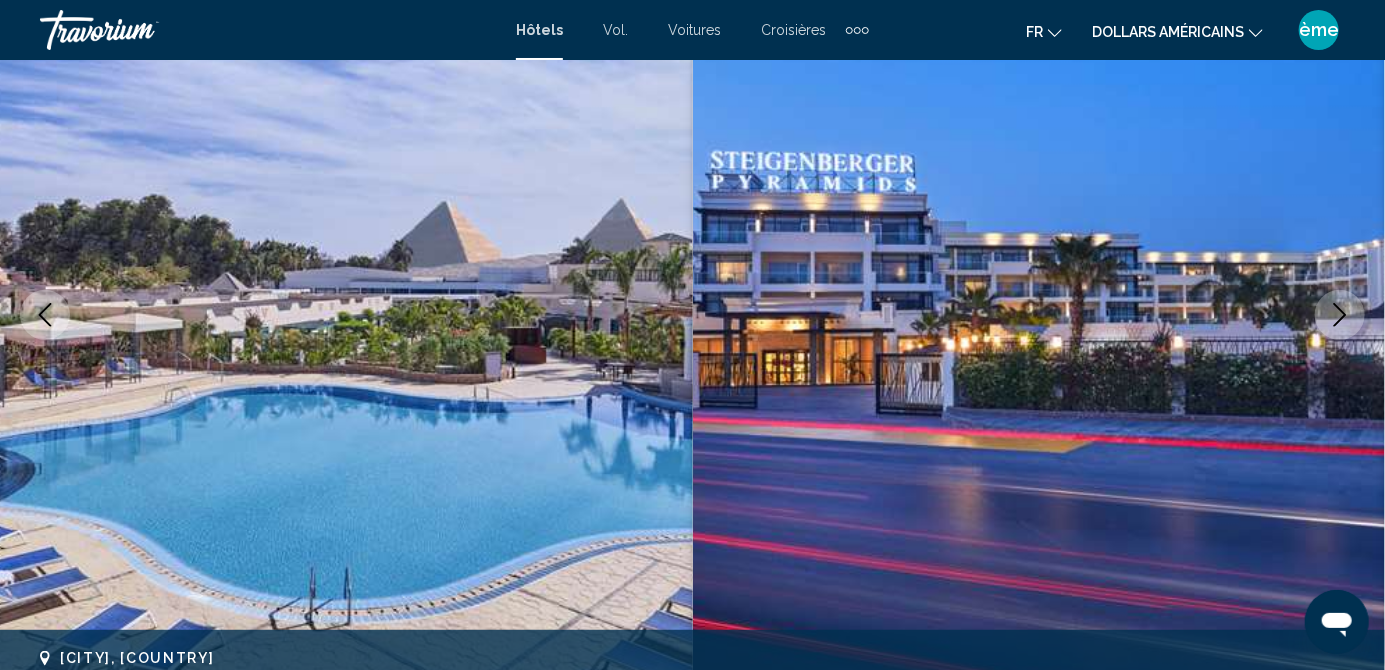 scroll, scrollTop: 200, scrollLeft: 0, axis: vertical 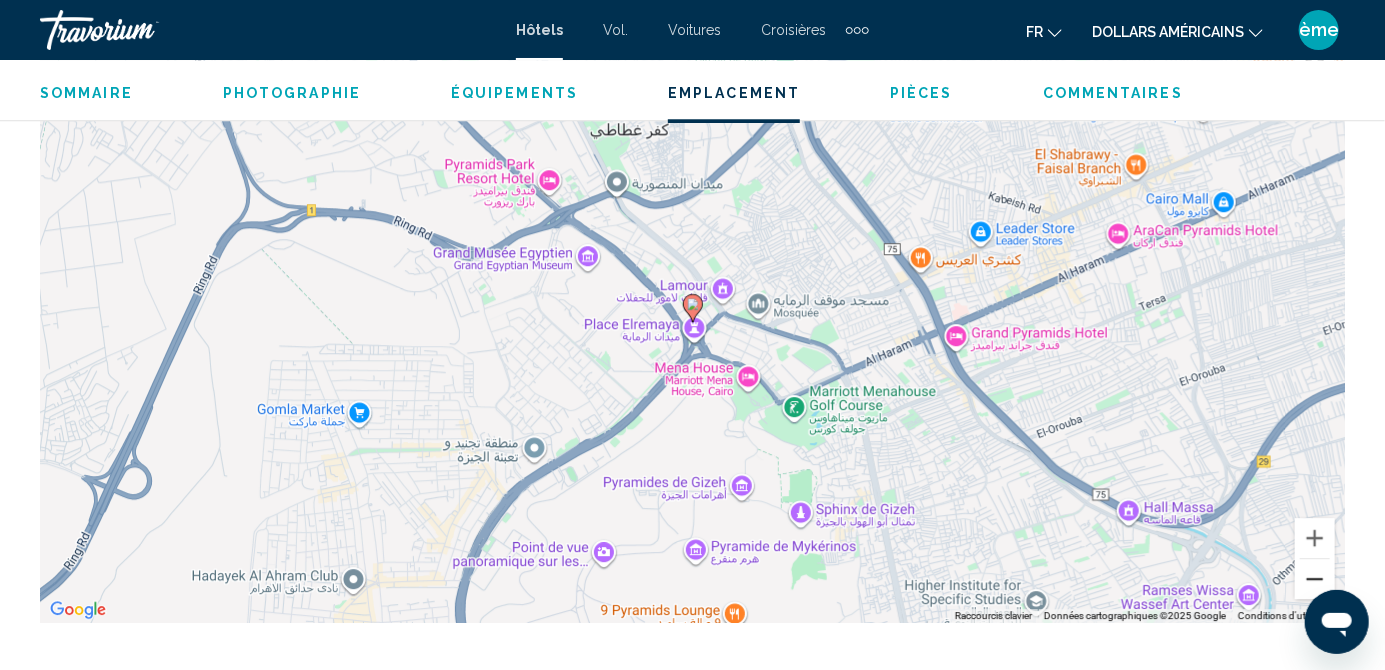 click at bounding box center (1315, 579) 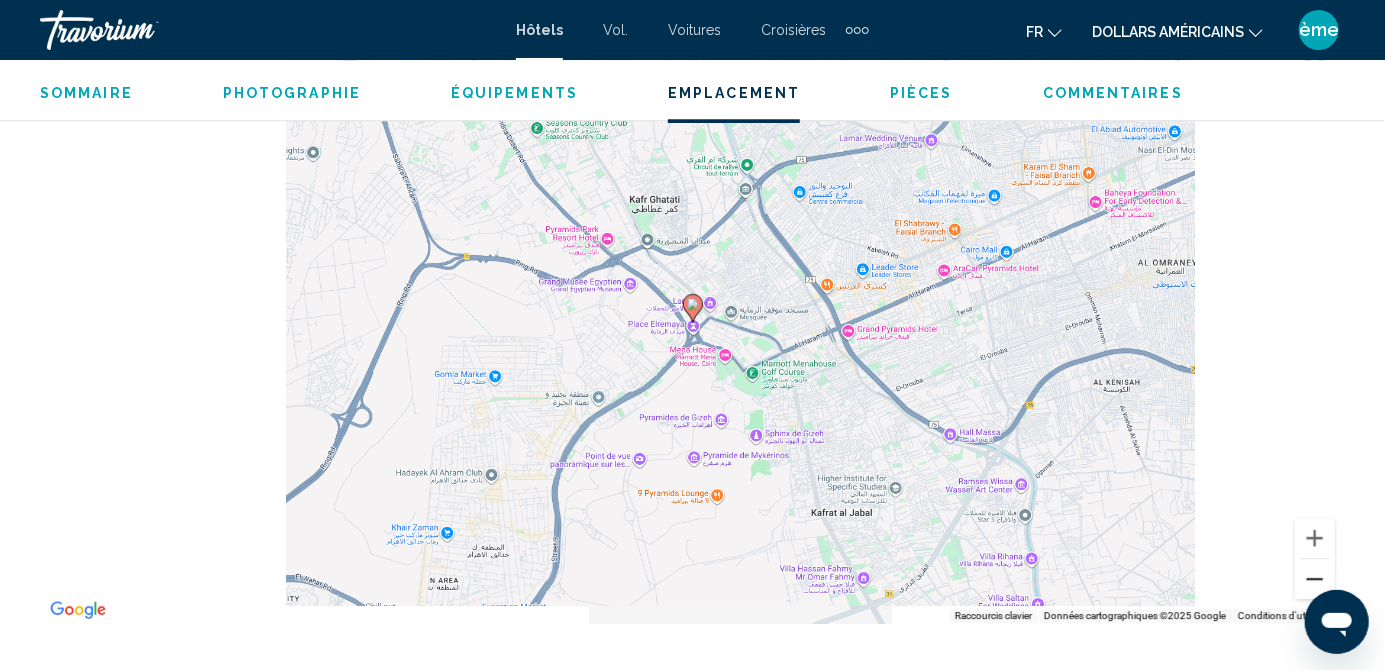 click at bounding box center [1315, 579] 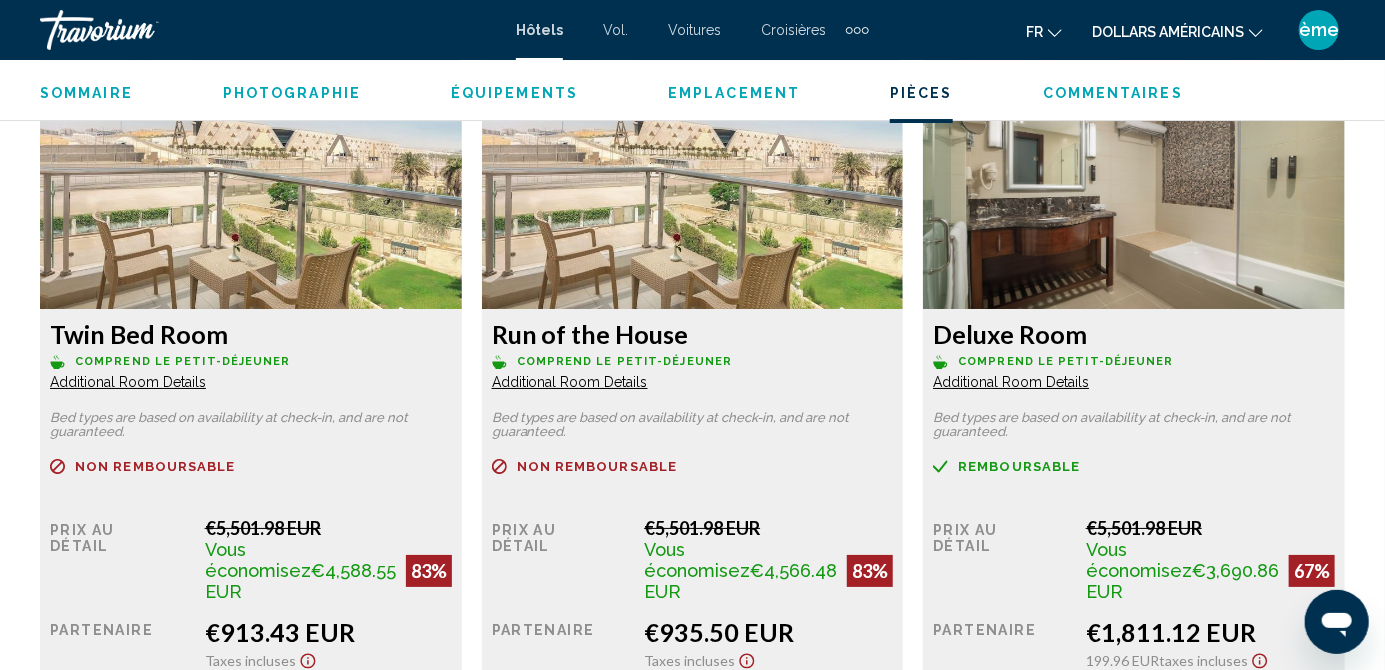 scroll, scrollTop: 3116, scrollLeft: 0, axis: vertical 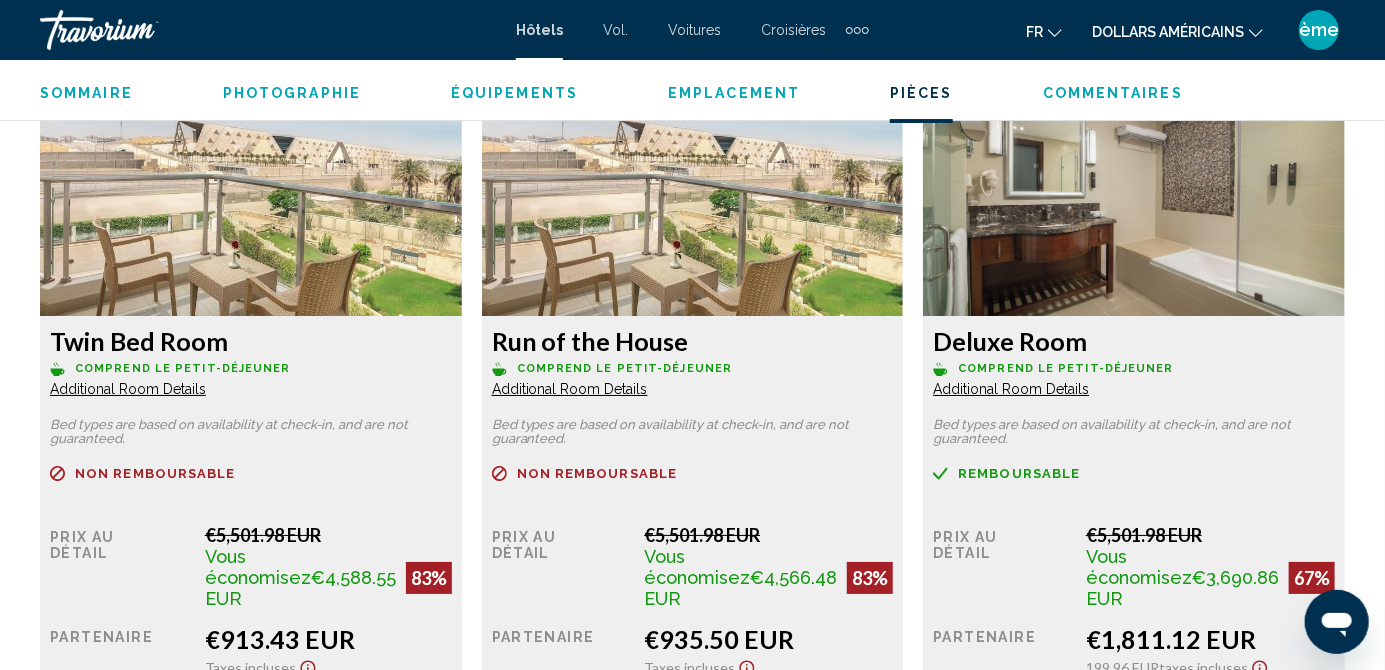 click on "Additional Room Details" at bounding box center [128, 389] 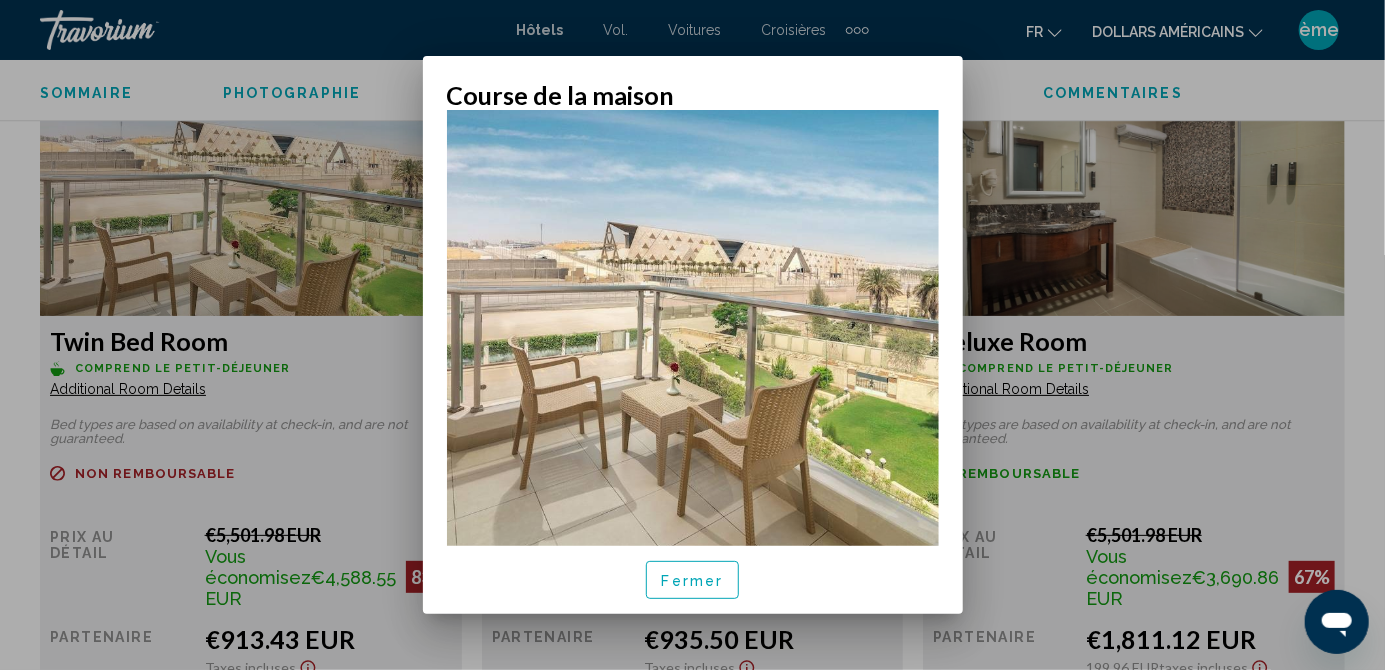 scroll, scrollTop: 322, scrollLeft: 0, axis: vertical 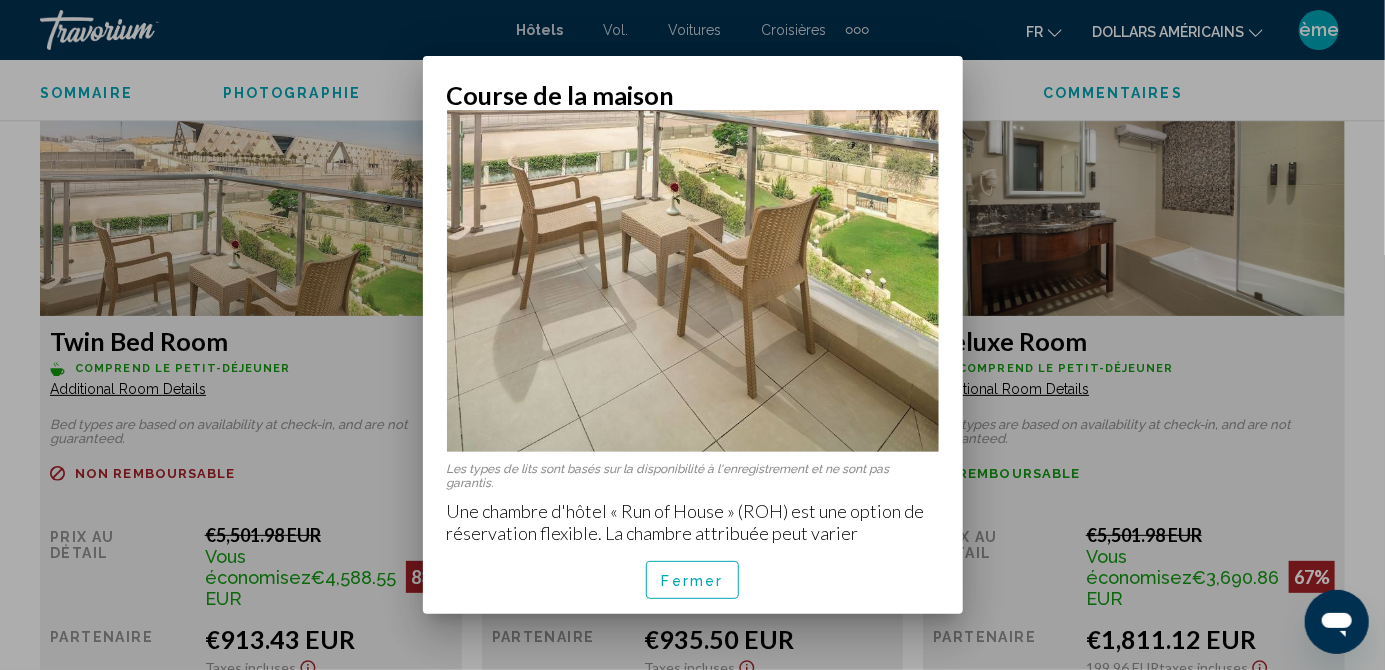 click on "Fermer" at bounding box center [693, 580] 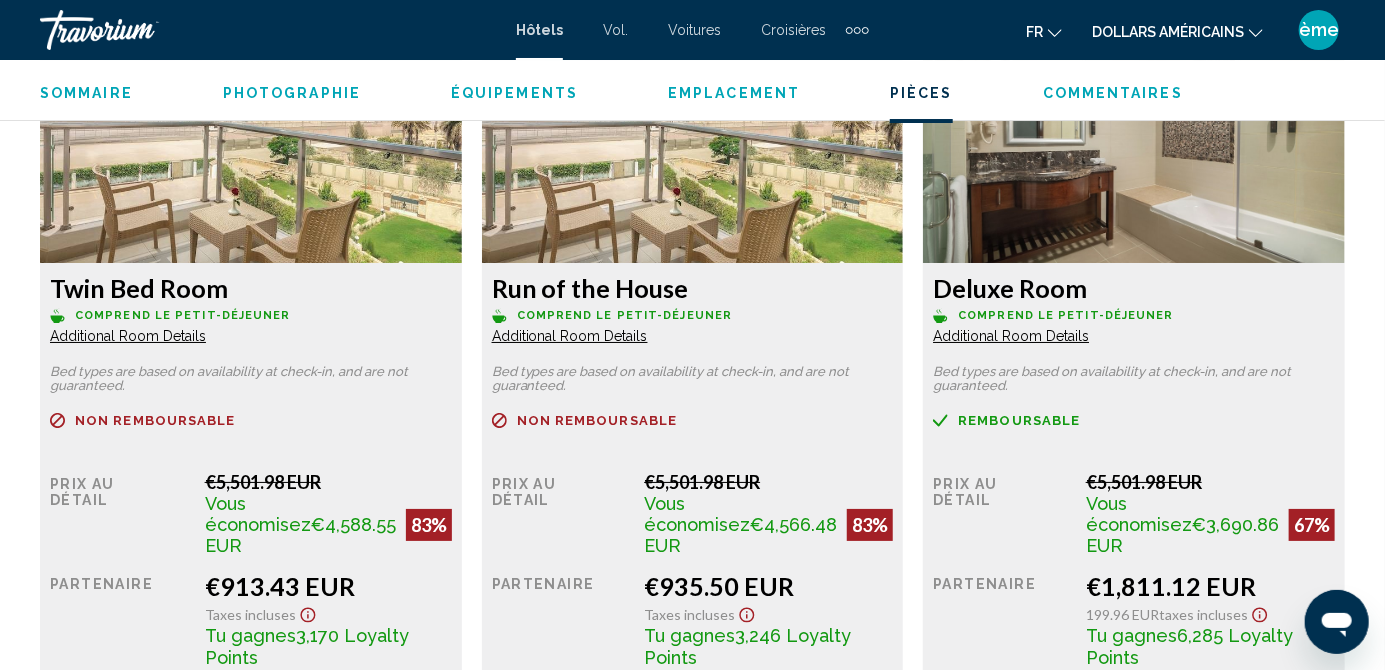 scroll, scrollTop: 3171, scrollLeft: 0, axis: vertical 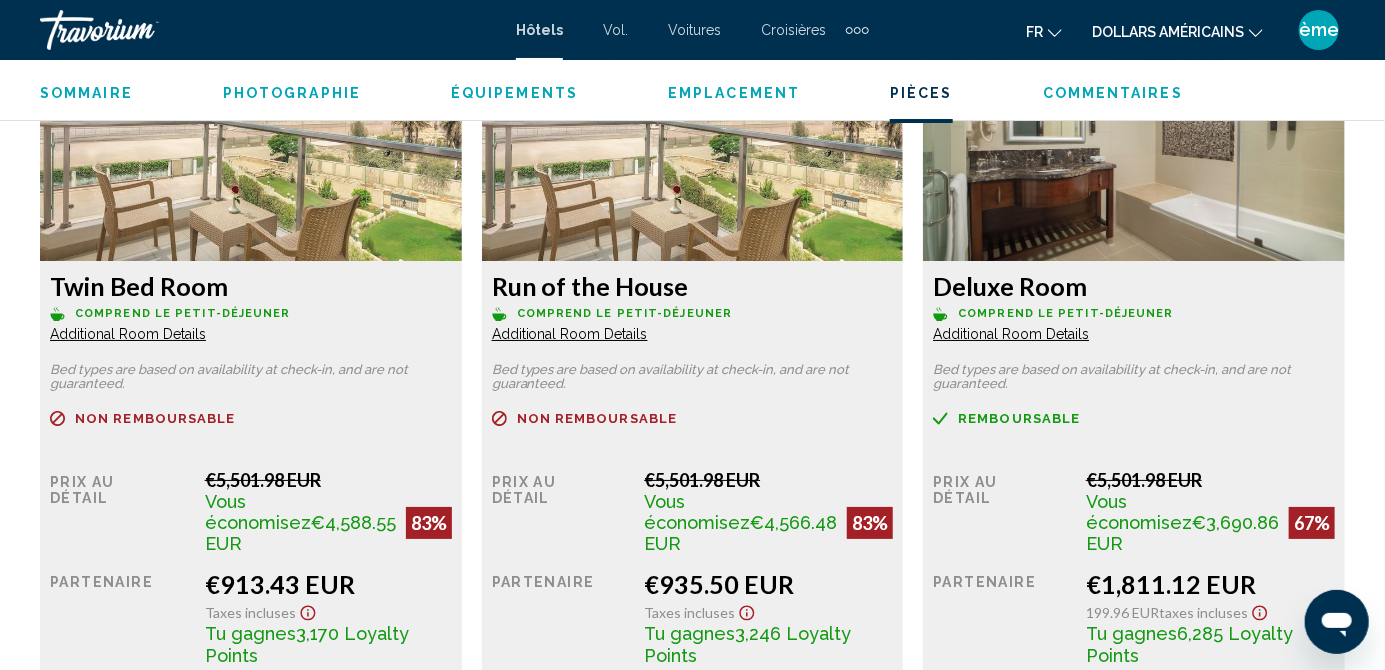 click on "Additional Room Details" at bounding box center [128, 334] 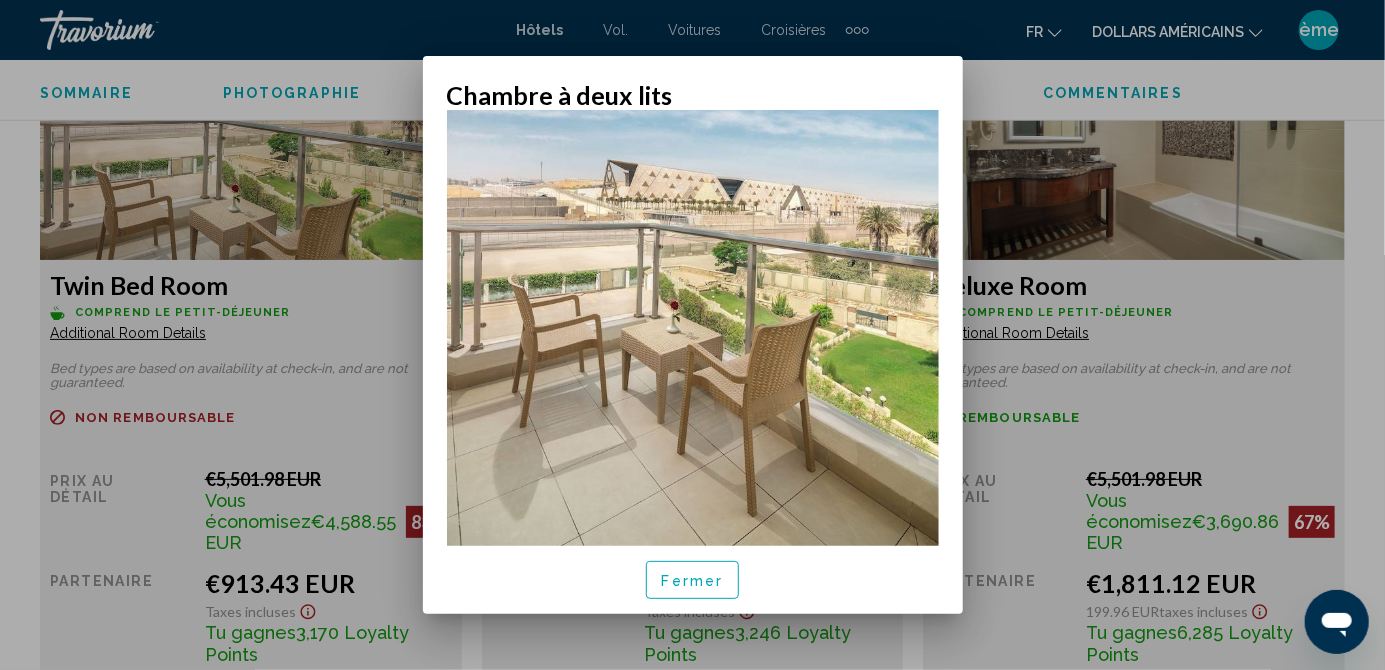 scroll, scrollTop: 213, scrollLeft: 0, axis: vertical 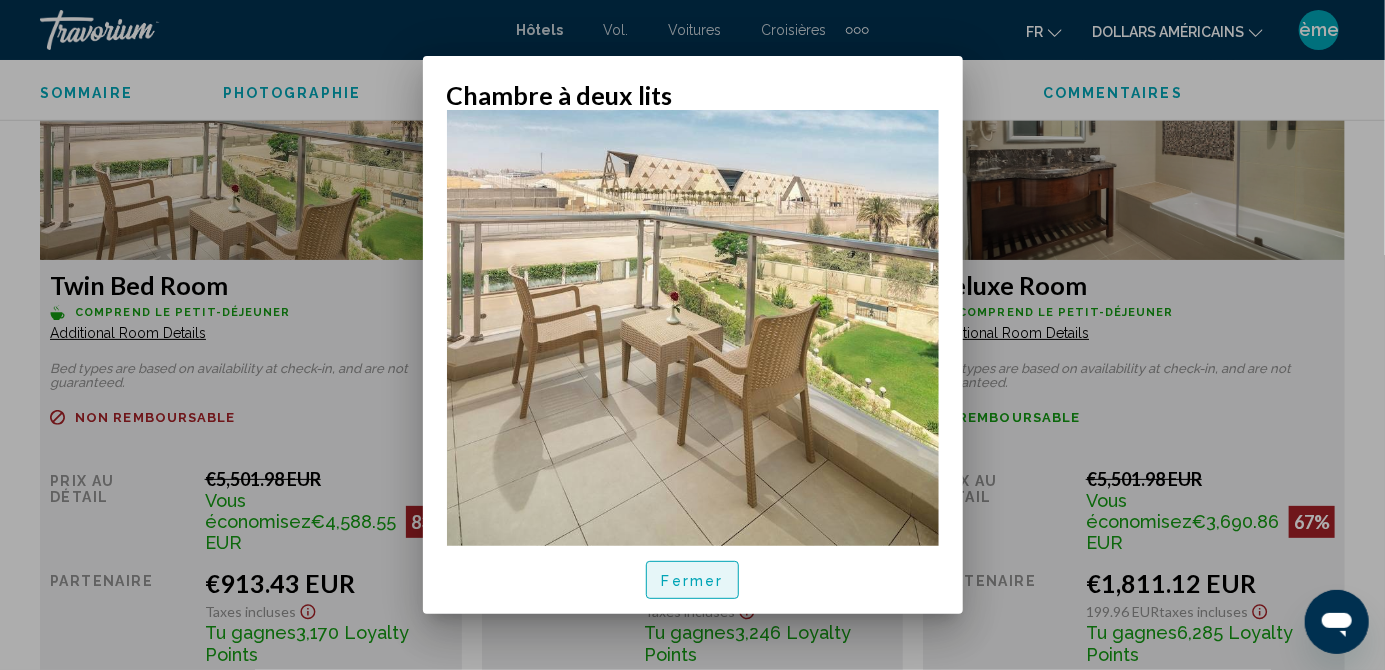 click on "Fermer" at bounding box center (693, 581) 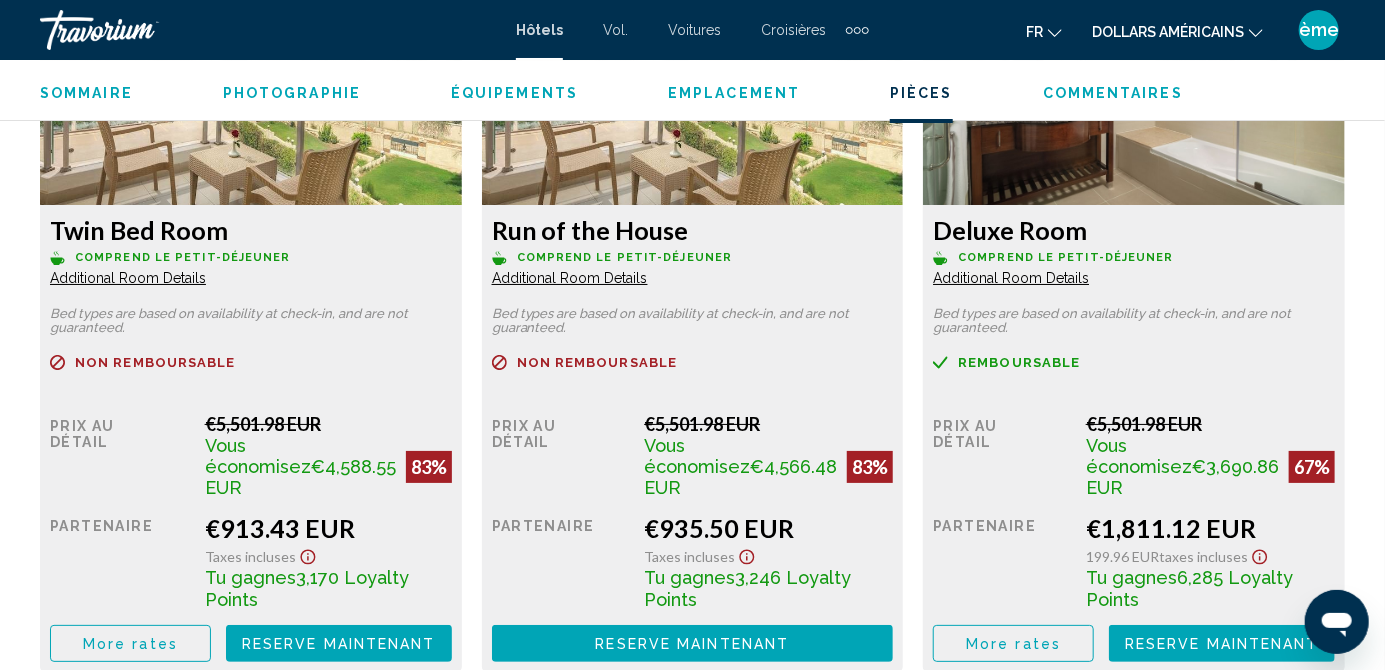 scroll, scrollTop: 3243, scrollLeft: 0, axis: vertical 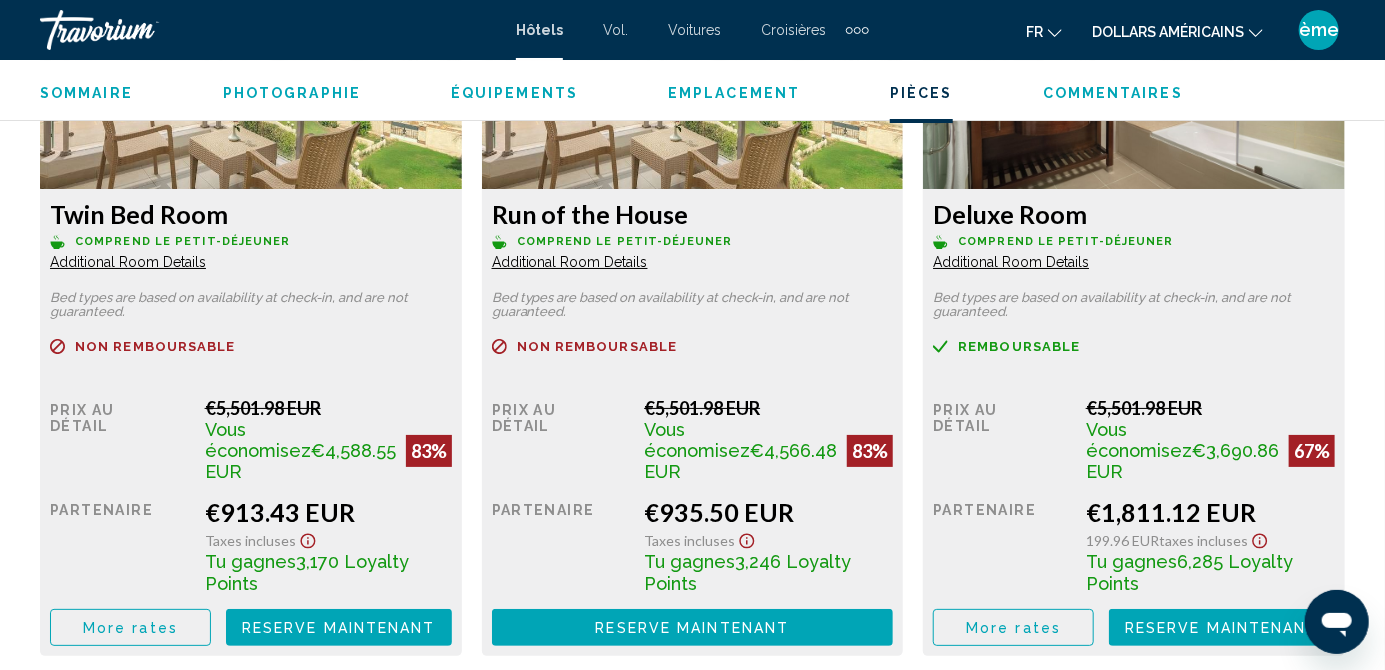 click 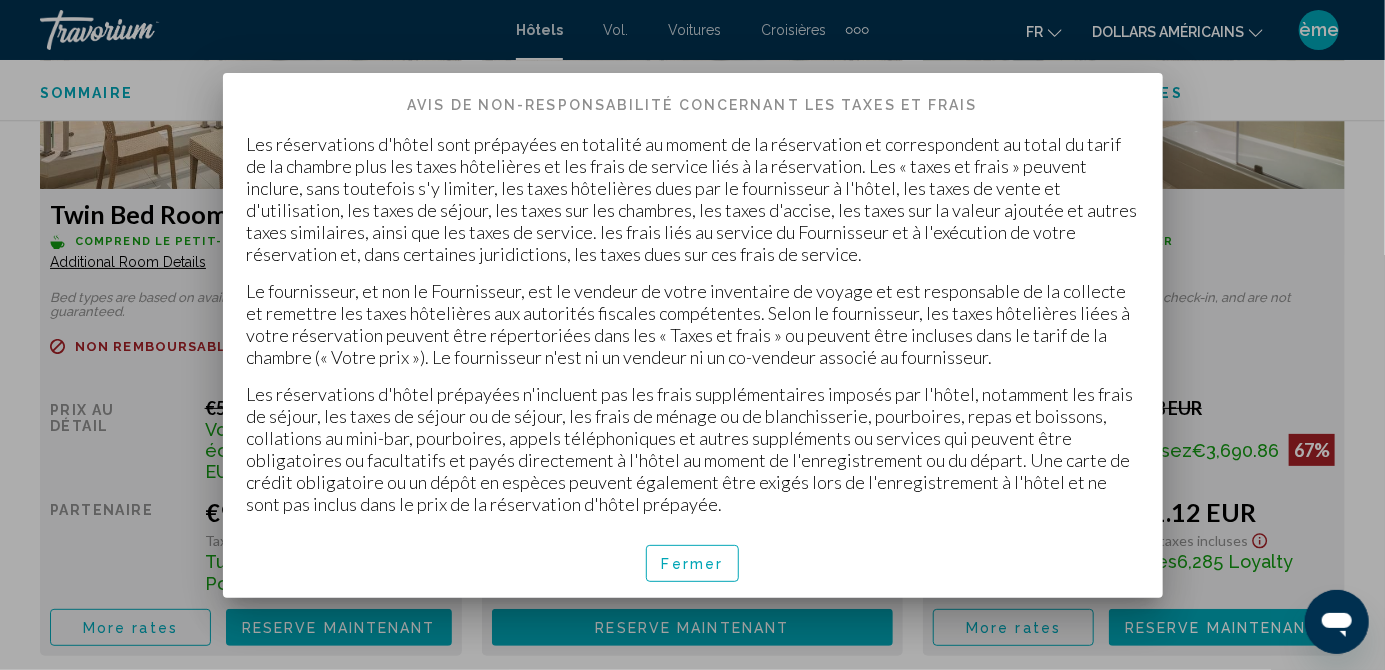 scroll, scrollTop: 0, scrollLeft: 0, axis: both 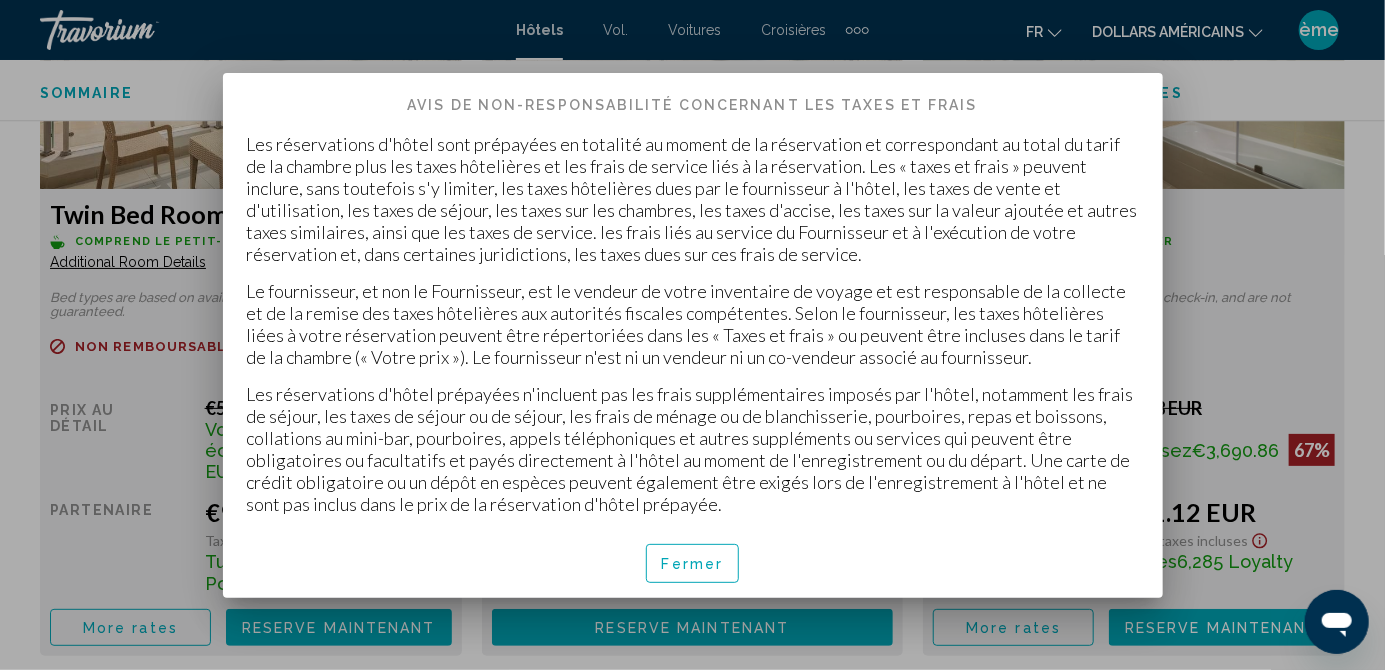click on "Fermer" at bounding box center (693, 565) 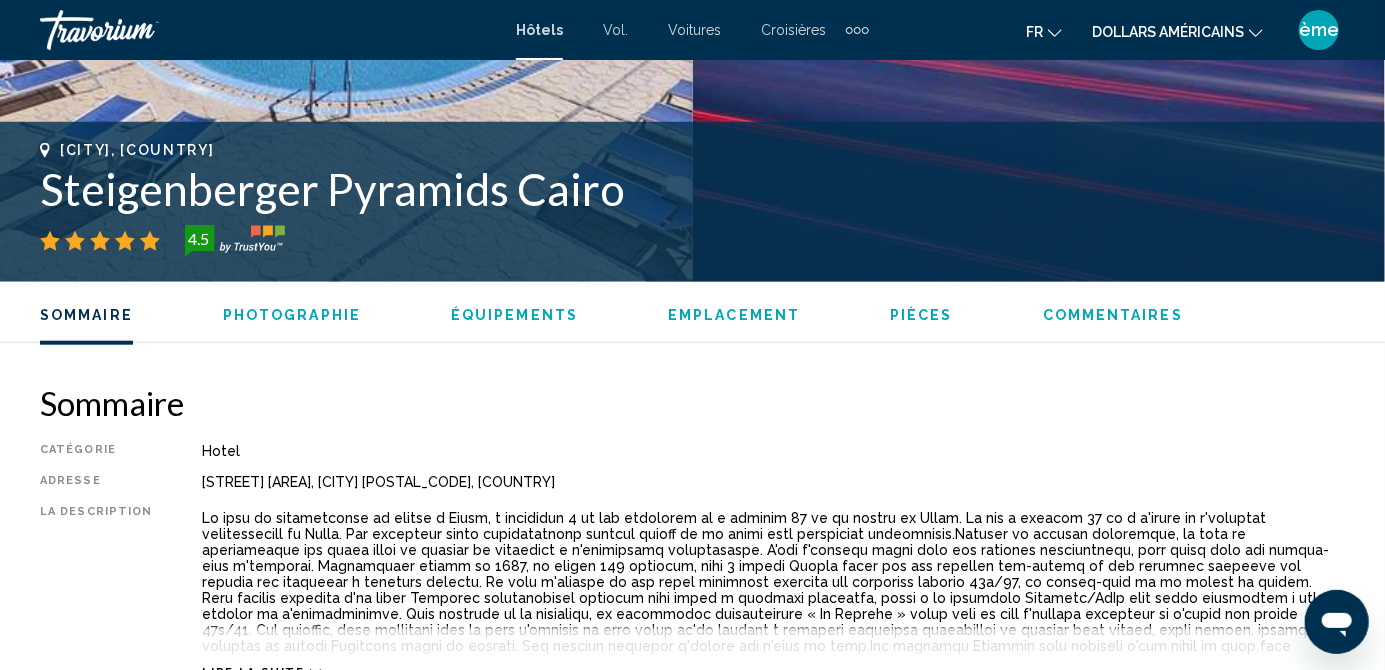 scroll, scrollTop: 495, scrollLeft: 0, axis: vertical 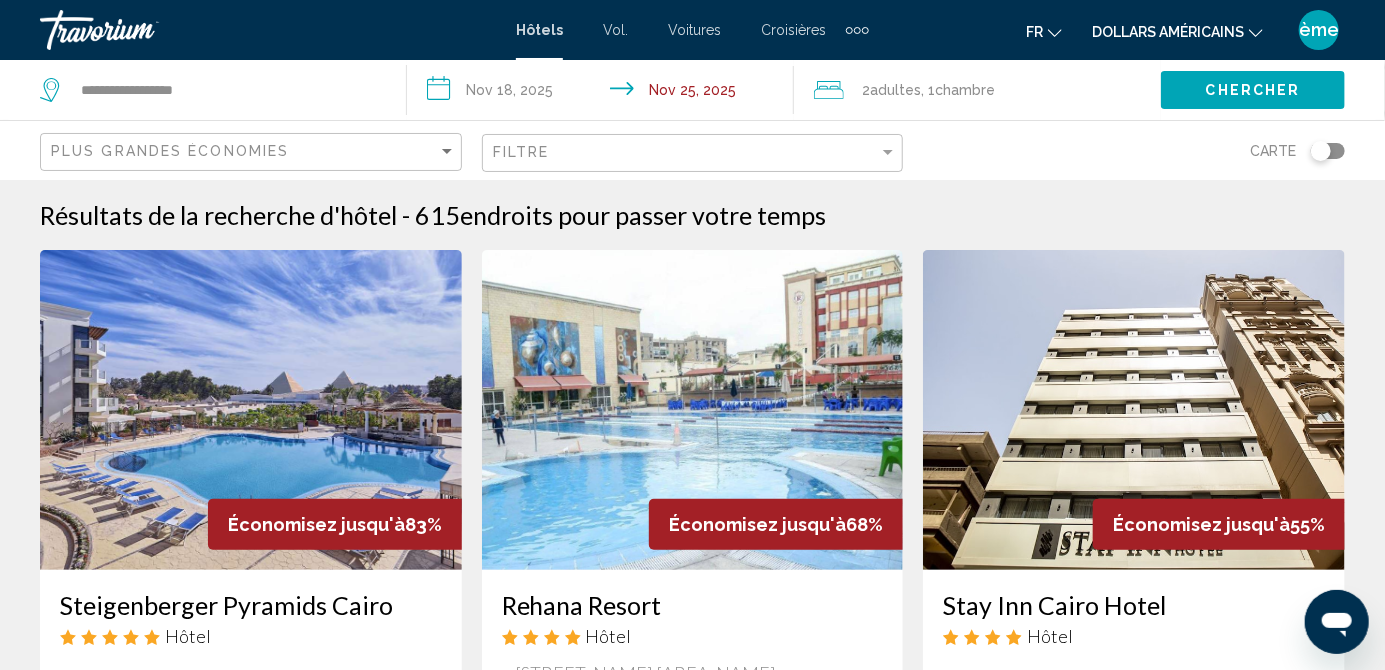 click on "**********" at bounding box center [604, 93] 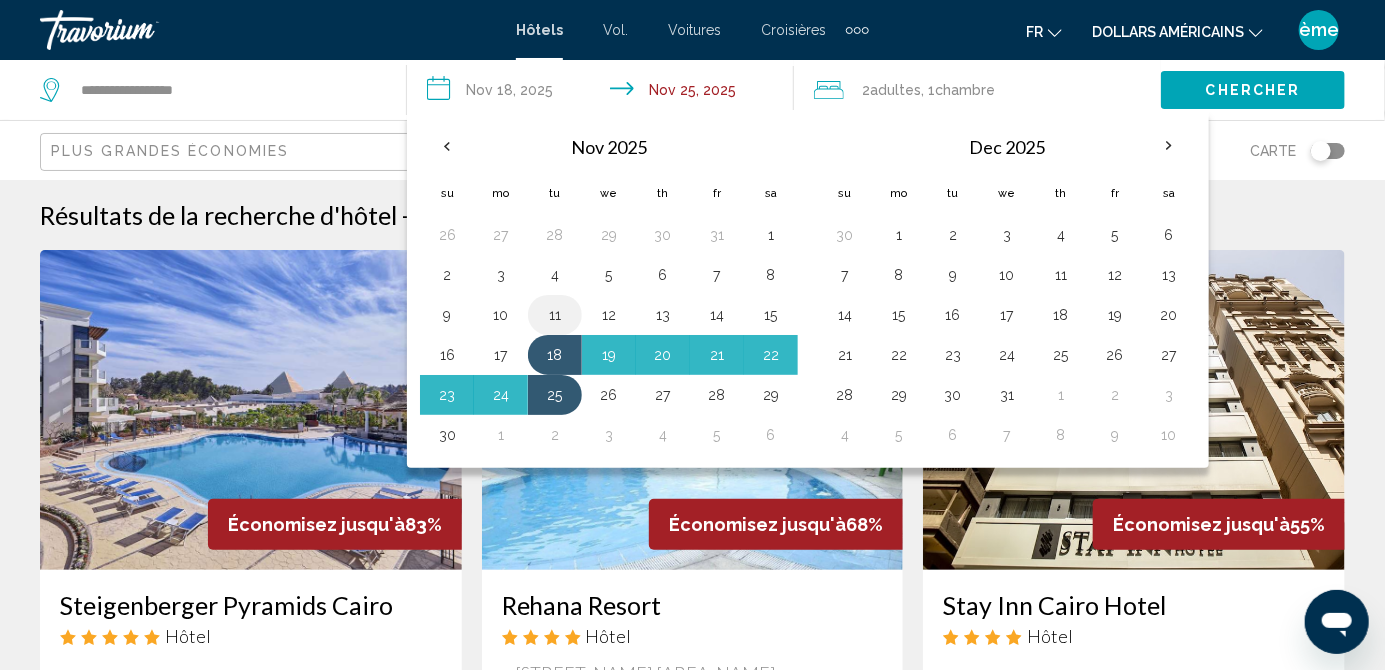 click on "11" at bounding box center (555, 315) 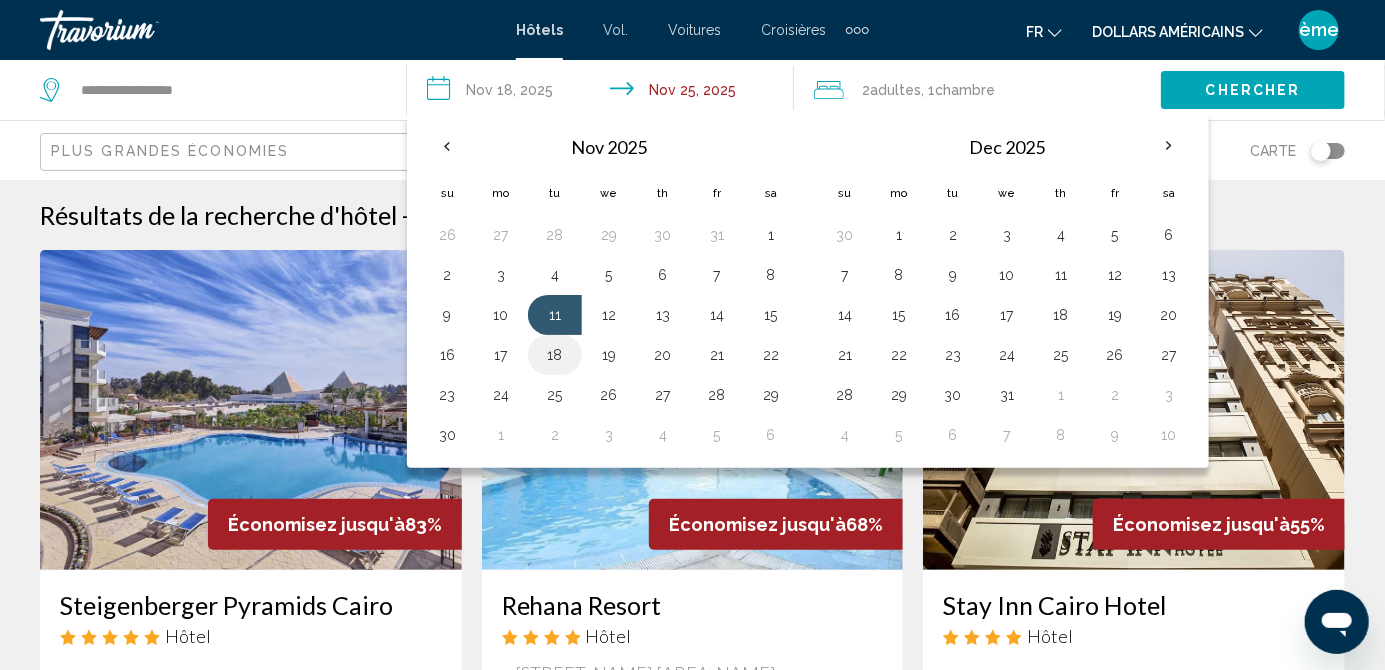click on "18" at bounding box center (555, 355) 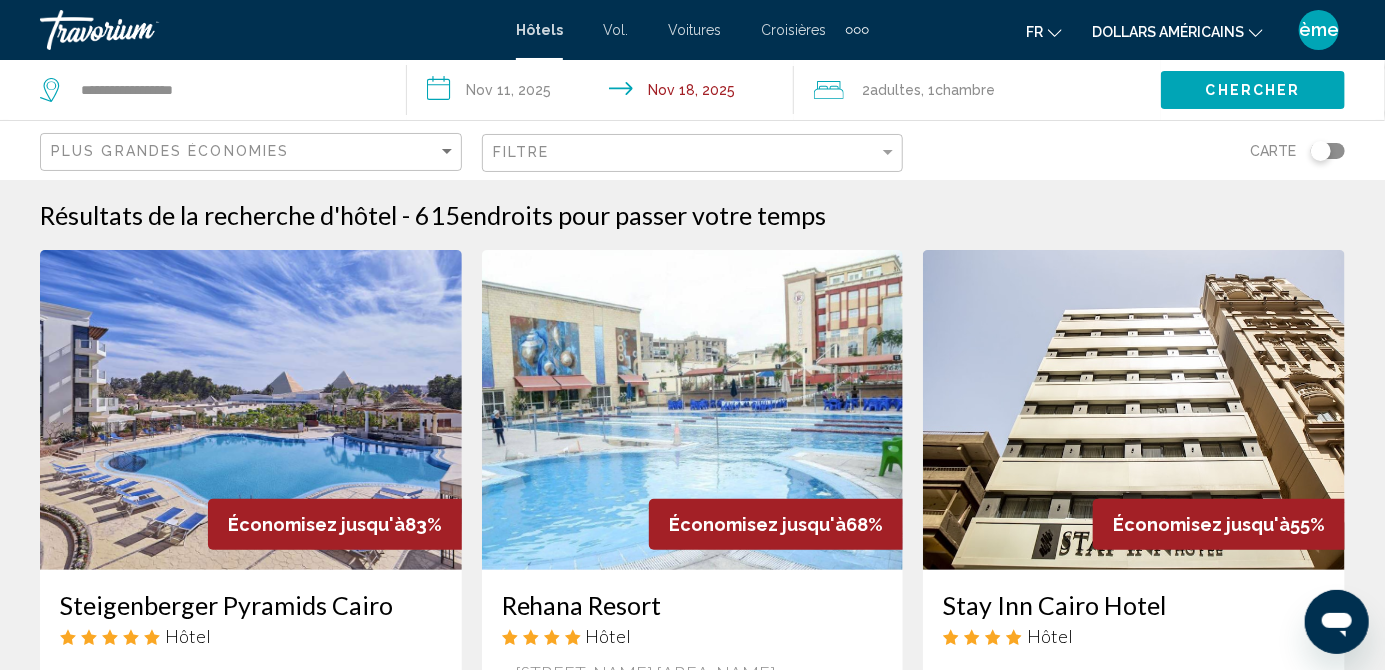 click on "Chercher" 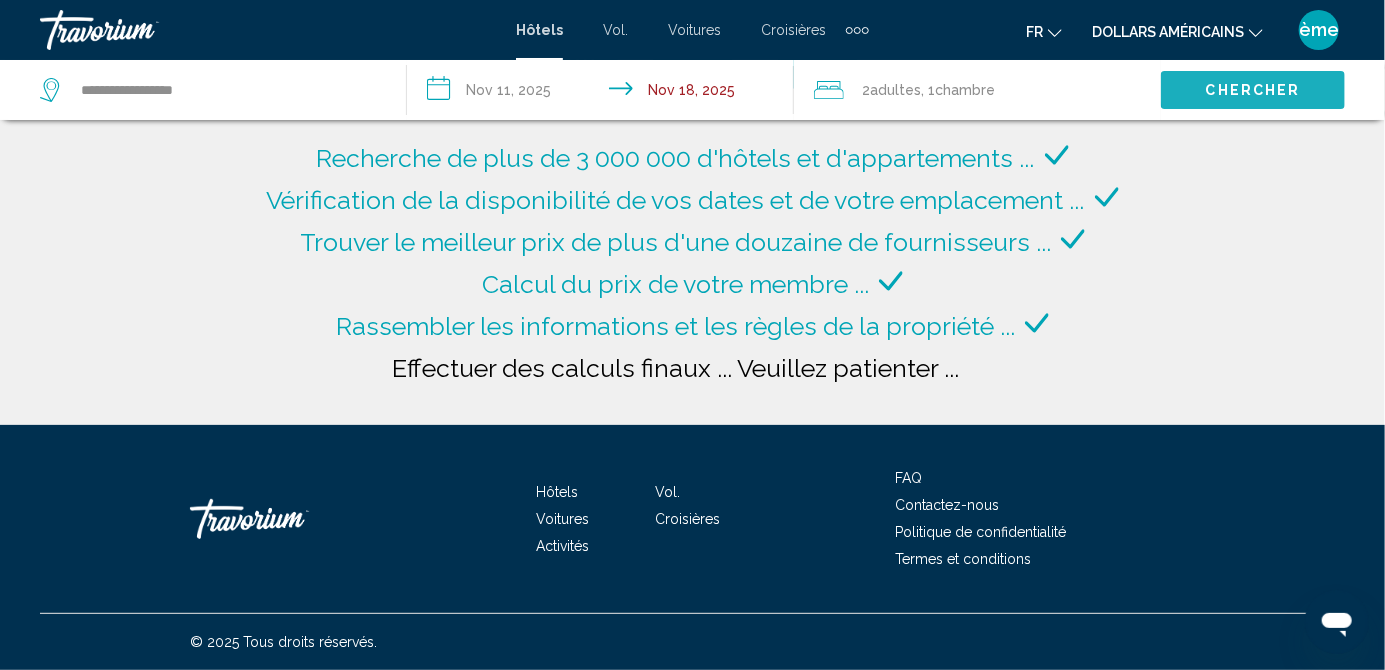 click on "Chercher" 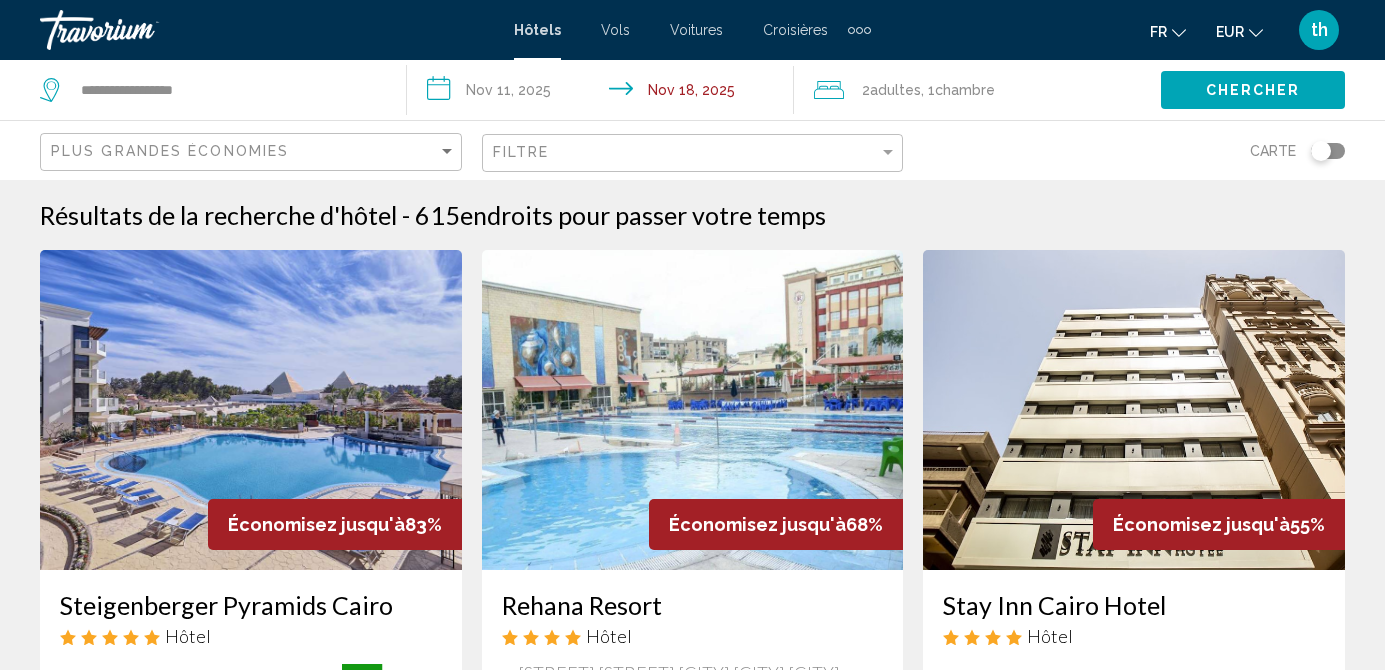 scroll, scrollTop: 0, scrollLeft: 0, axis: both 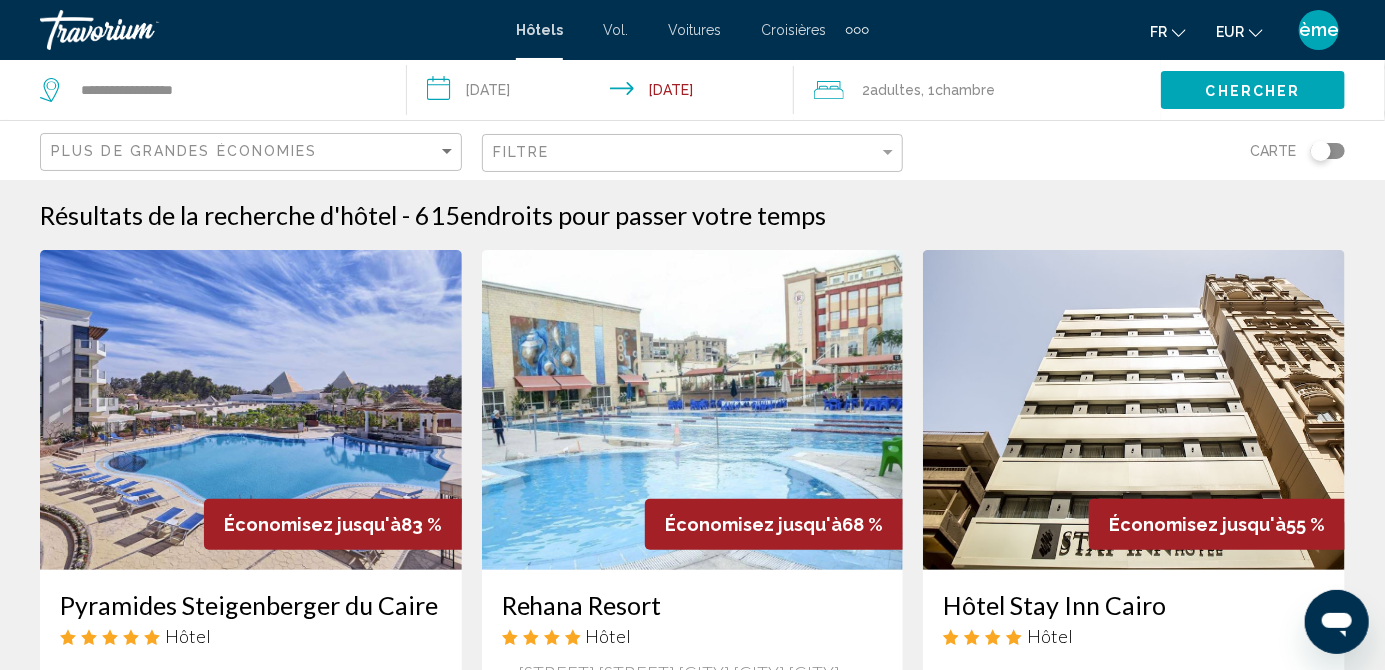 click on "Chercher" 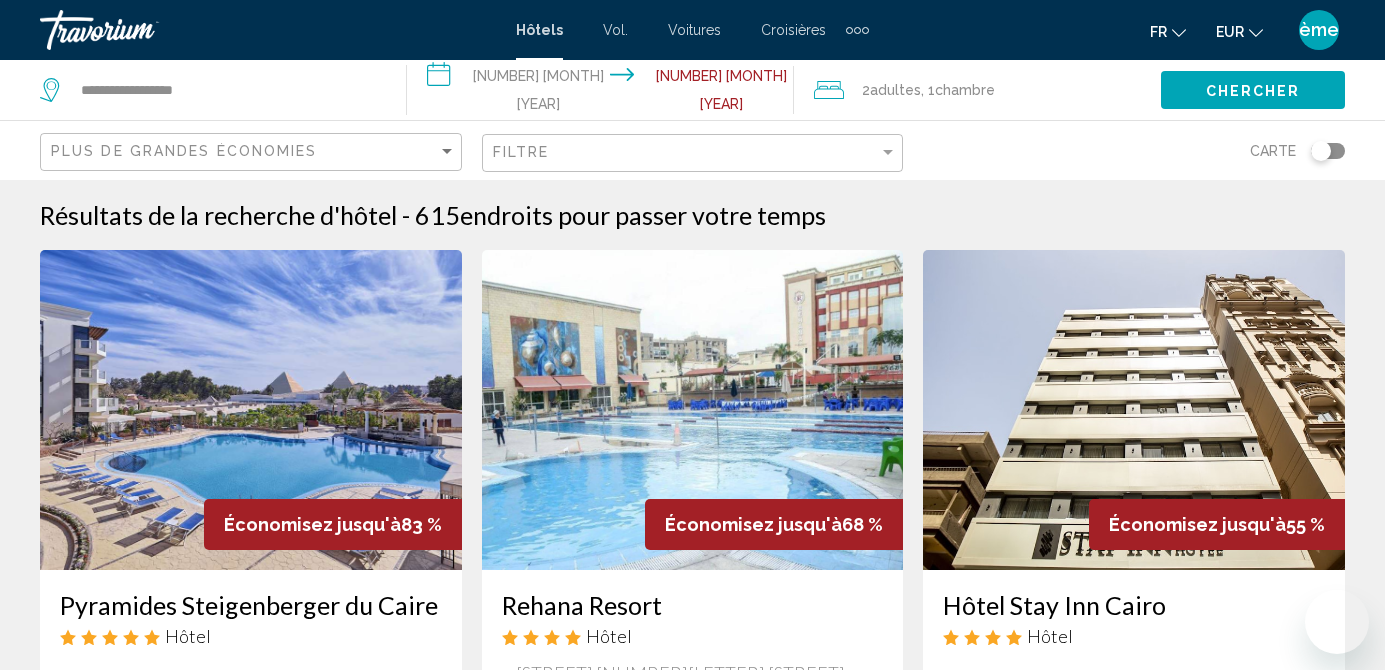 scroll, scrollTop: 0, scrollLeft: 0, axis: both 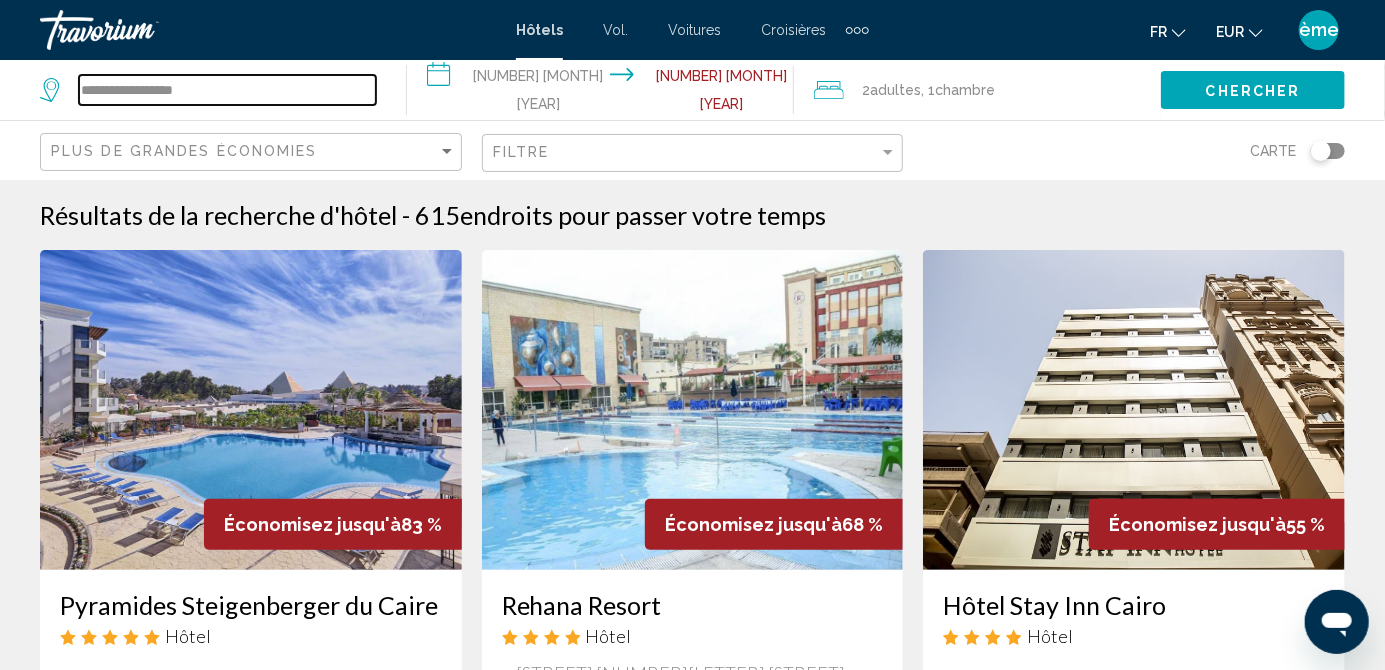 click on "**********" at bounding box center [227, 90] 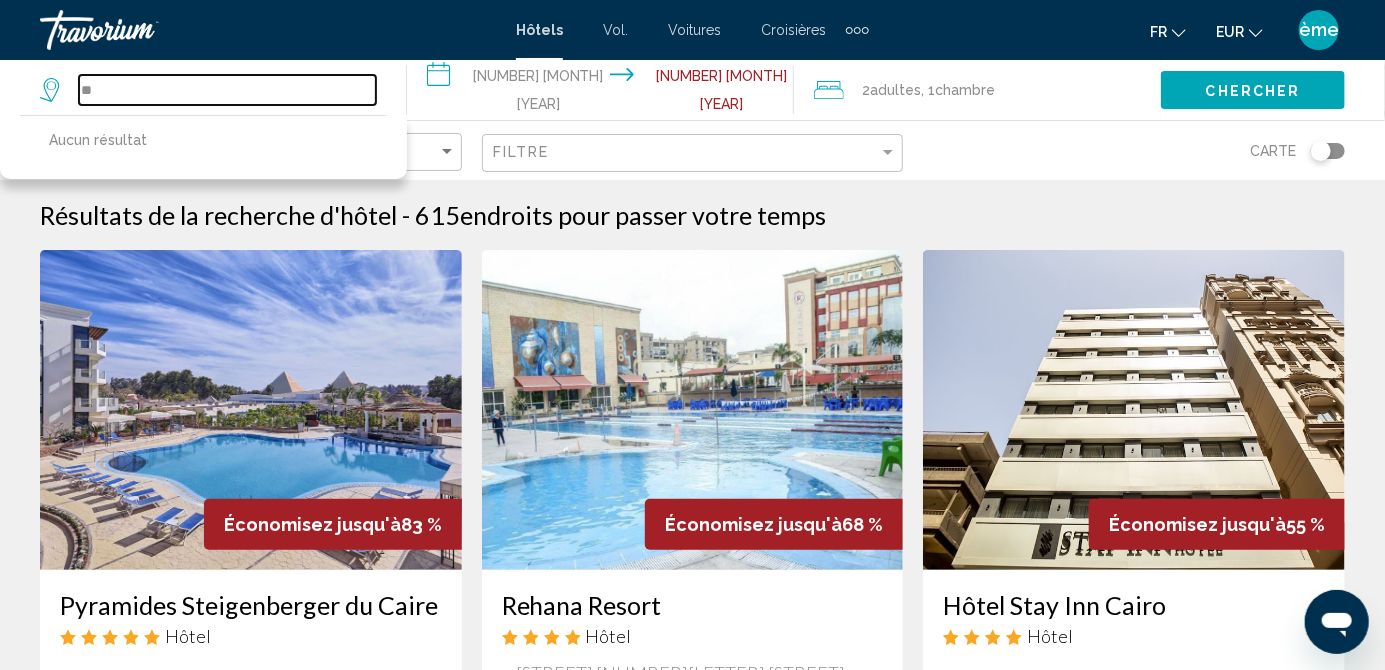 type on "*" 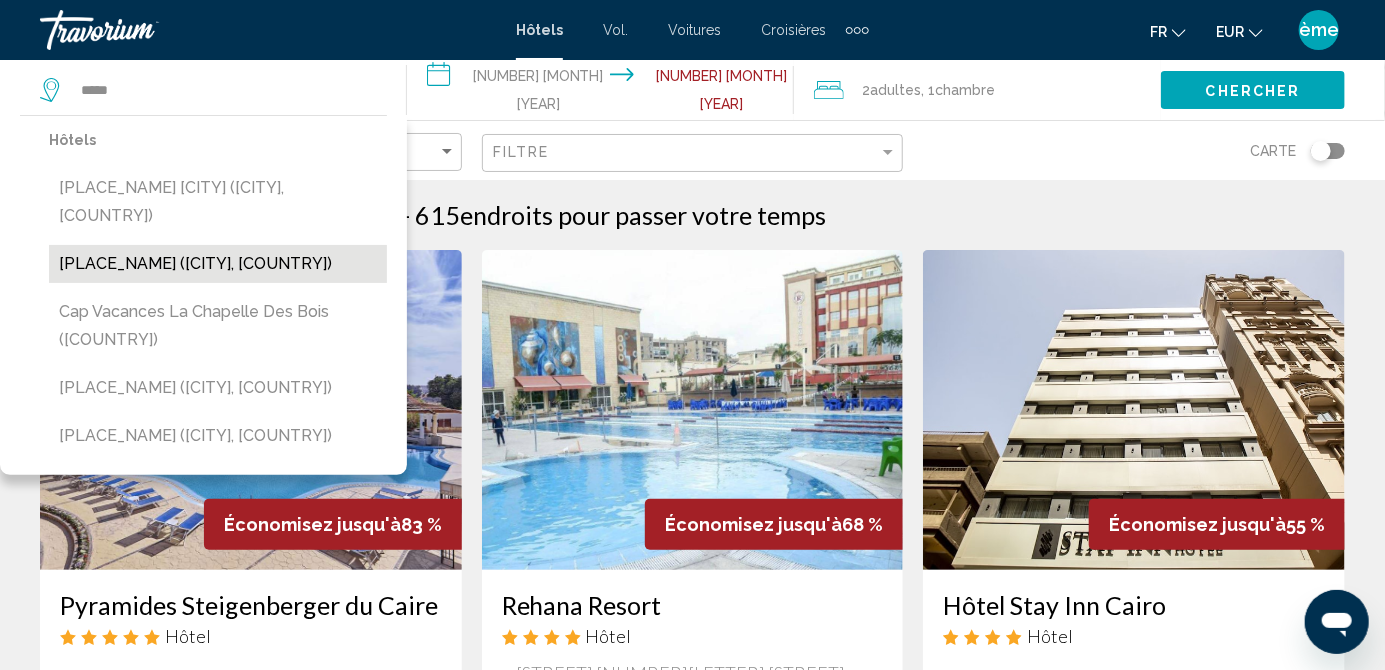 click on "[PLACE_NAME] ([CITY], [COUNTRY])" at bounding box center [218, 264] 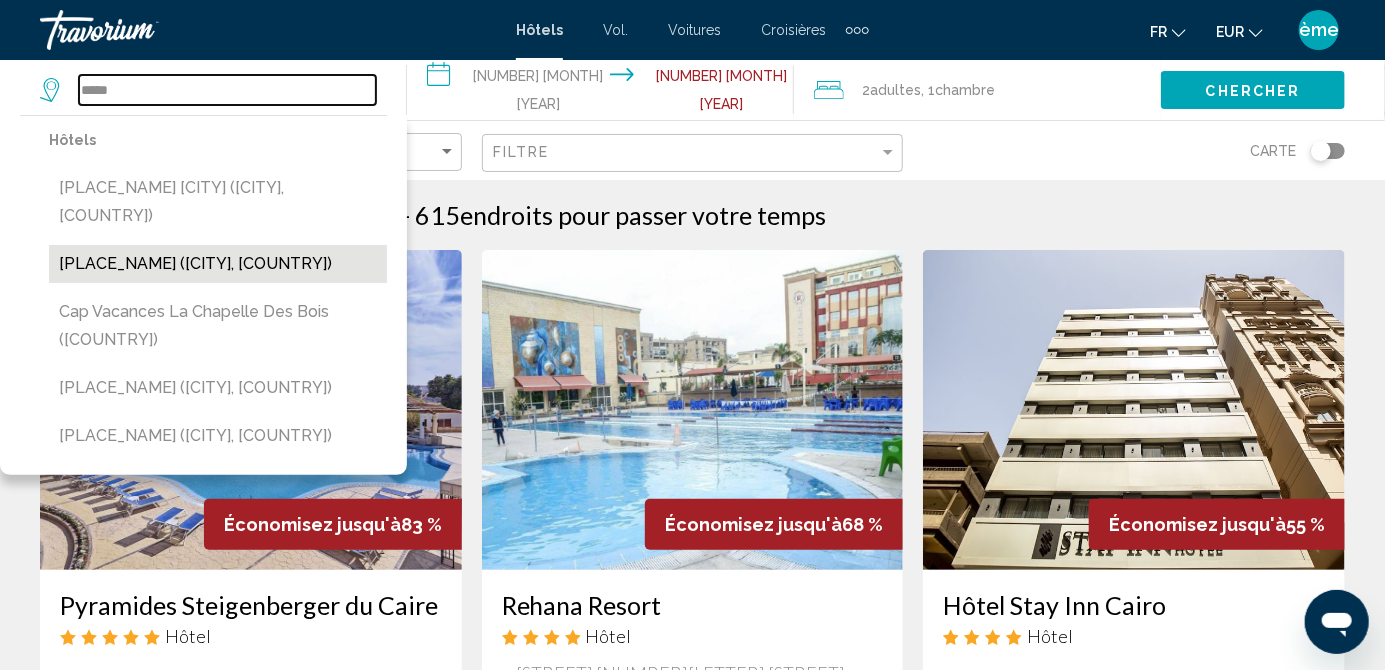 type on "**********" 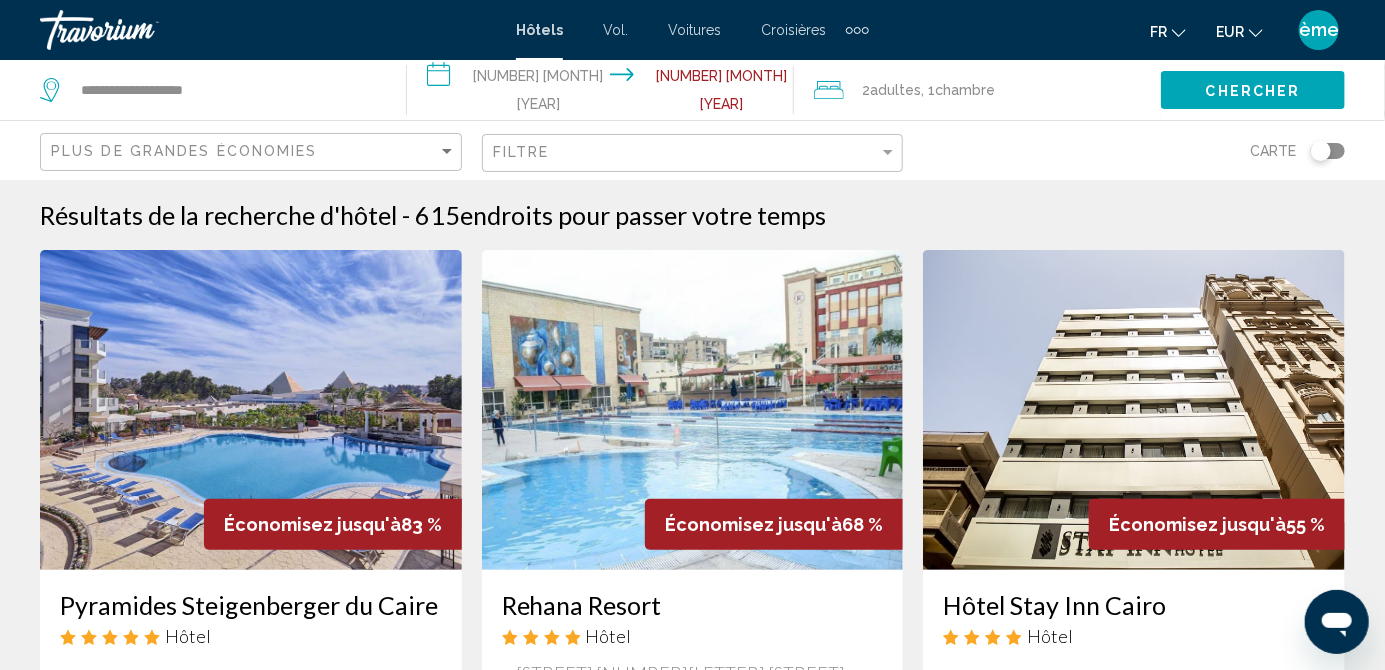 click on "**********" at bounding box center [604, 93] 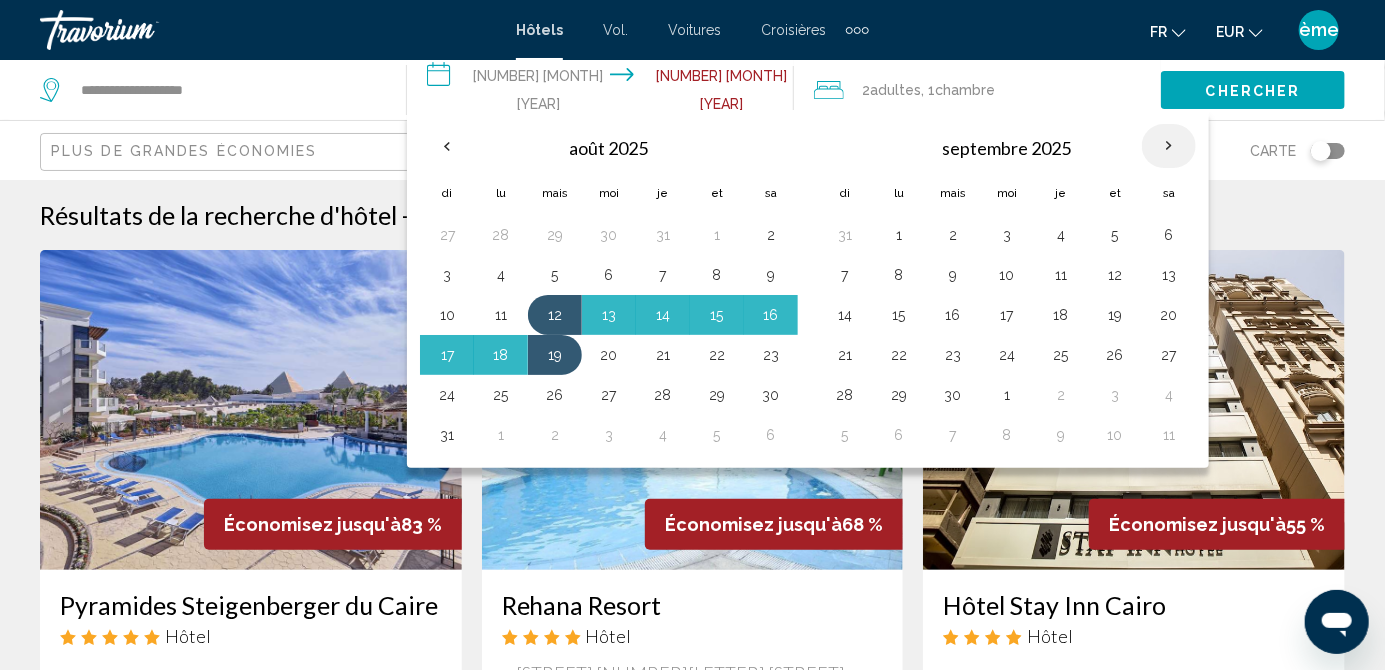 click at bounding box center (1169, 146) 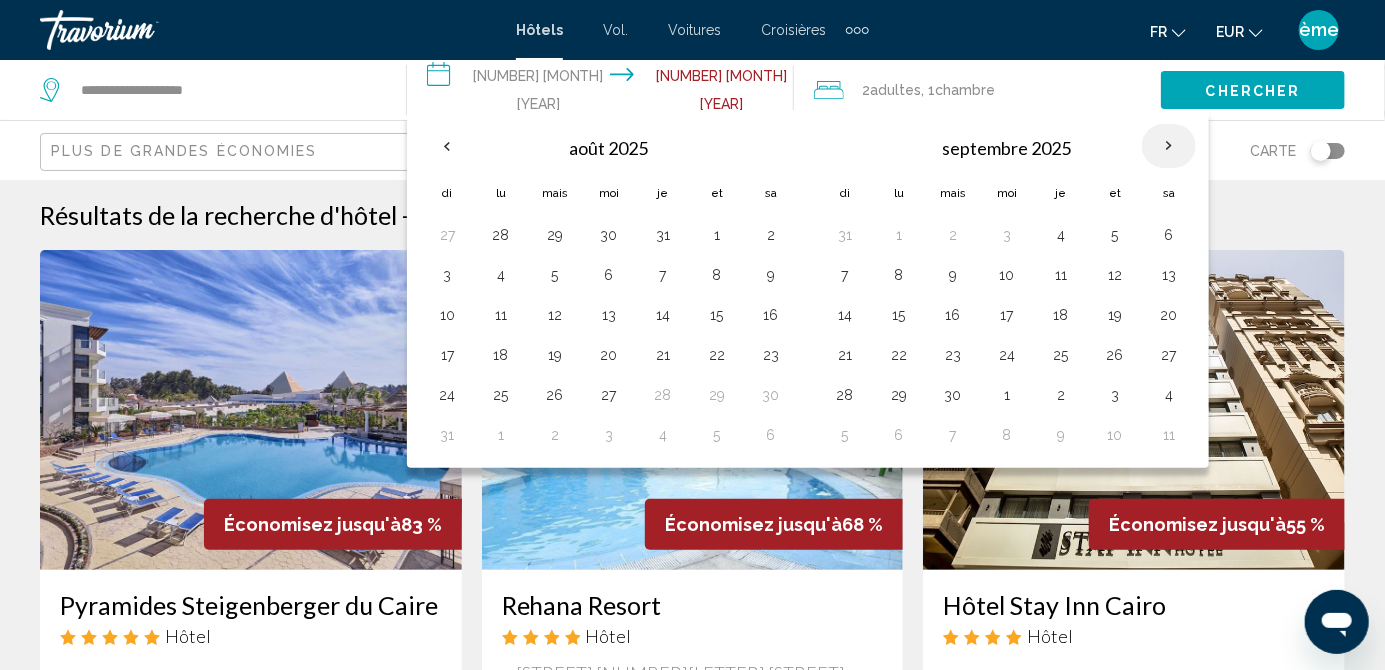 click at bounding box center [1169, 146] 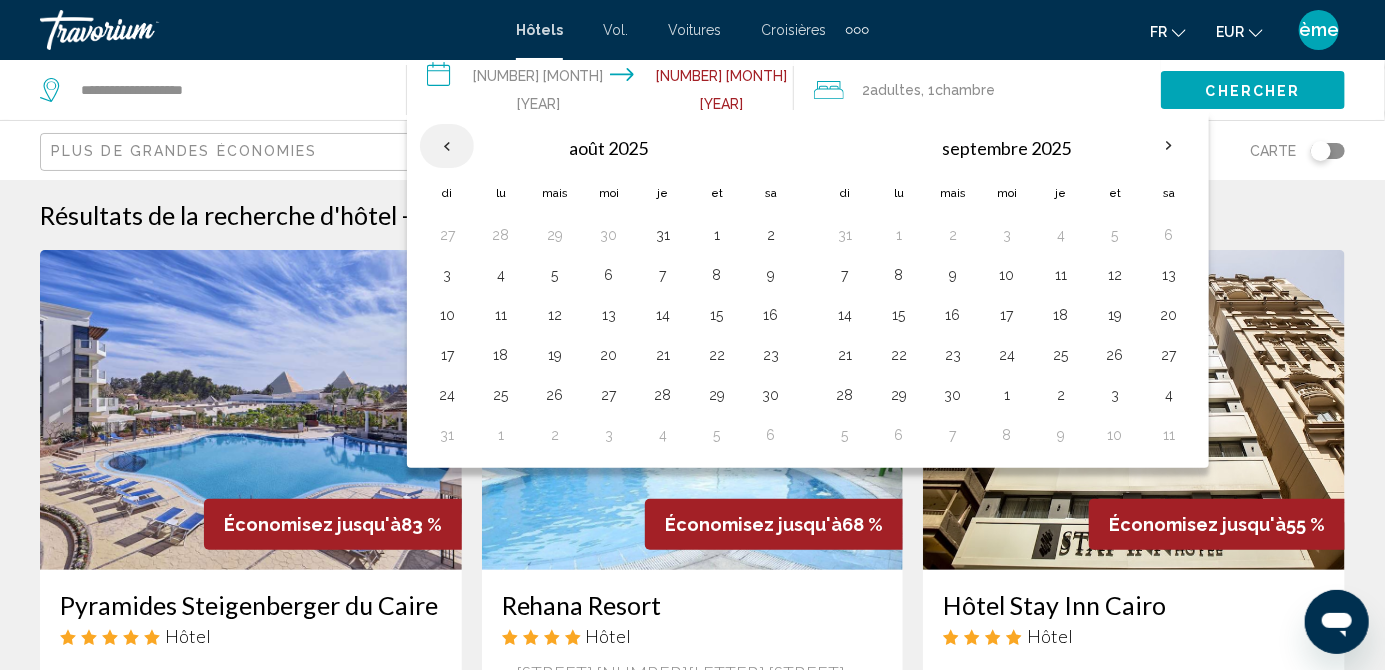 click at bounding box center (447, 146) 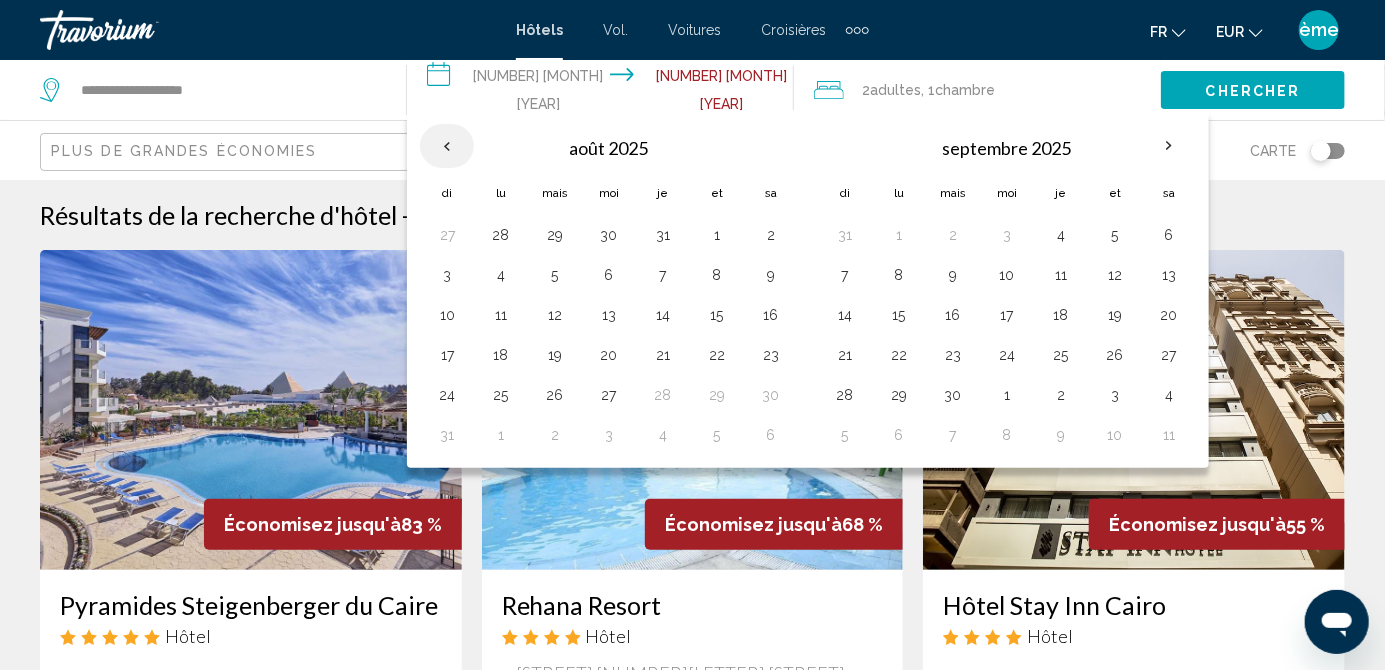 click at bounding box center [447, 146] 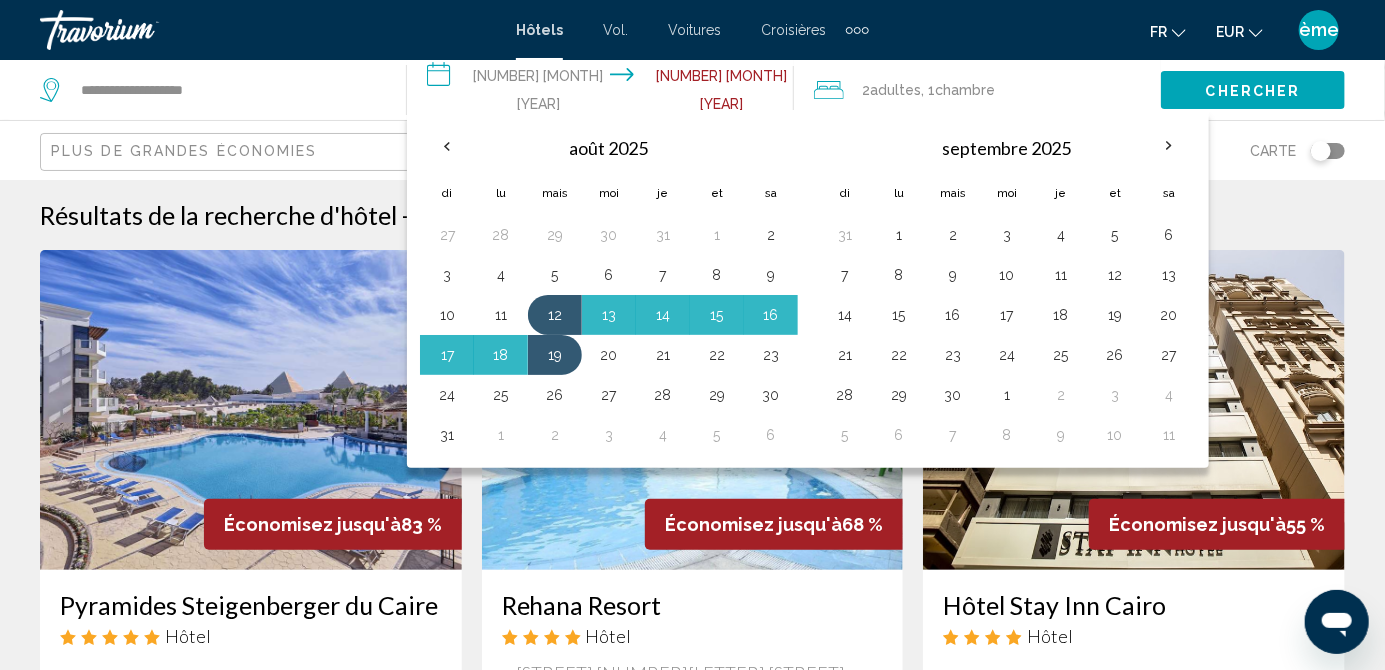 click on "[MONTH] [YEAR] di lu mais moi je et sa 27 28 29 30 31 1 2 3 4 5 6 7 8 9 10 11 12 13 14 15 16 17 18 19 20 21 22 23 24 25 26 27 28 29 30 31 1 2 3 4 5 6" at bounding box center [609, 289] 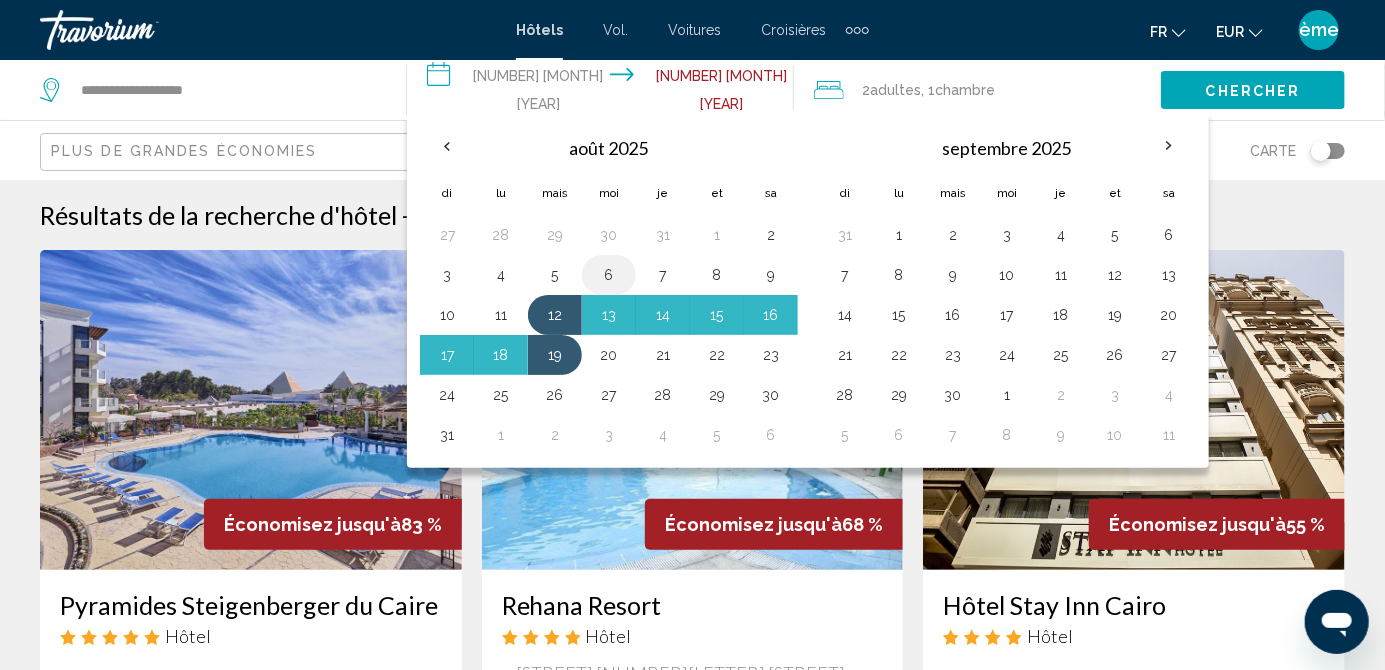 click on "6" at bounding box center (609, 275) 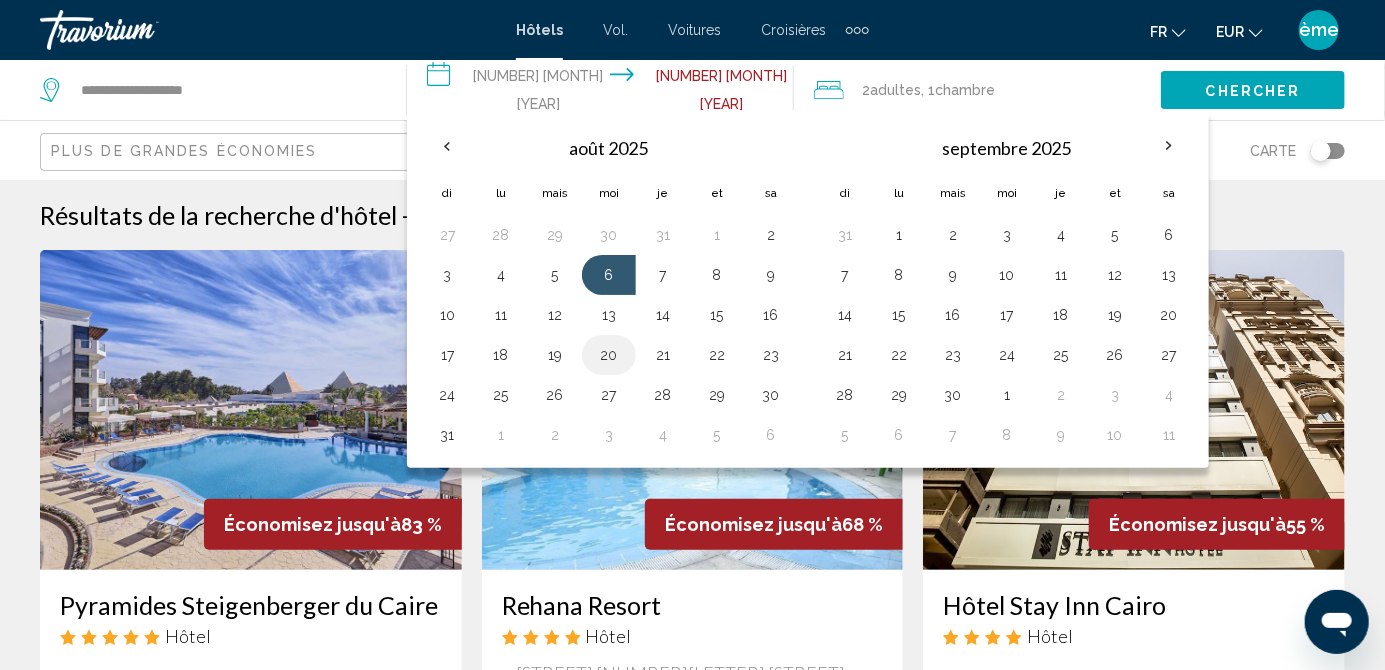 click on "20" at bounding box center [609, 355] 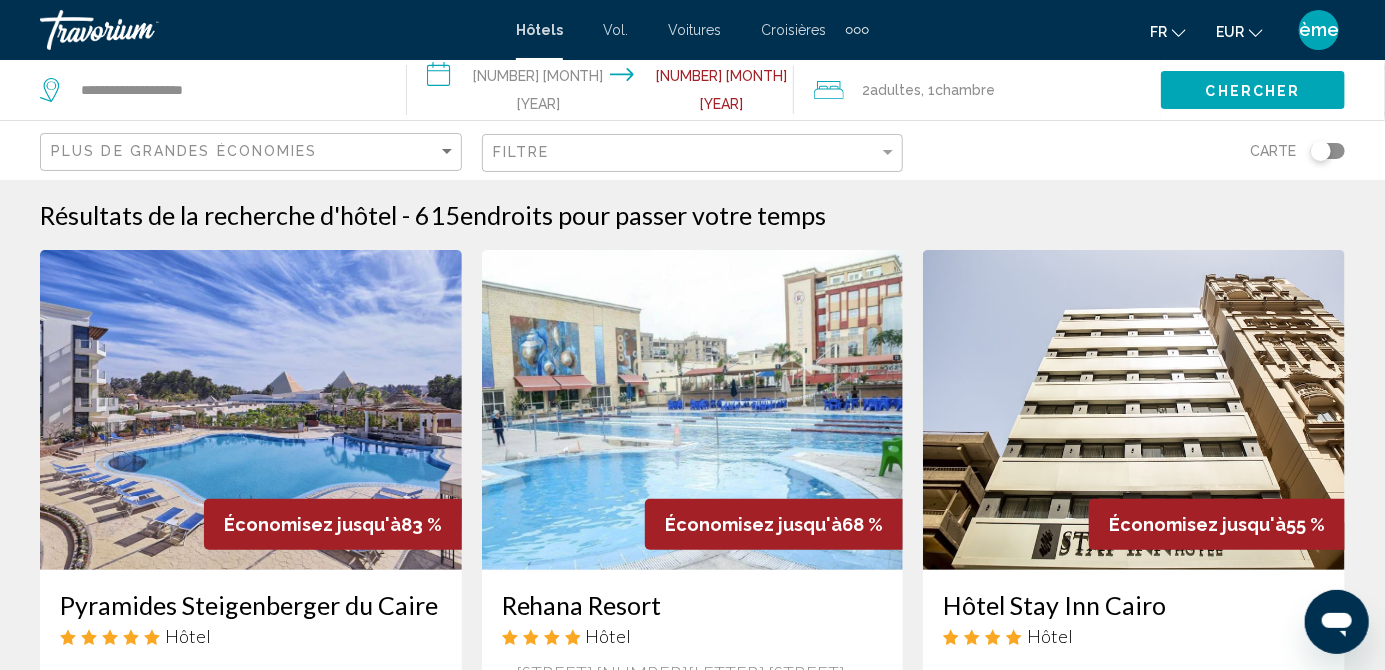 click on "Chercher" 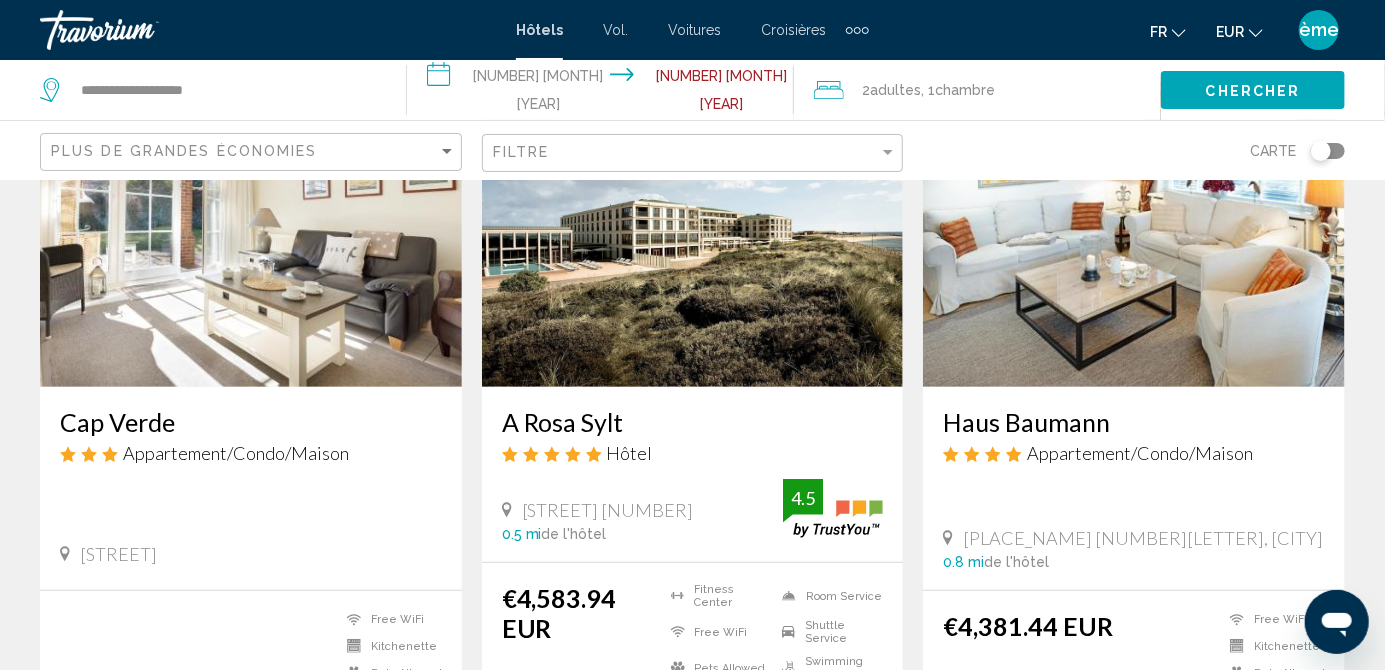 scroll, scrollTop: 0, scrollLeft: 0, axis: both 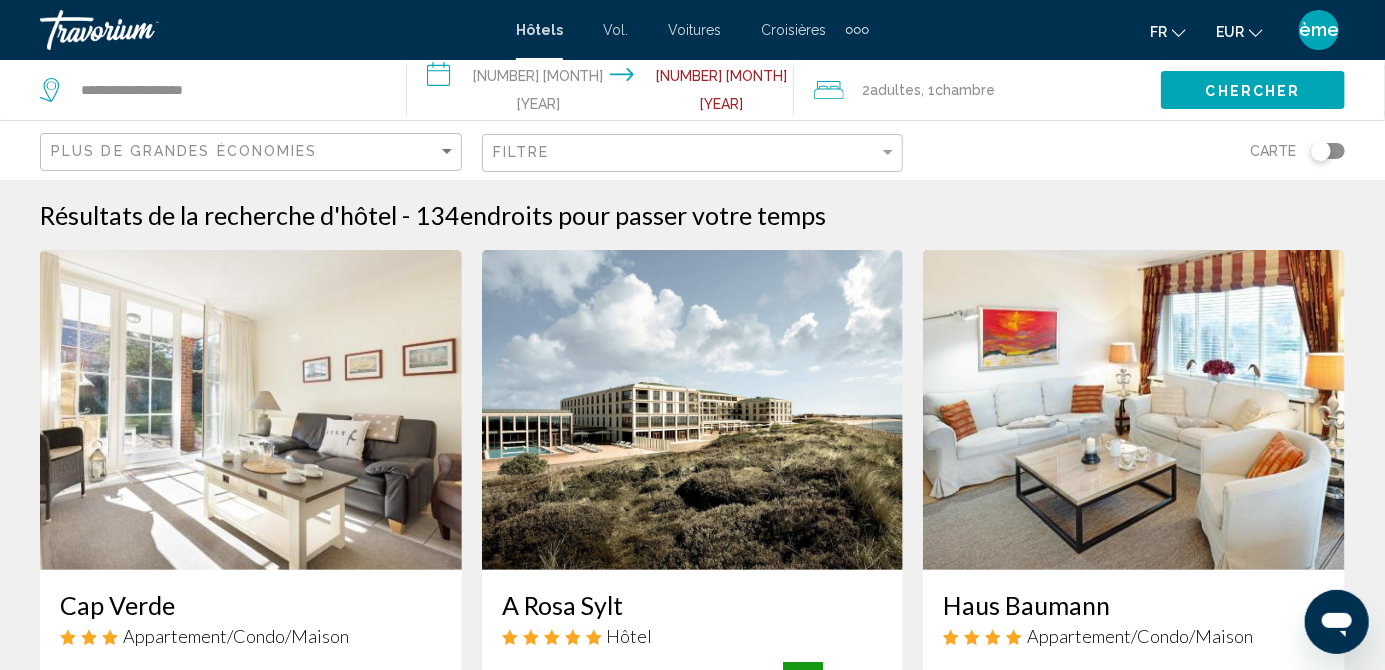 click on "**********" at bounding box center [604, 93] 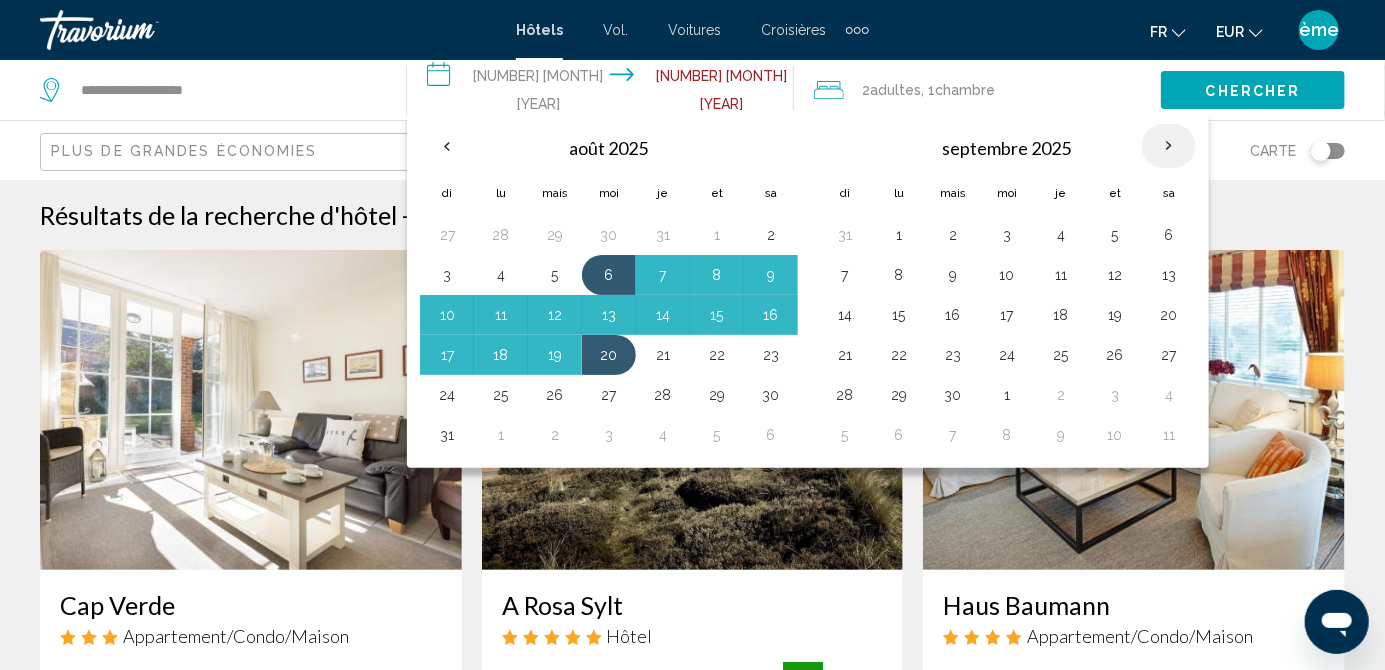 click at bounding box center (1169, 146) 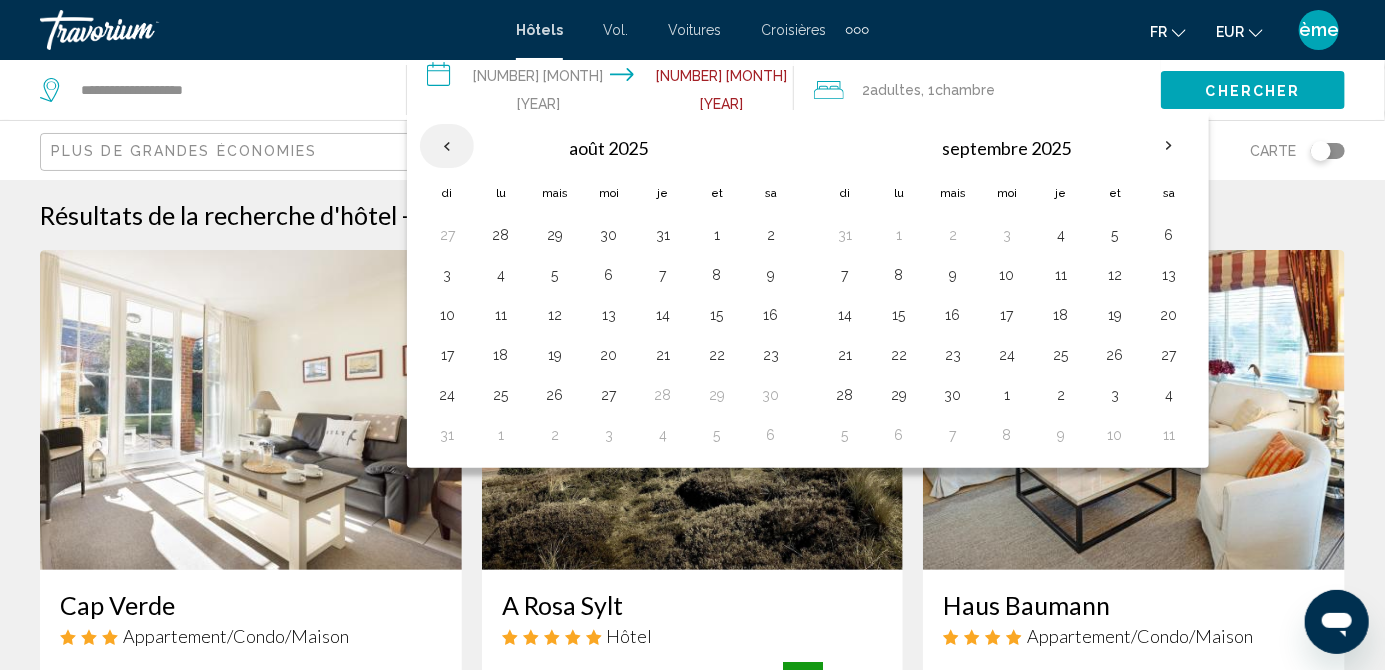 click at bounding box center [447, 146] 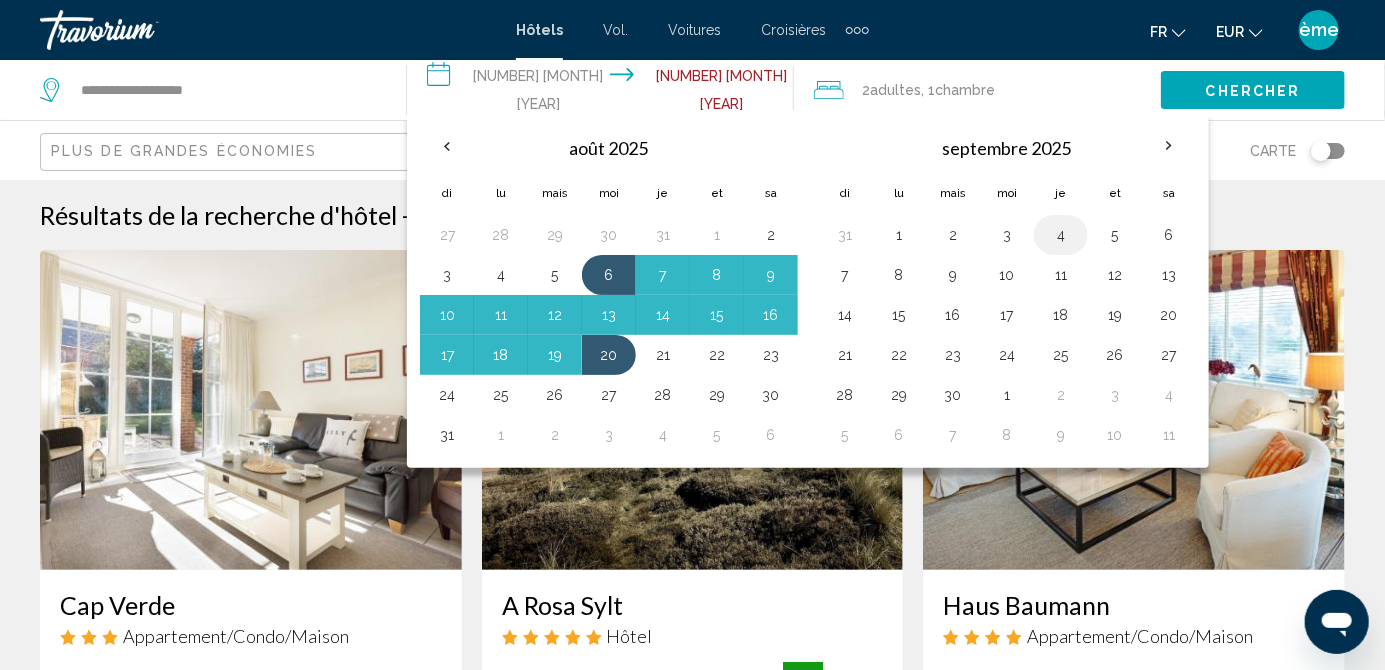 click on "4" at bounding box center (1061, 235) 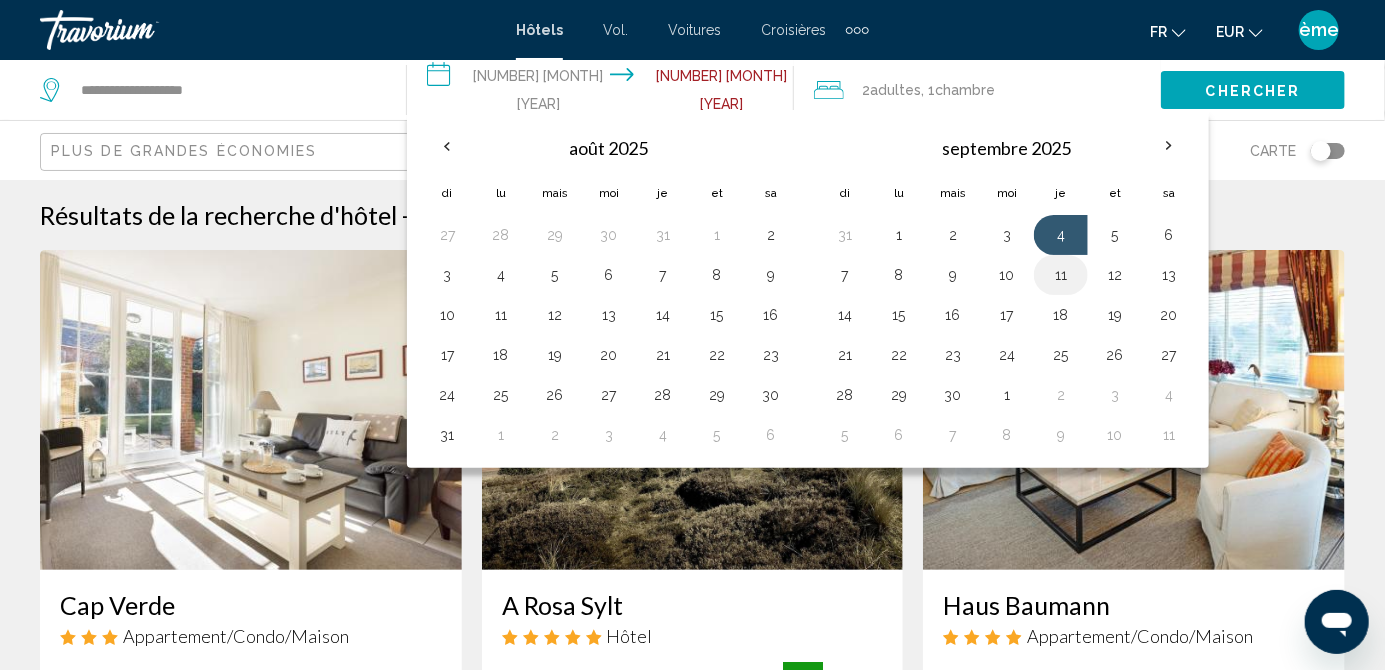 click on "11" at bounding box center (1061, 275) 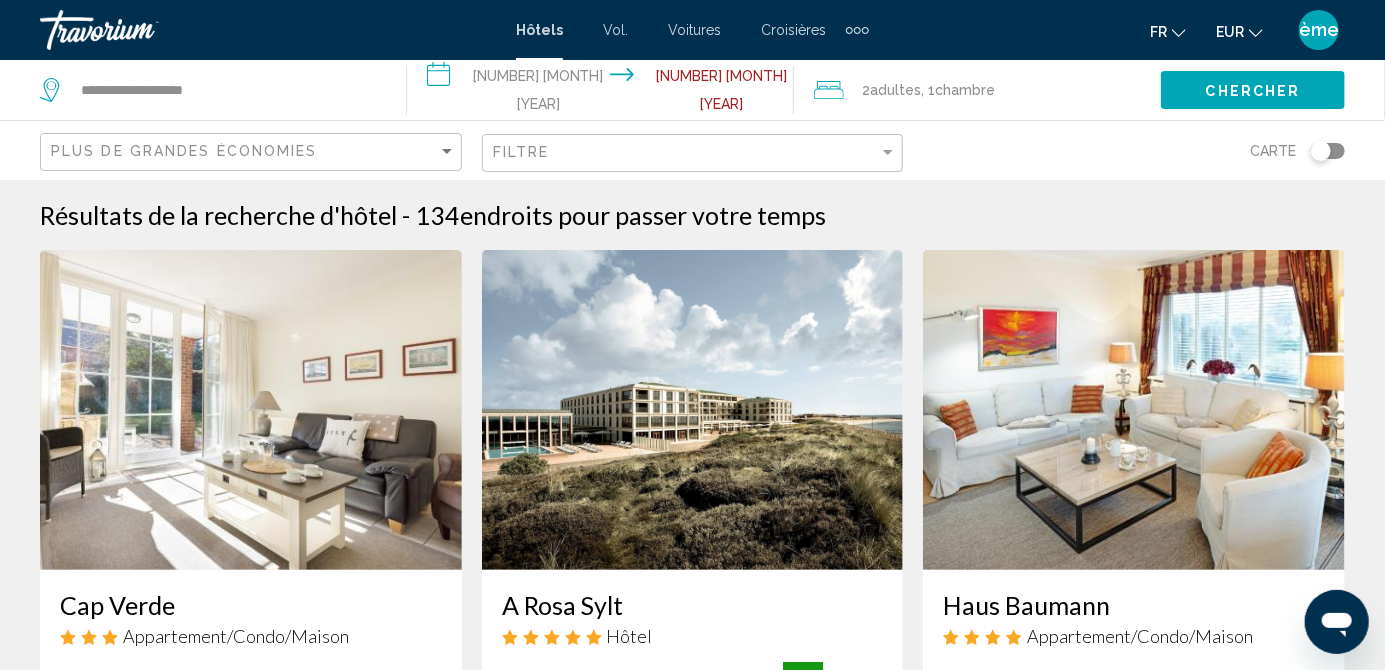 click on "Chercher" 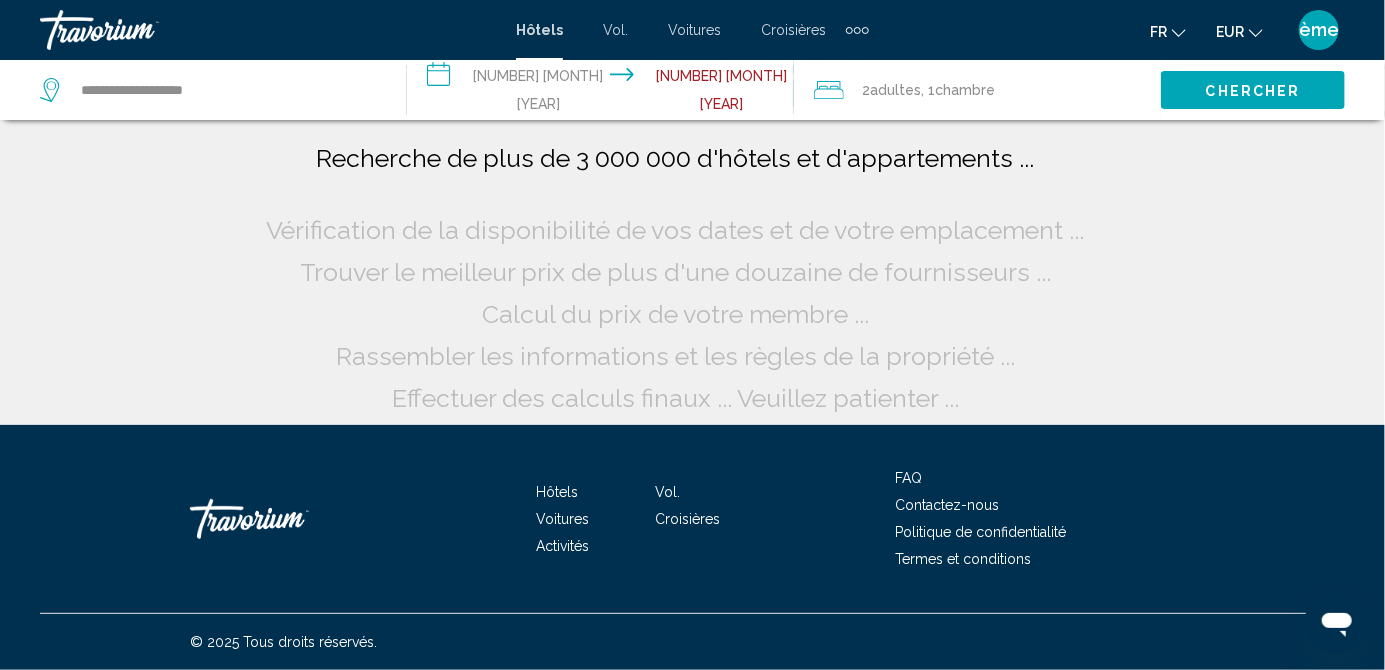 click at bounding box center [140, 30] 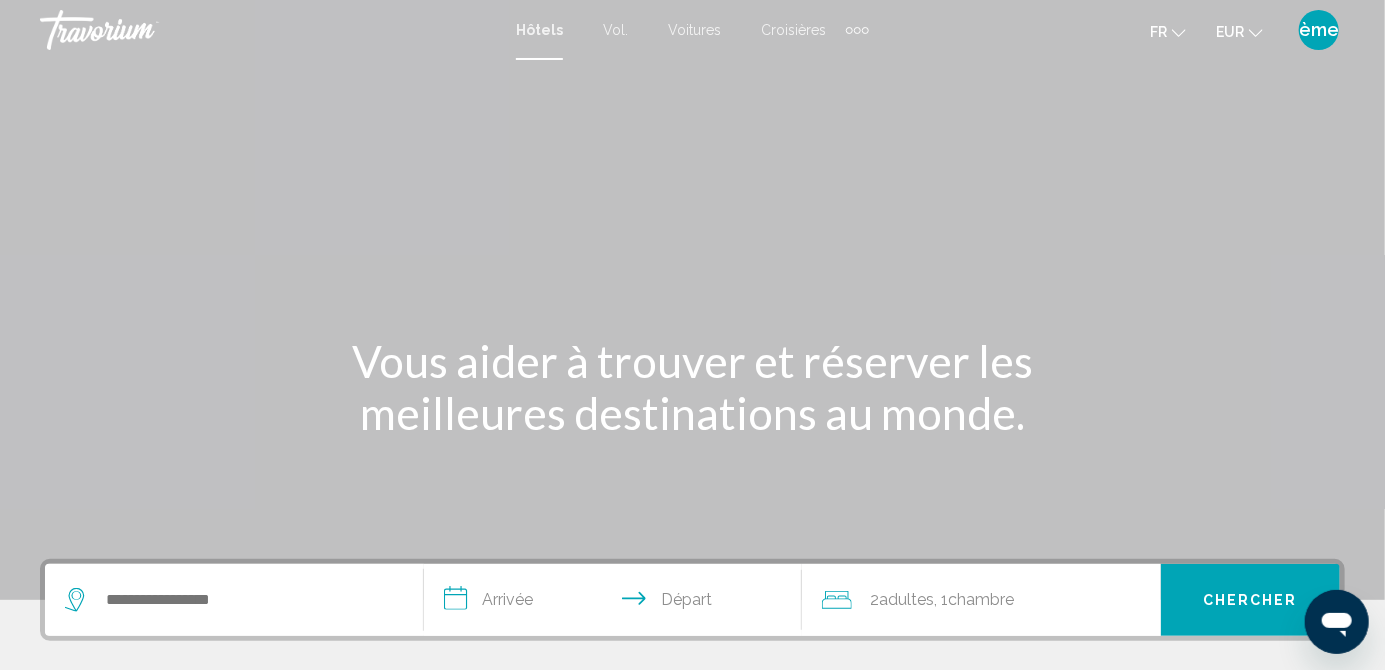 click on "**********" at bounding box center (617, 603) 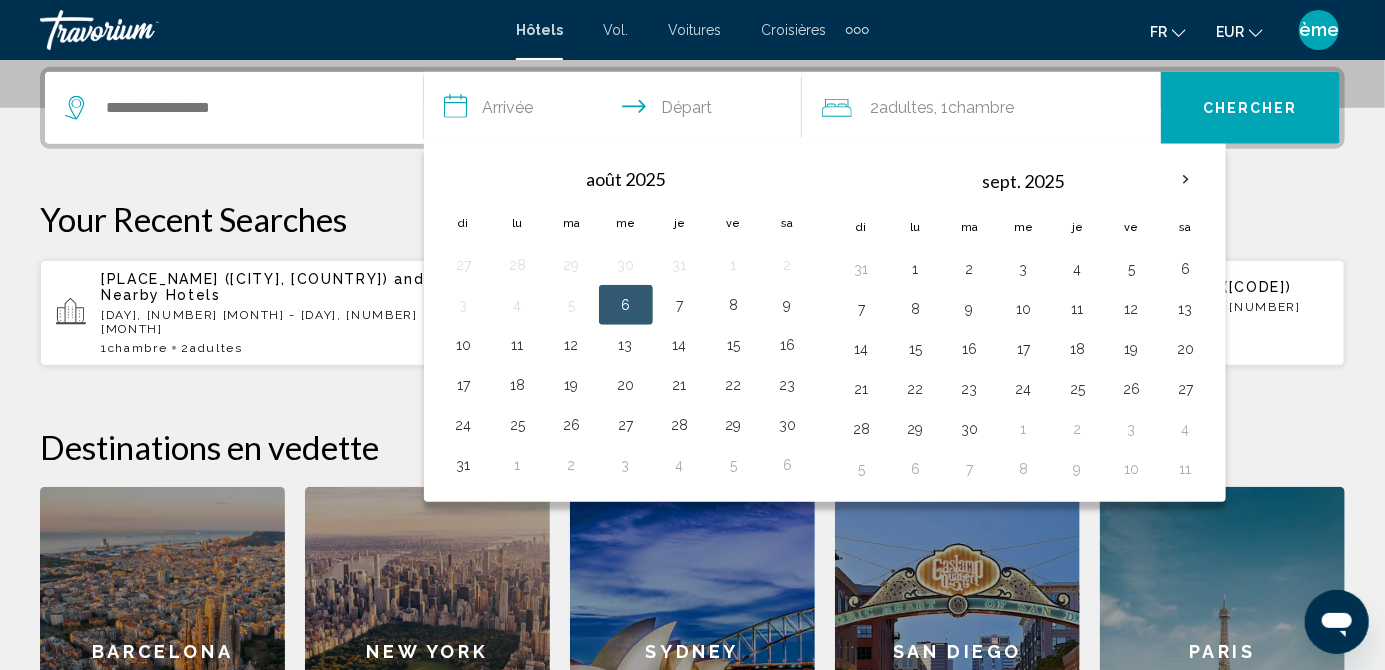 scroll, scrollTop: 493, scrollLeft: 0, axis: vertical 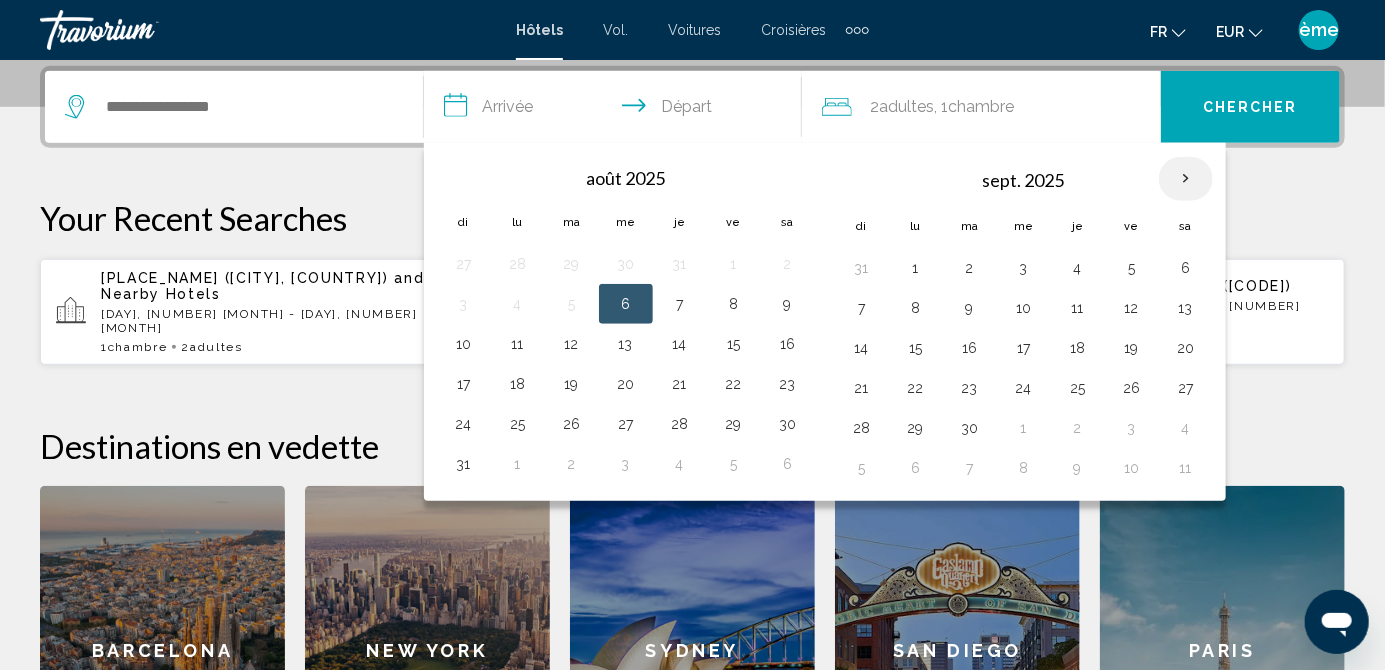 click at bounding box center [1186, 179] 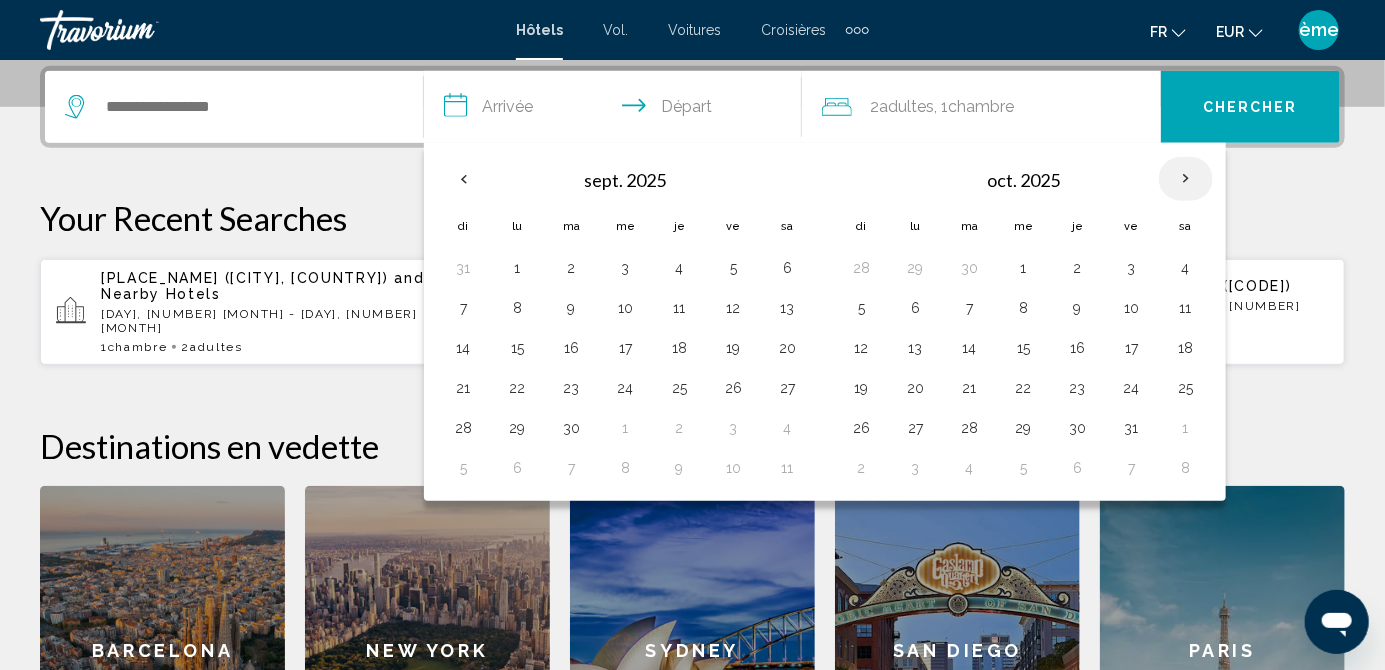 click at bounding box center (1186, 179) 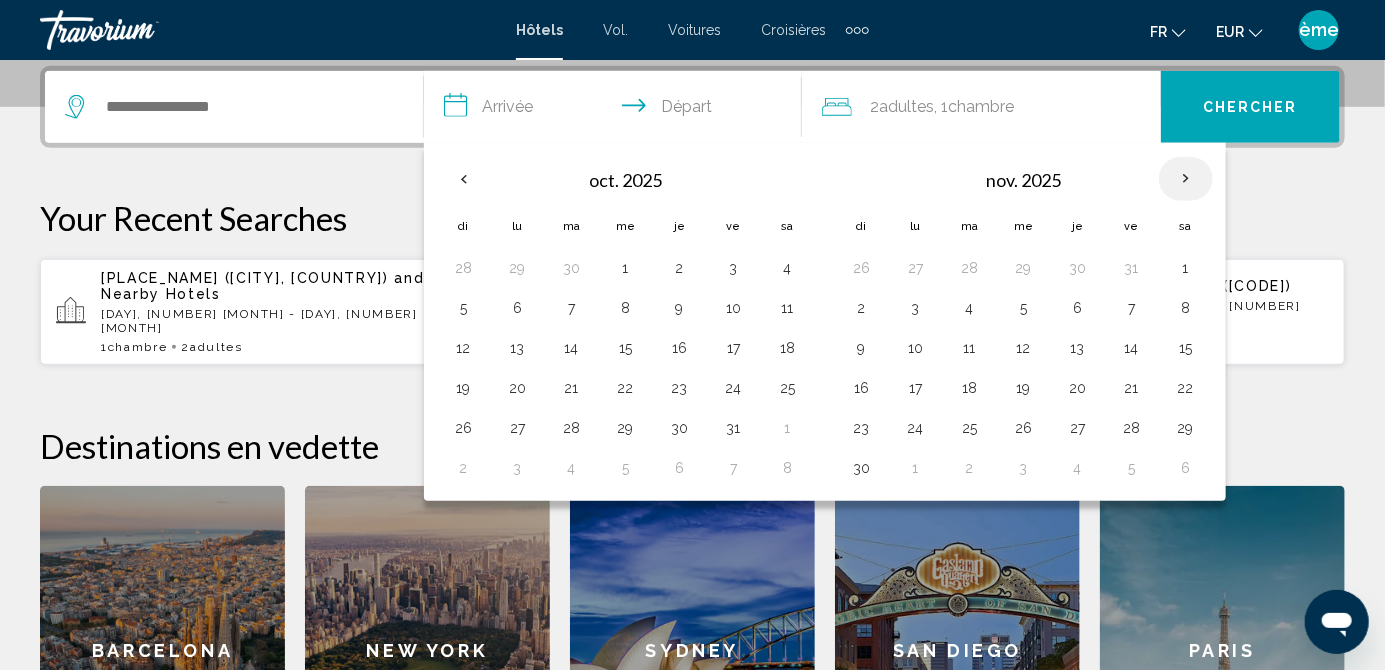 click at bounding box center (1186, 179) 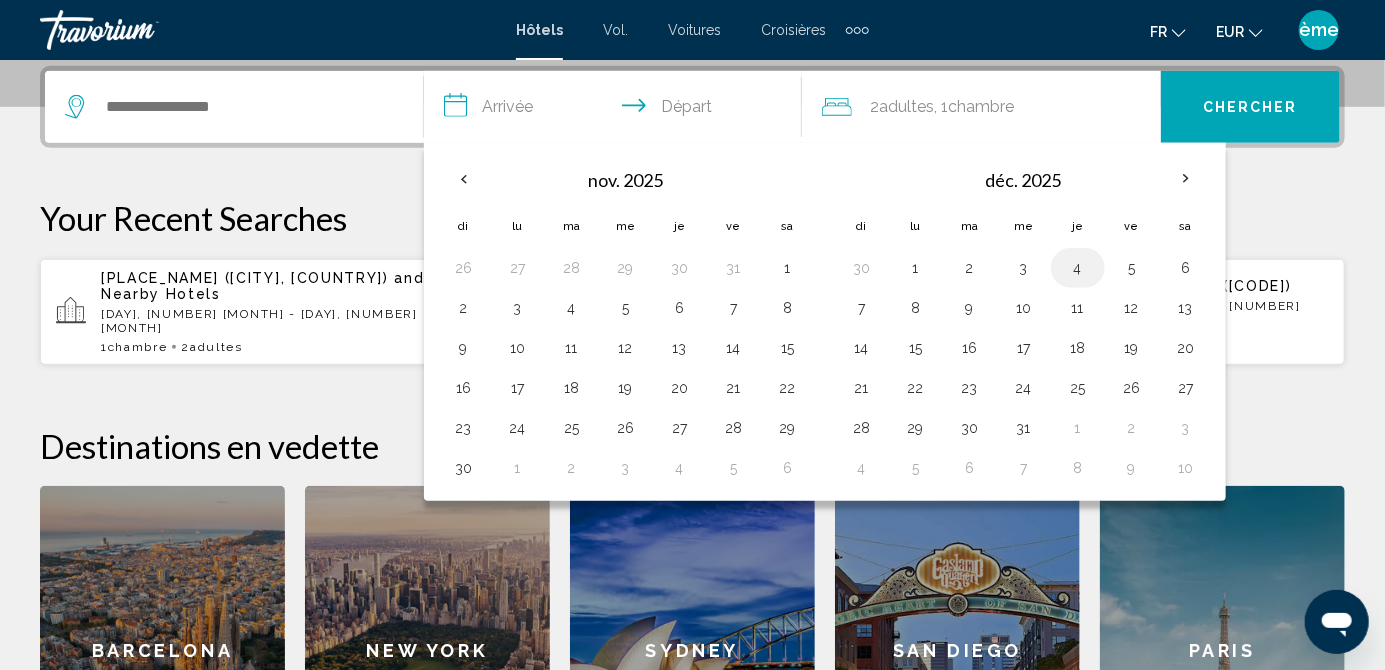 click on "4" at bounding box center [1078, 268] 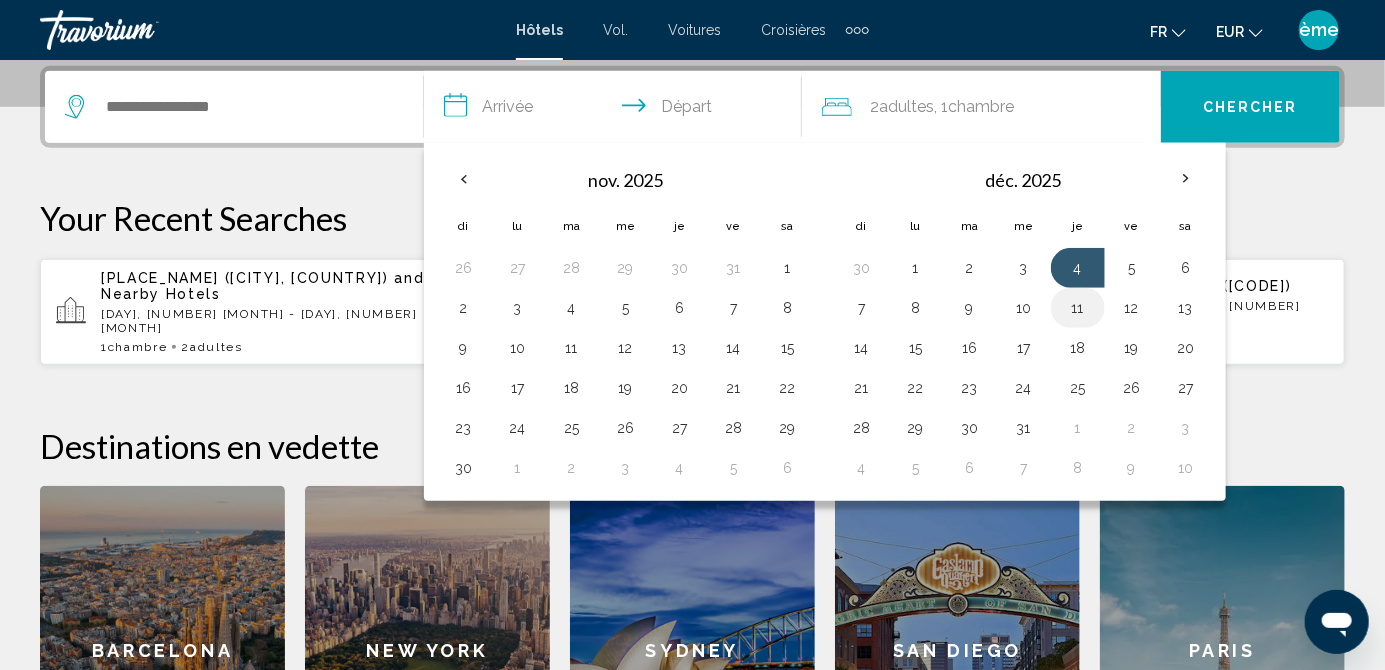 click on "11" at bounding box center (1078, 308) 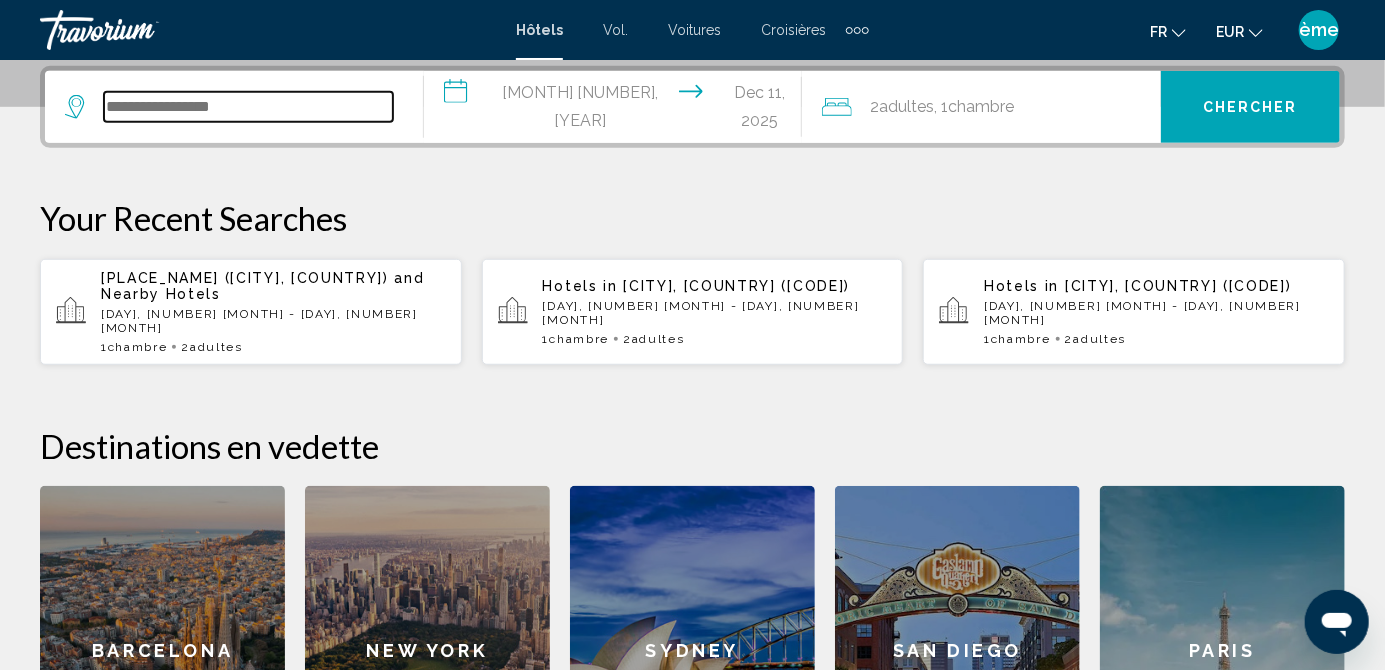 click at bounding box center (248, 107) 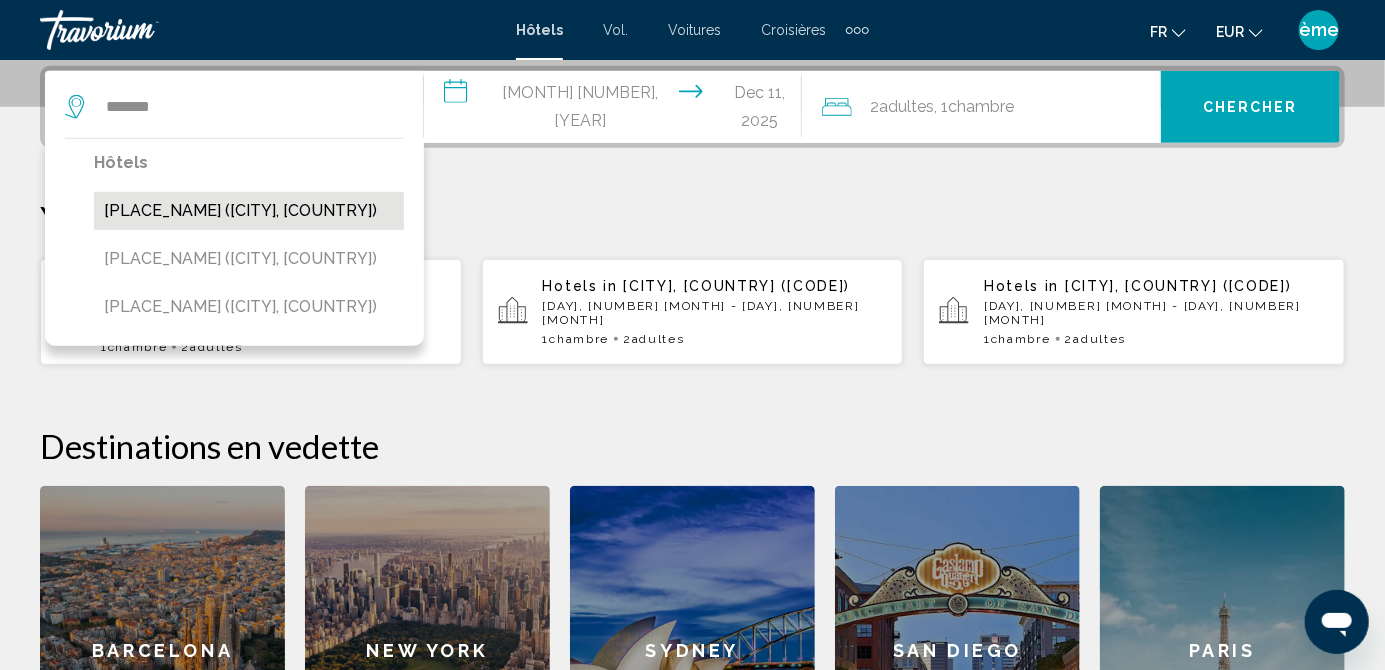 click on "[PLACE_NAME] ([CITY], [COUNTRY])" at bounding box center [249, 211] 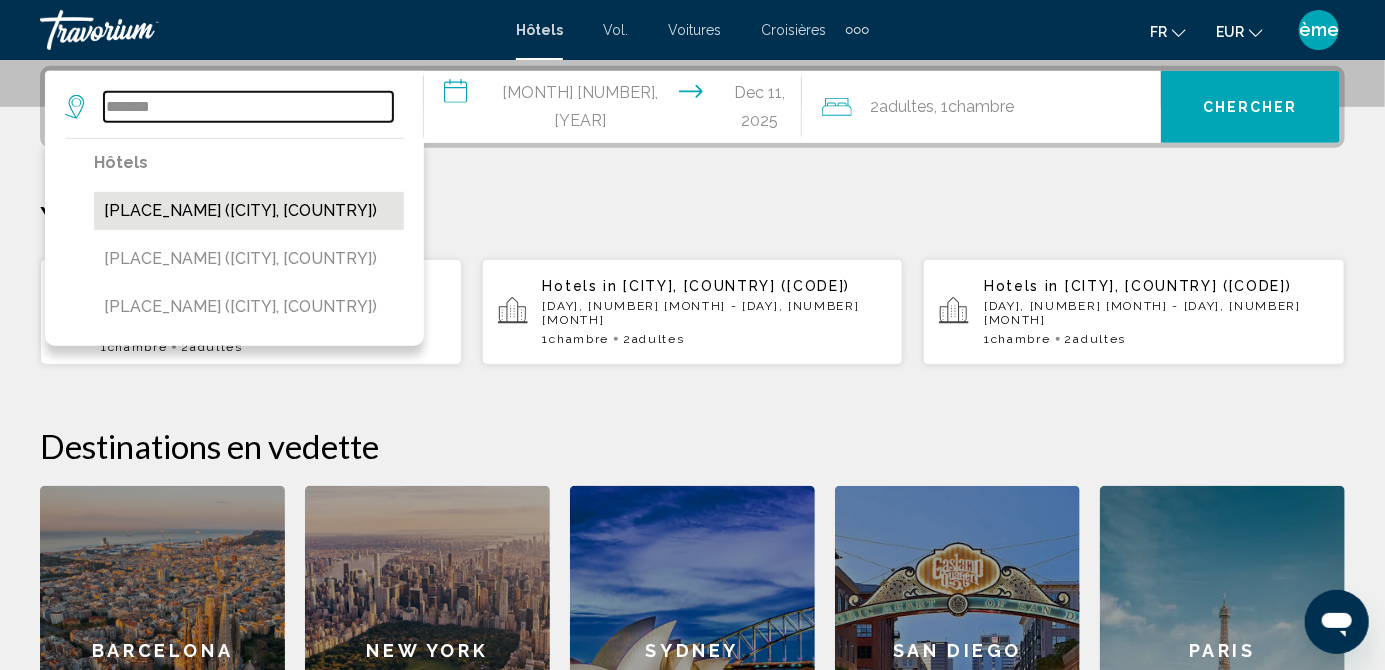 type on "**********" 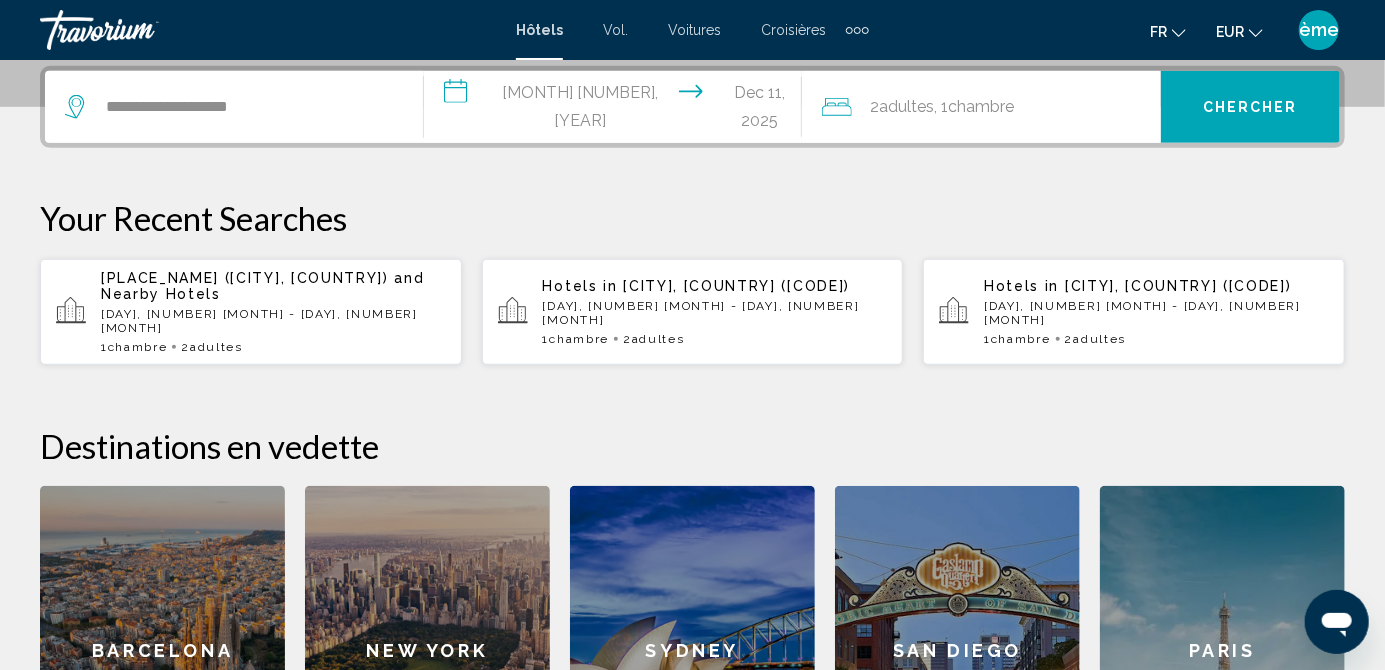 click on "Chercher" at bounding box center [1250, 108] 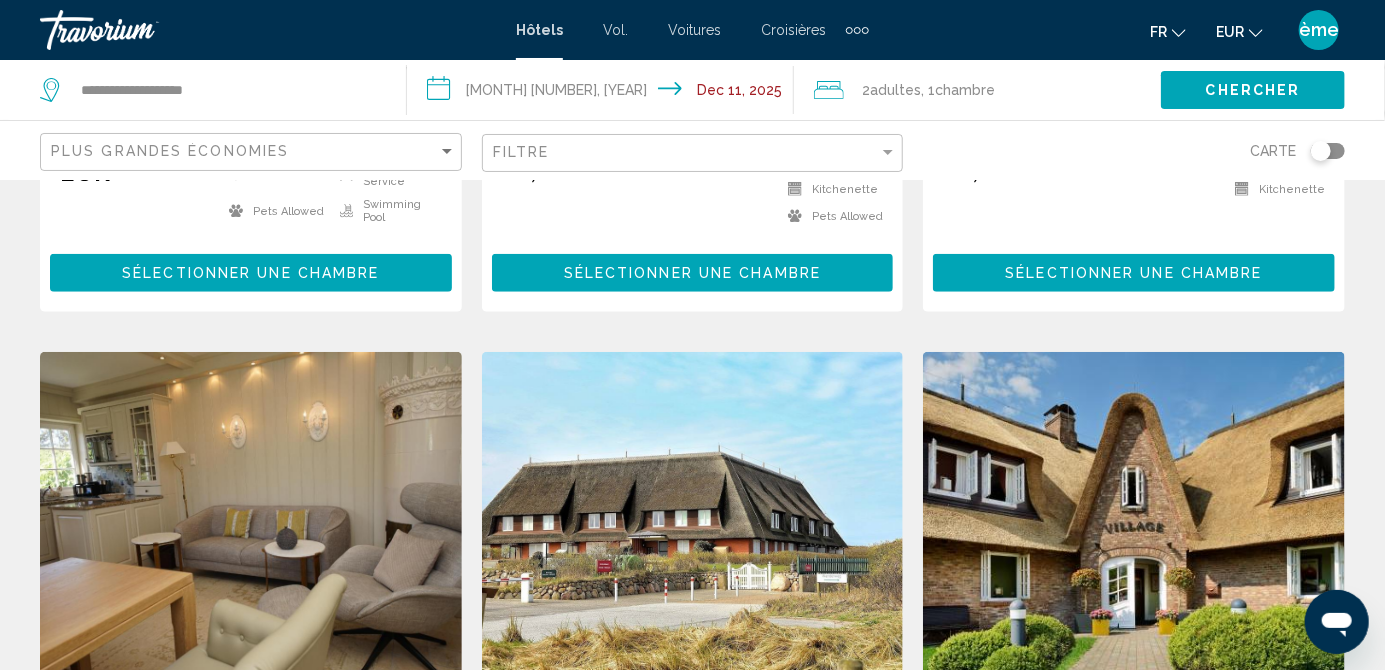scroll, scrollTop: 0, scrollLeft: 0, axis: both 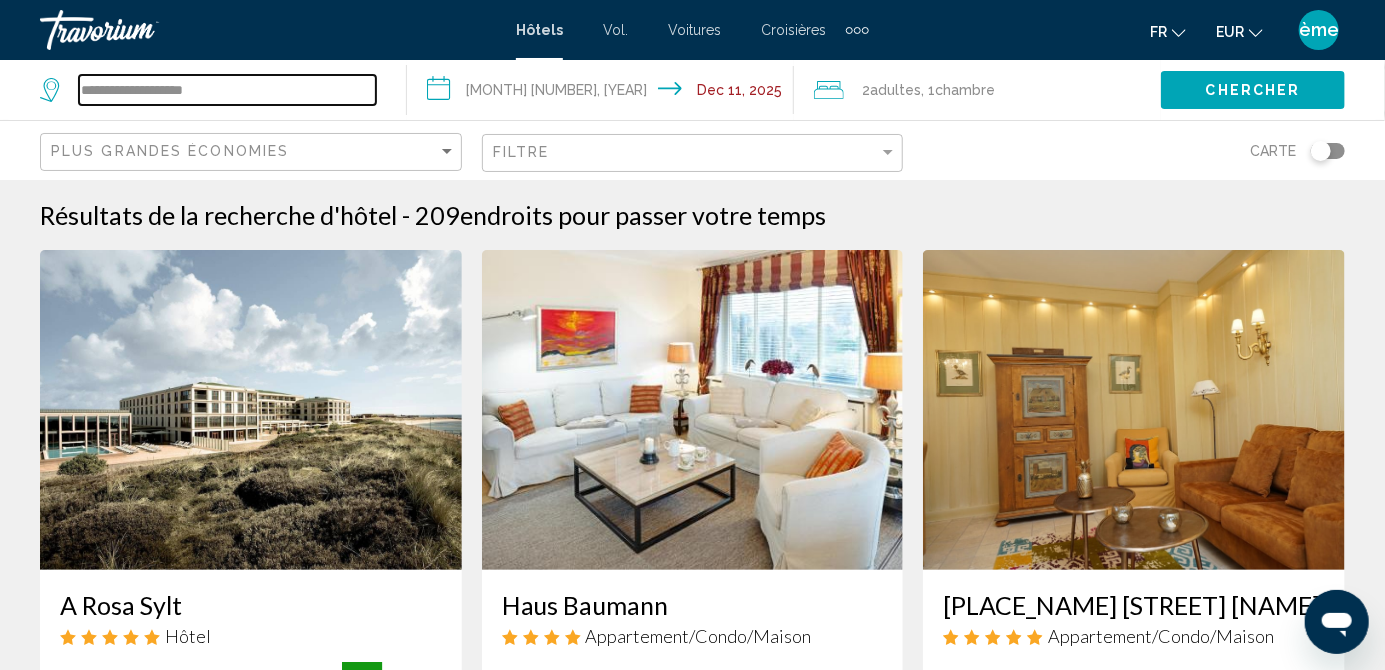 click on "**********" at bounding box center (227, 90) 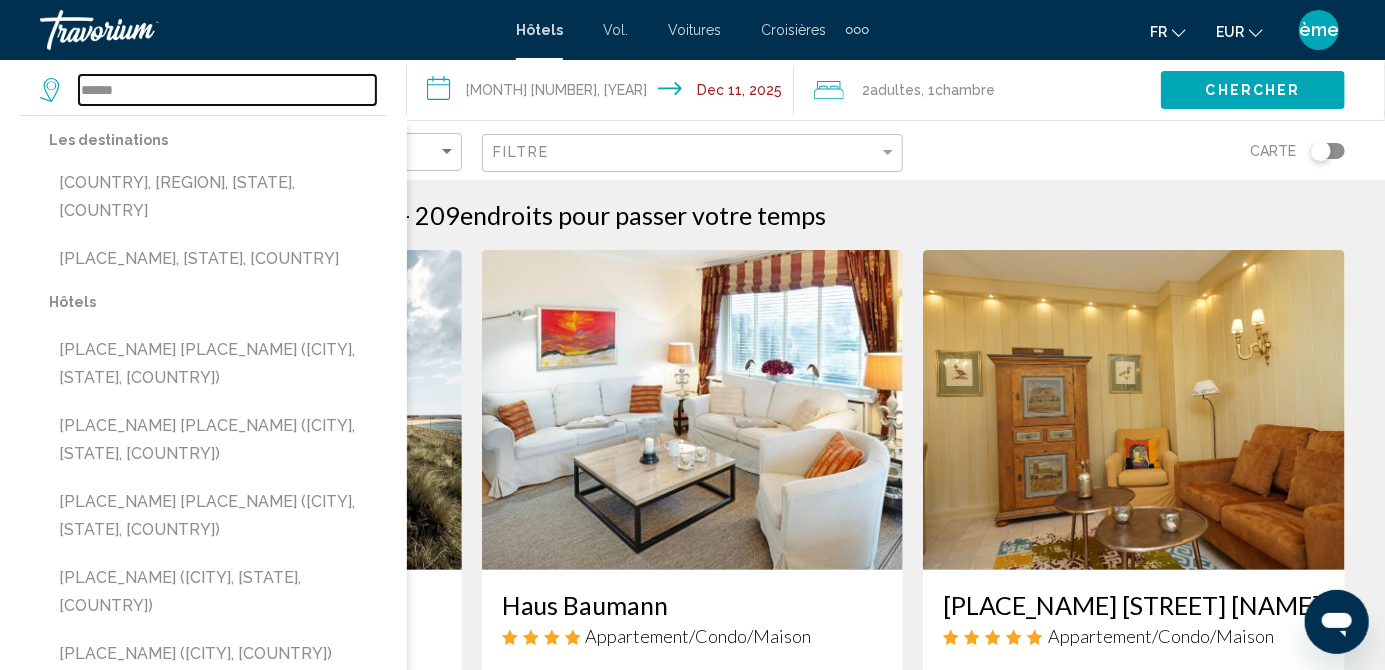 click on "******" at bounding box center [227, 90] 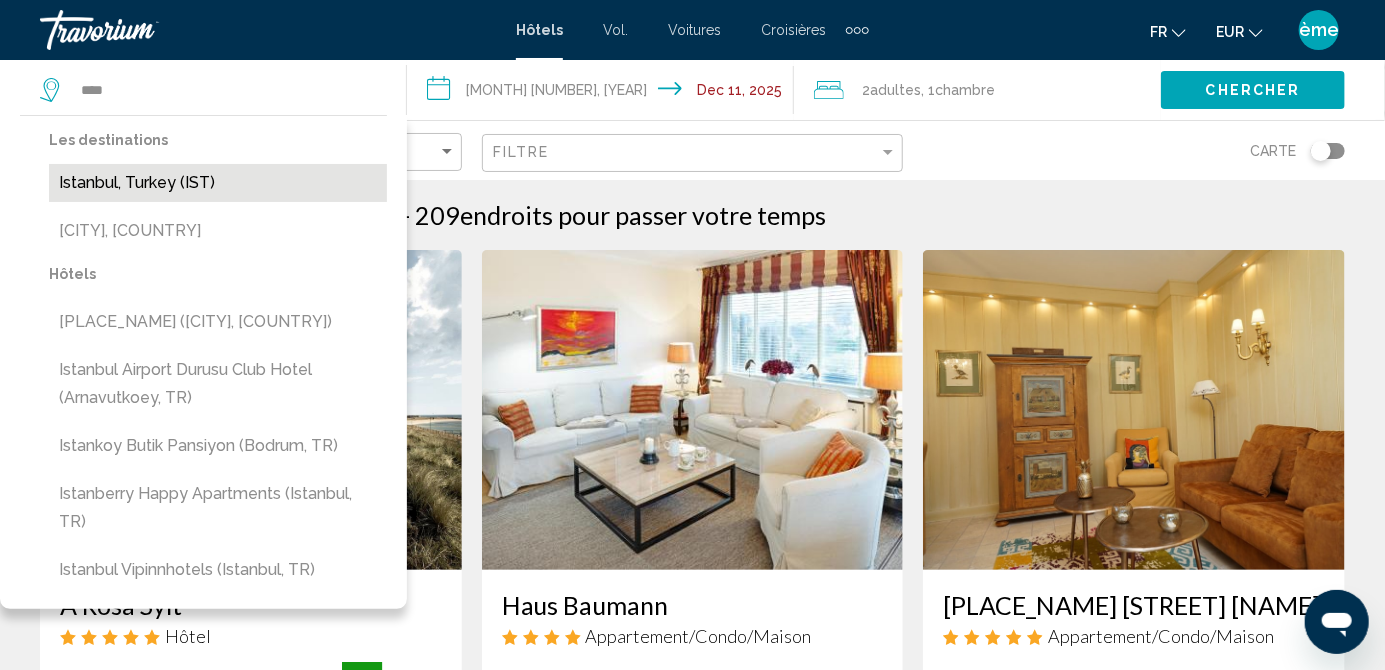 click on "Istanbul, Turkey (IST)" at bounding box center [218, 183] 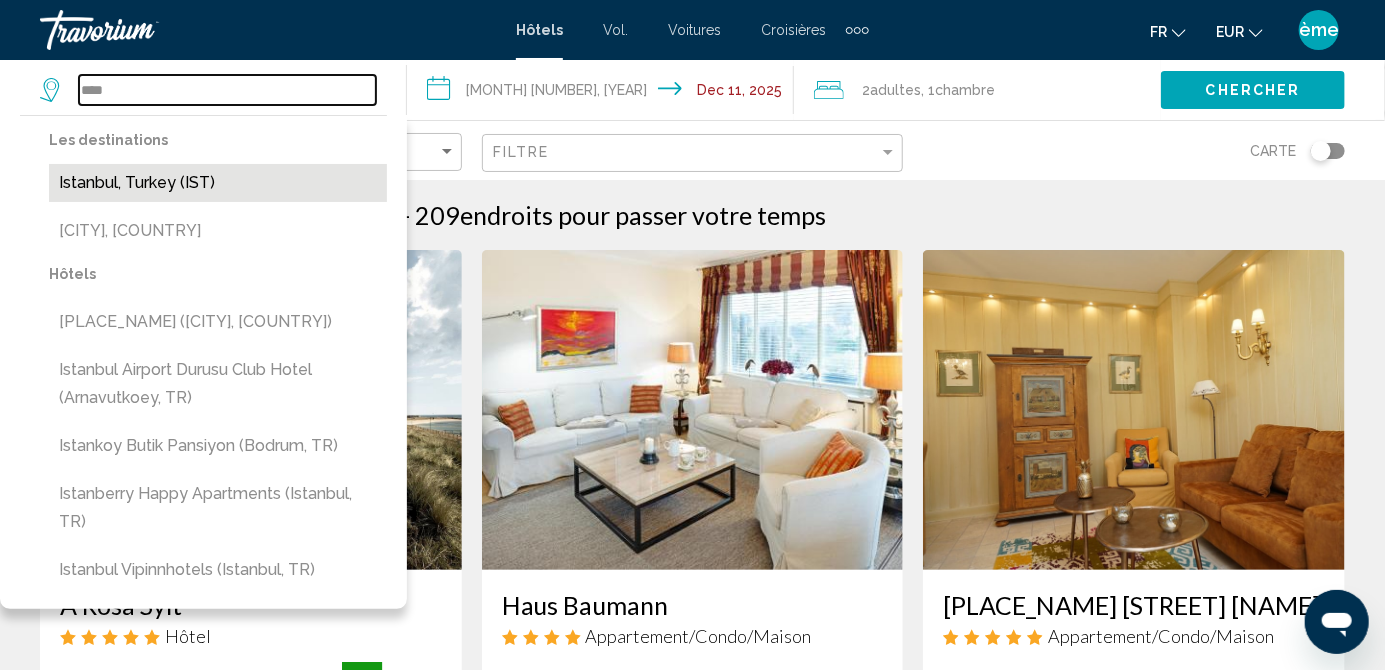 type on "**********" 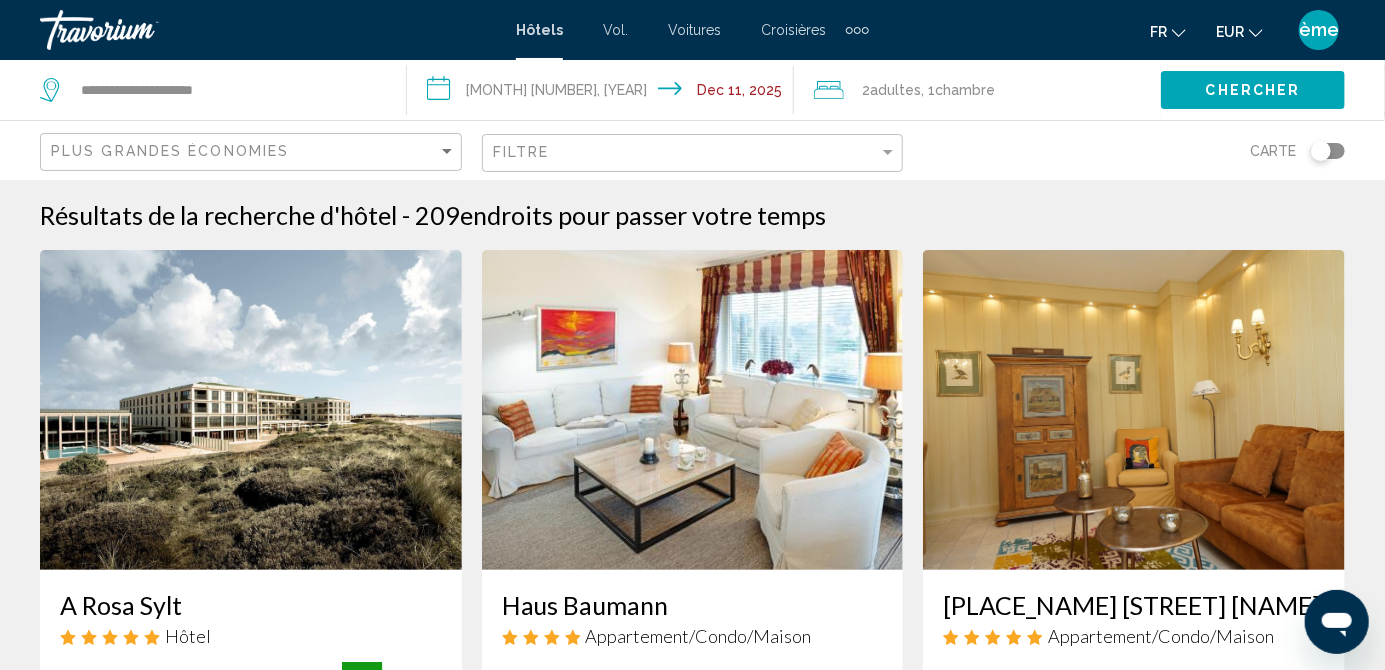 click on "**********" at bounding box center [604, 93] 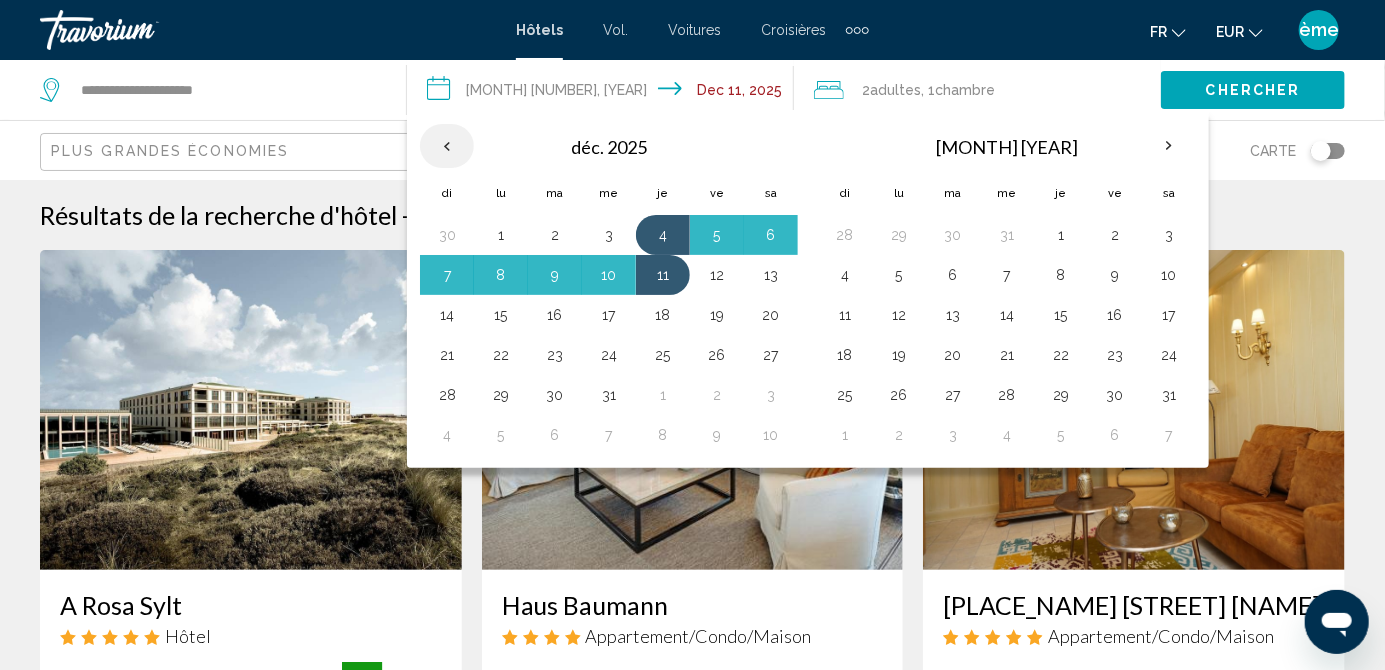 click at bounding box center [447, 146] 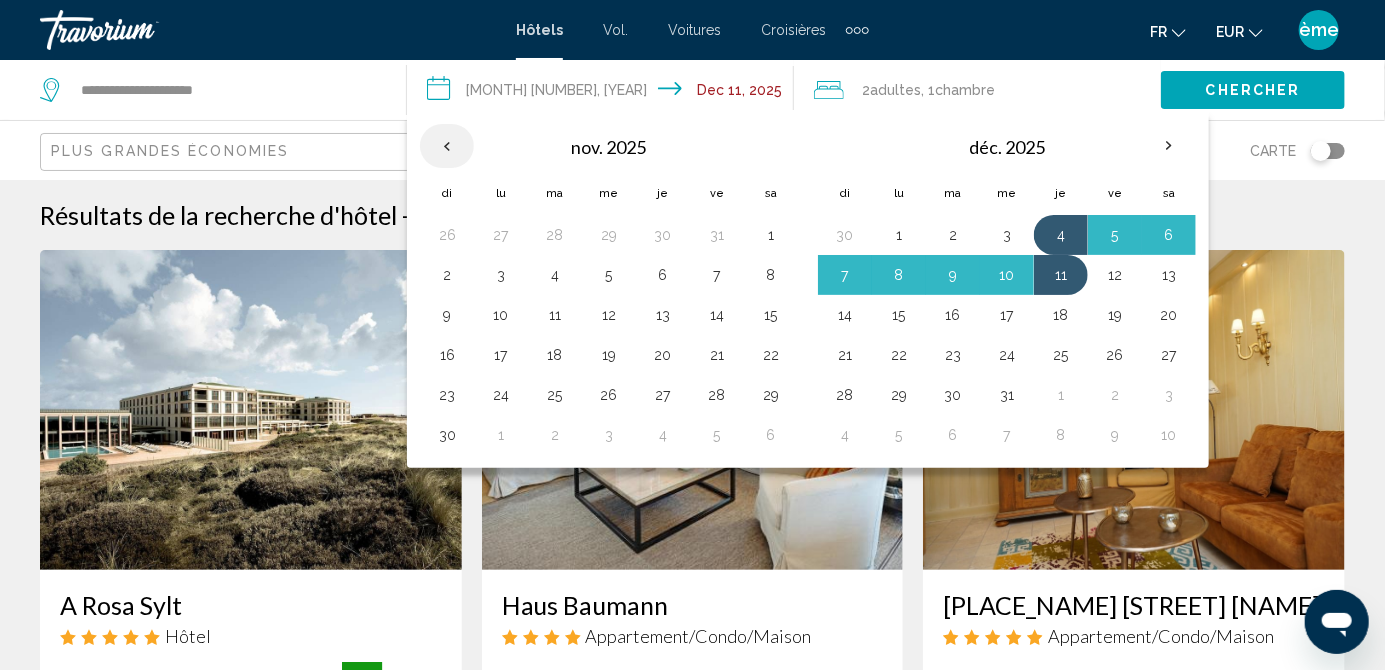 click at bounding box center [447, 146] 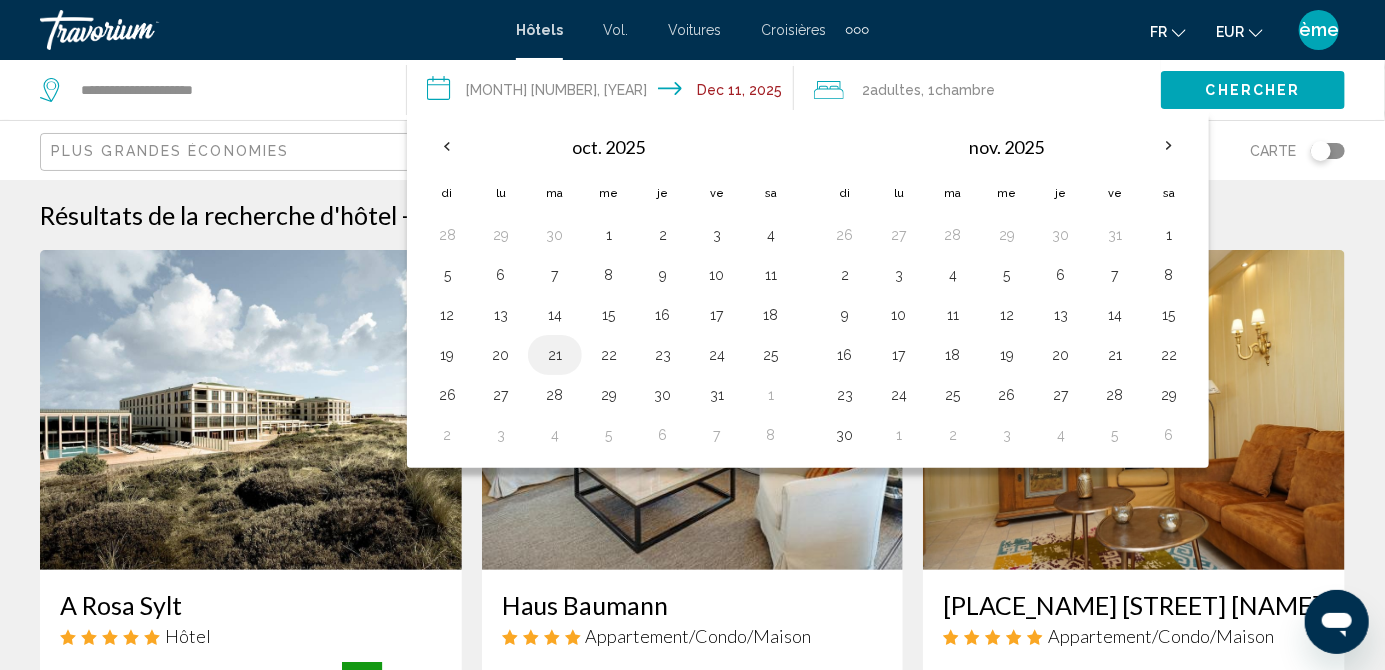 click on "21" at bounding box center (555, 355) 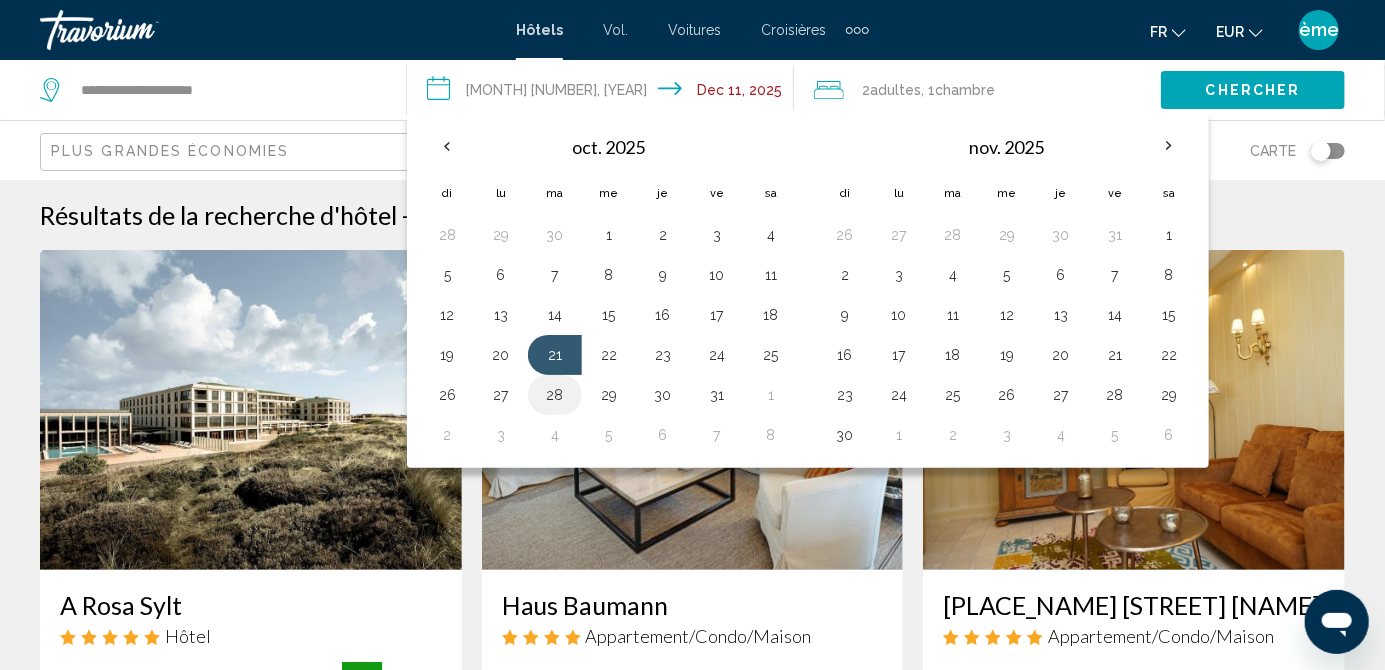 click on "28" at bounding box center [555, 395] 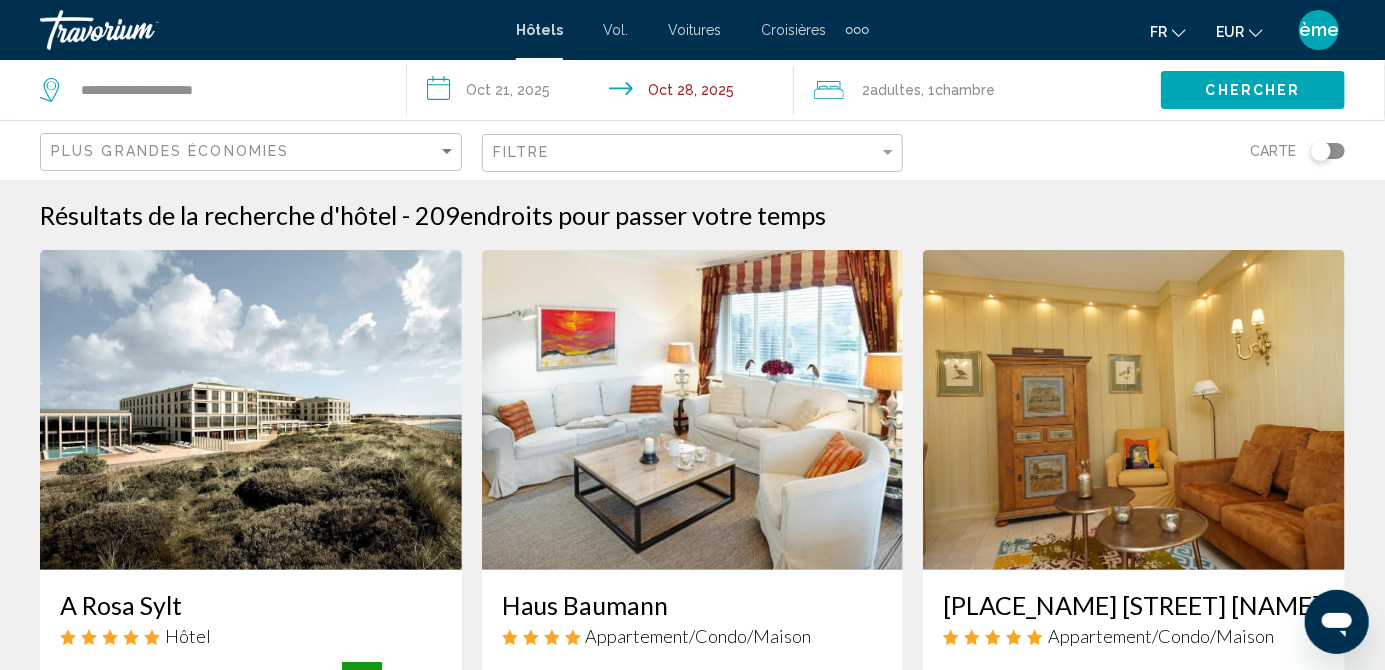 click on "Chercher" 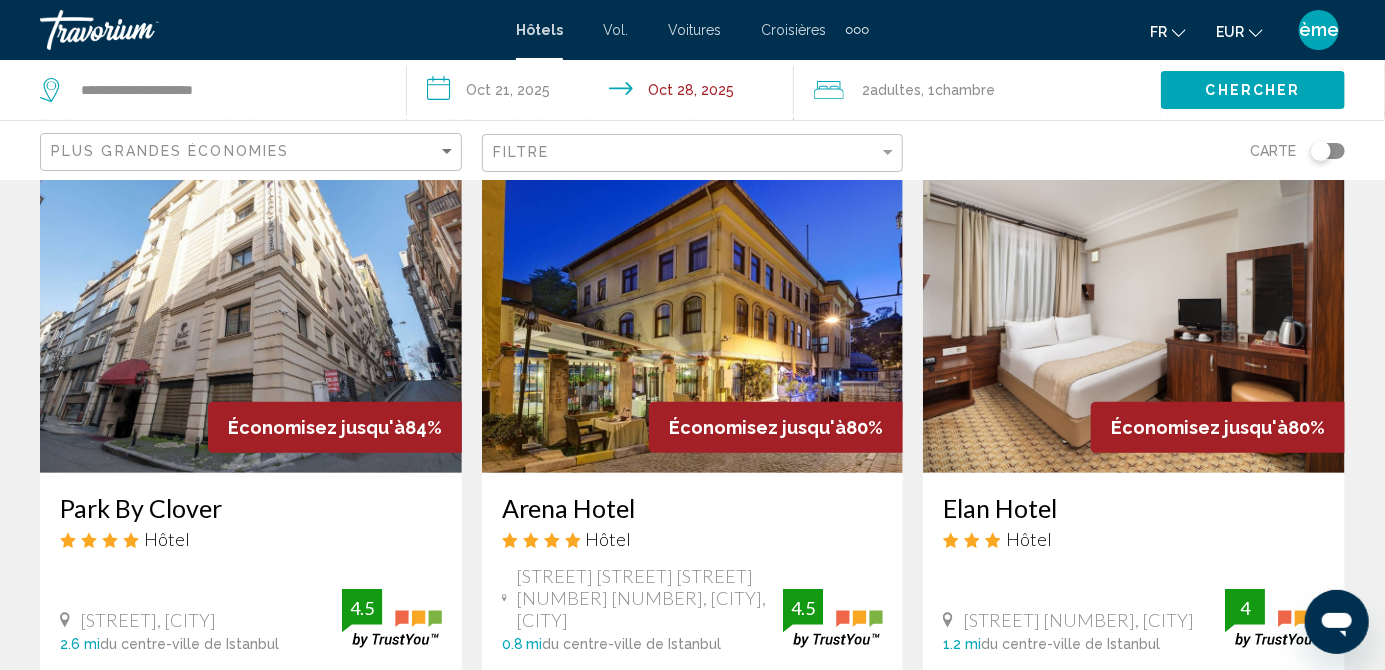 scroll, scrollTop: 72, scrollLeft: 0, axis: vertical 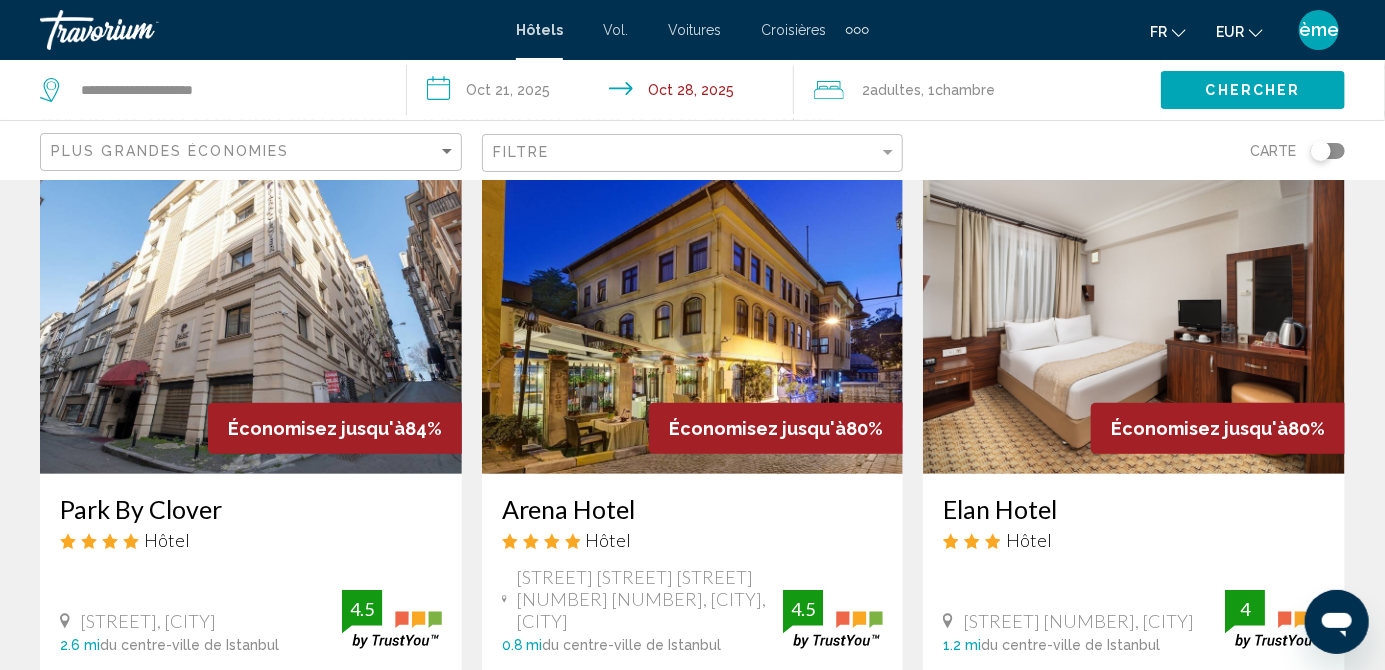 click on "Park By Clover" at bounding box center (251, 509) 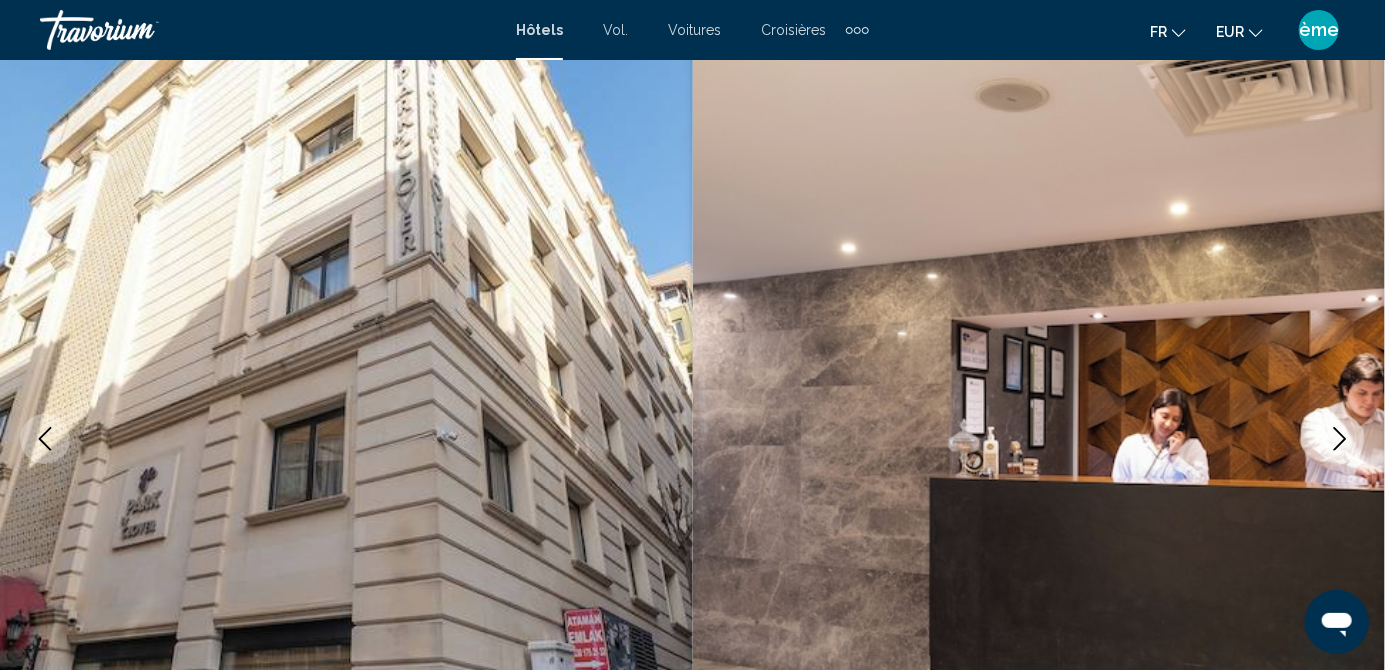 scroll, scrollTop: 200, scrollLeft: 0, axis: vertical 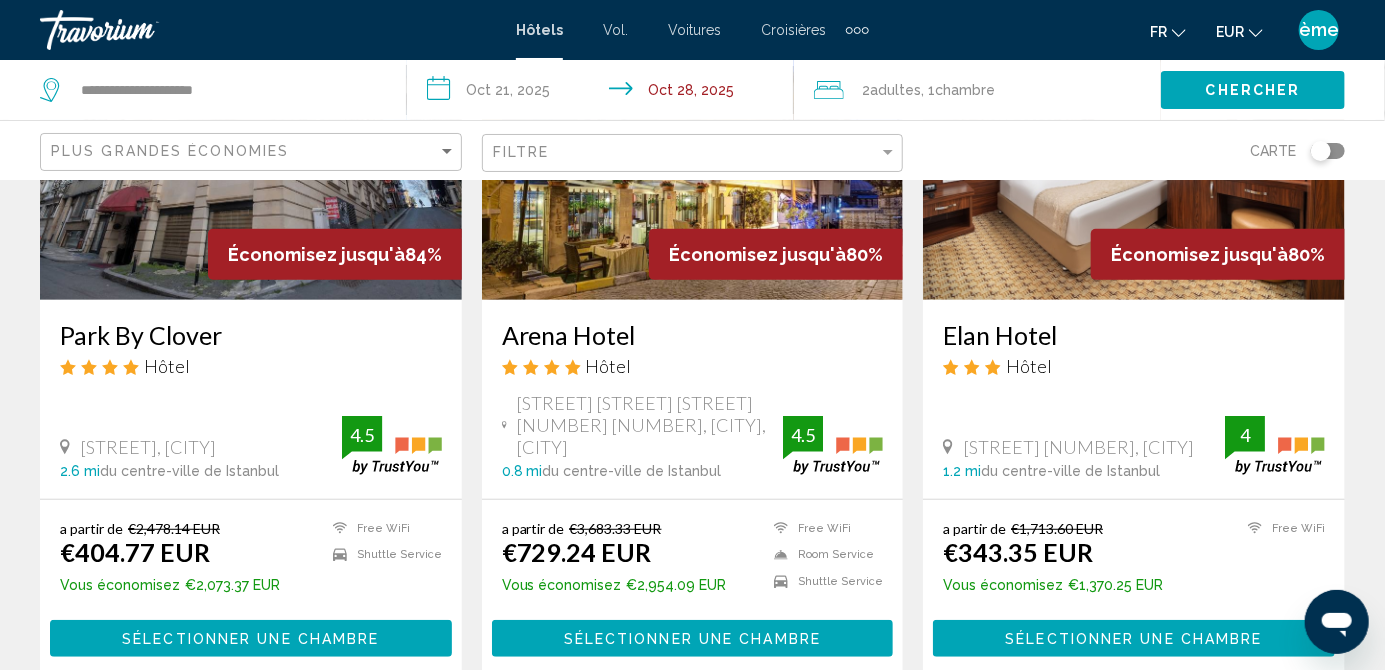 click on "Elan Hotel" at bounding box center [1134, 335] 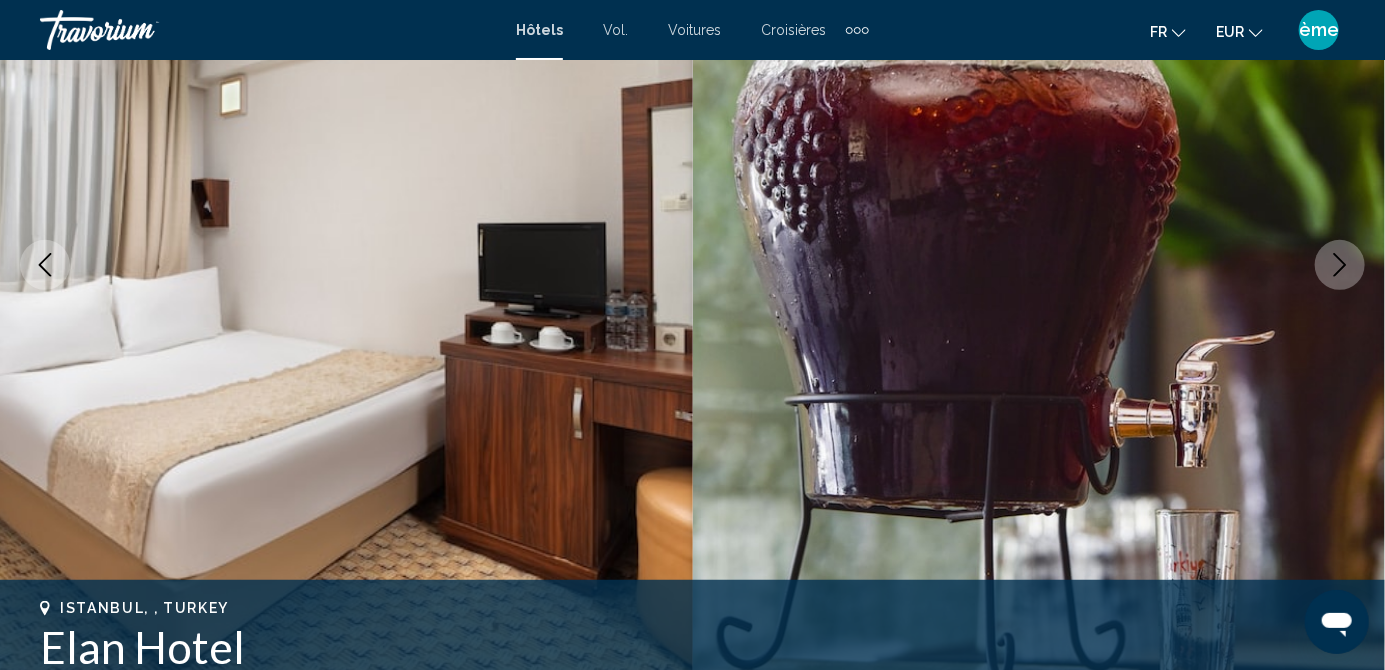 scroll, scrollTop: 200, scrollLeft: 0, axis: vertical 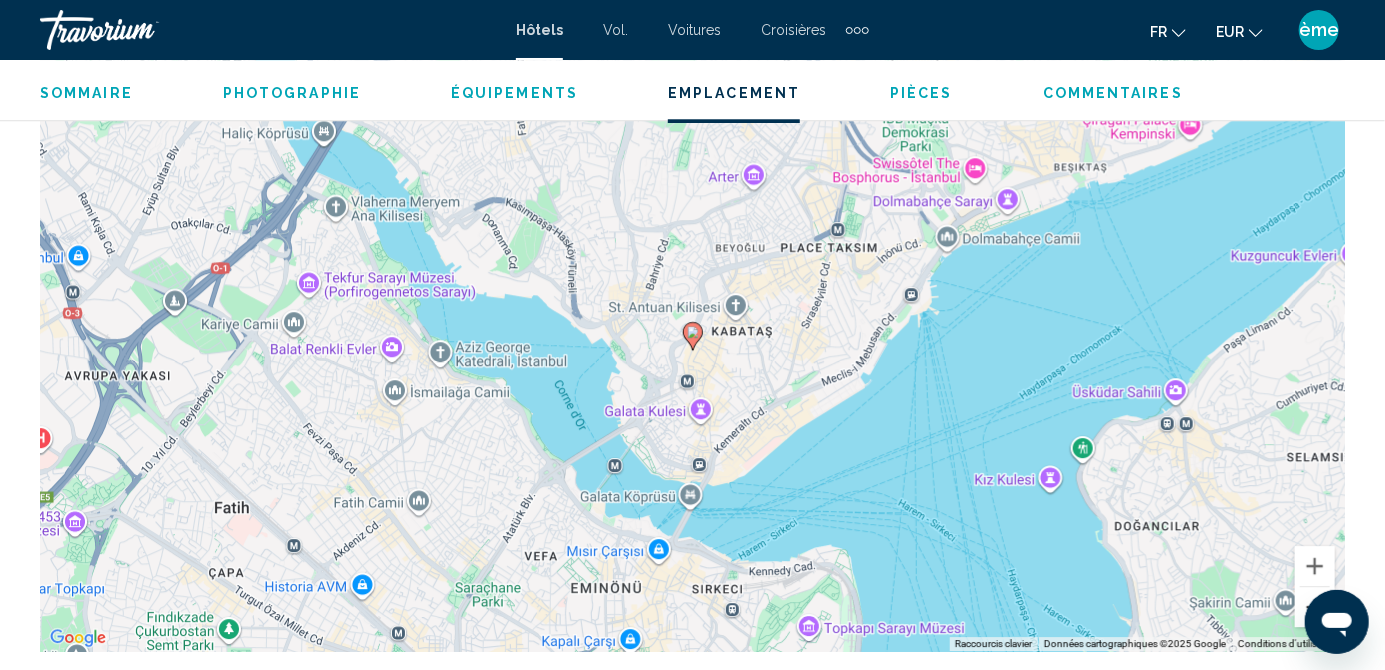 click at bounding box center [1315, 607] 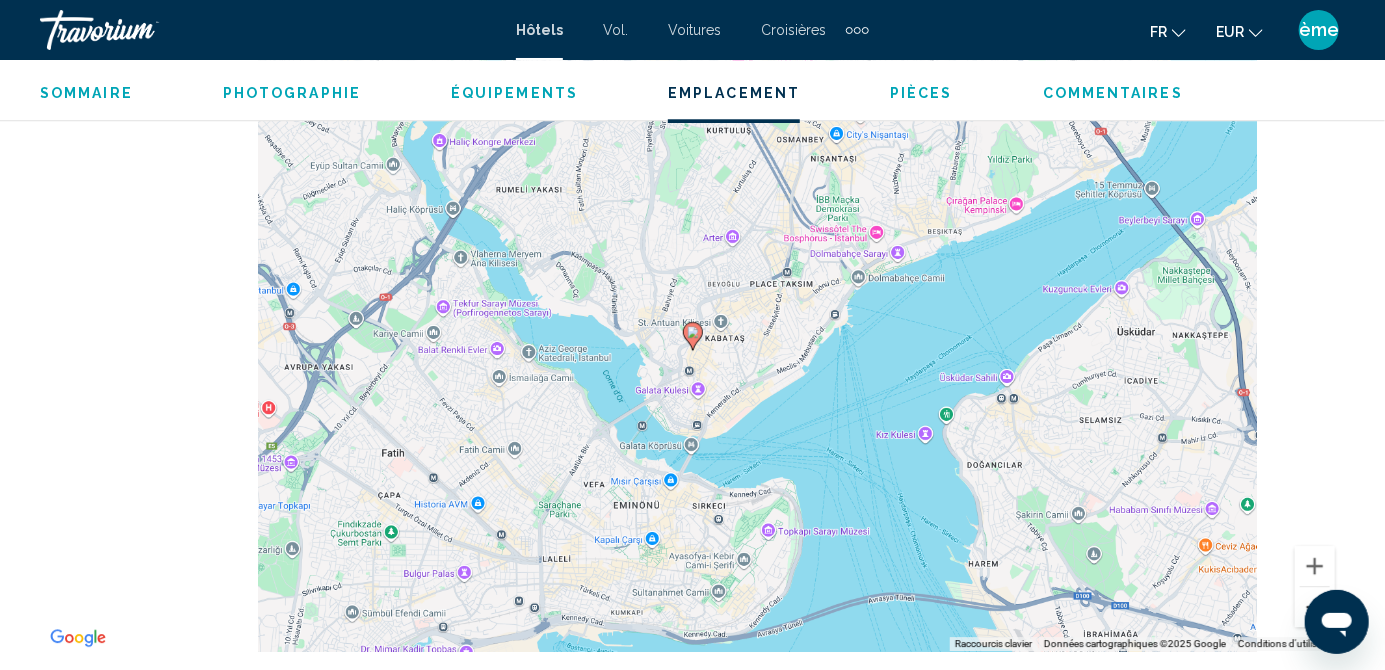 click at bounding box center [1315, 607] 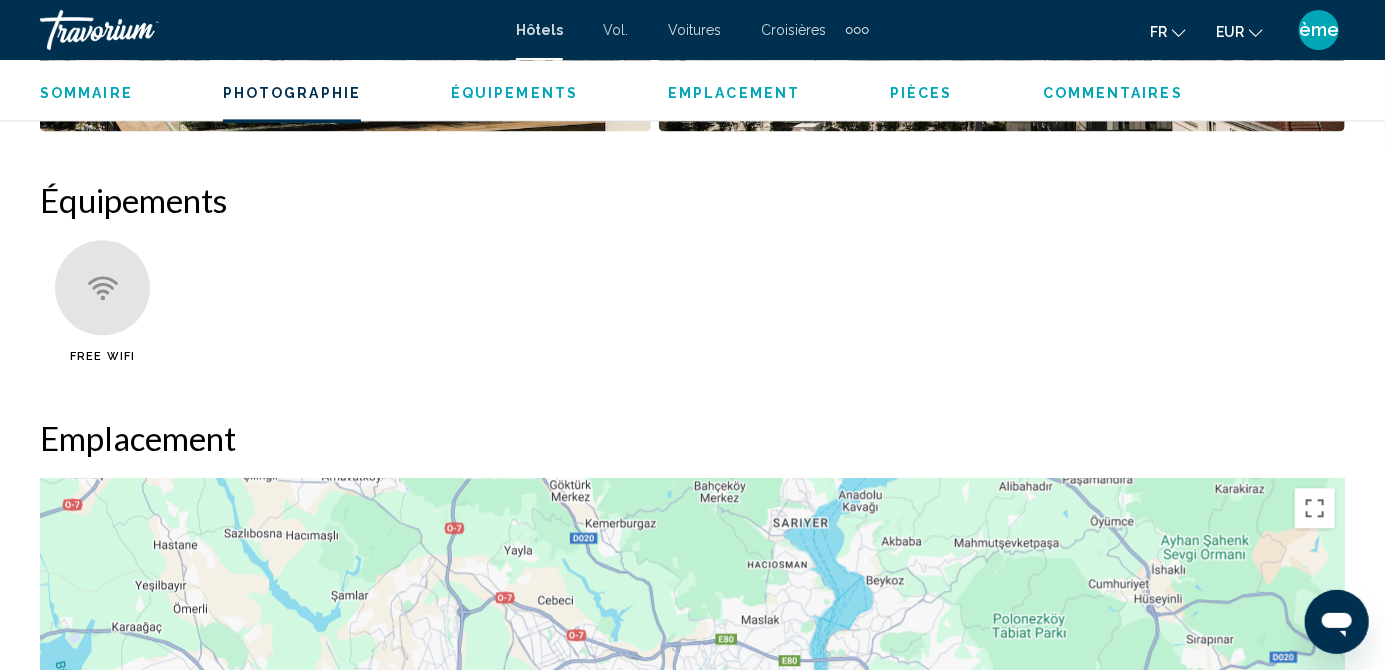 scroll, scrollTop: 1877, scrollLeft: 0, axis: vertical 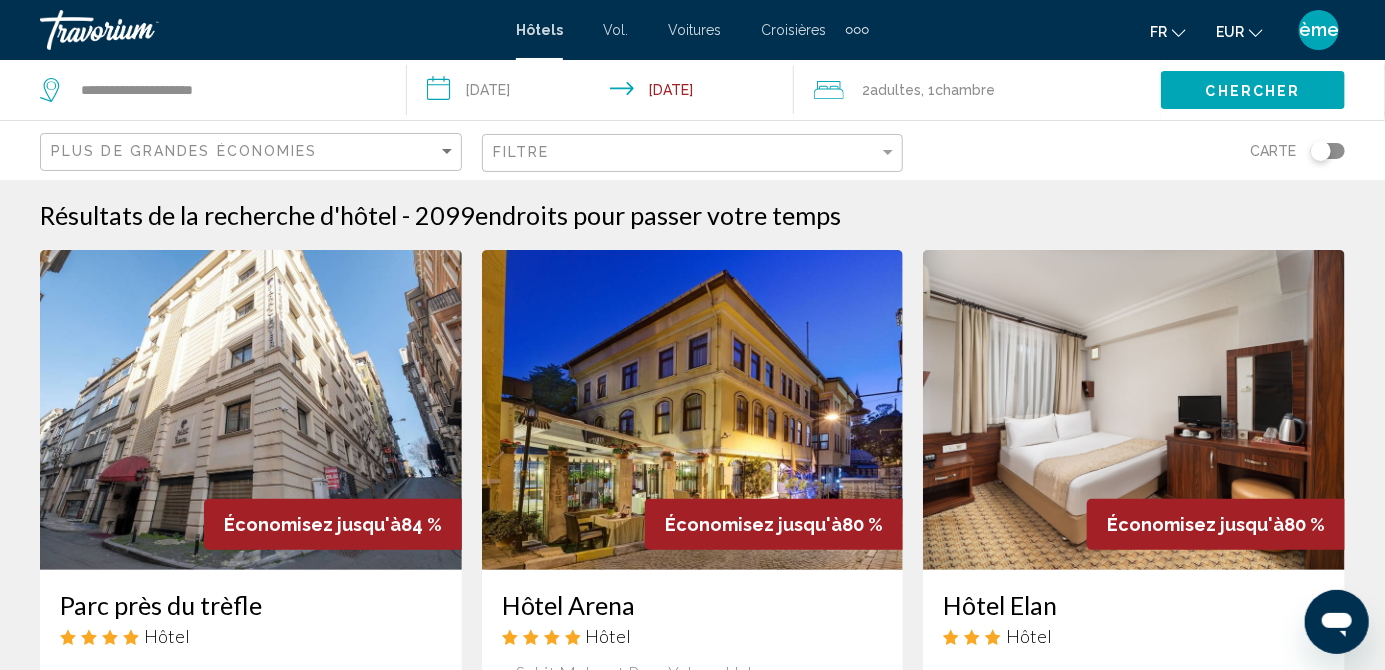 click at bounding box center [1134, 410] 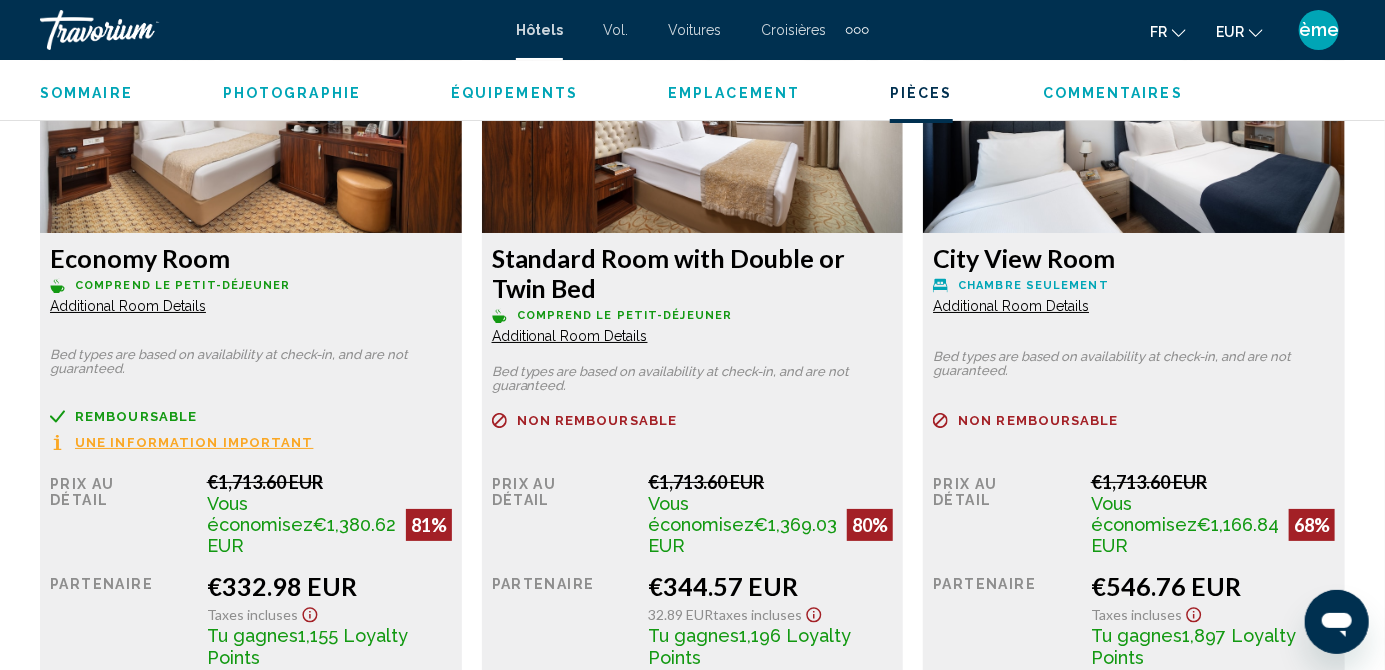 scroll, scrollTop: 3200, scrollLeft: 0, axis: vertical 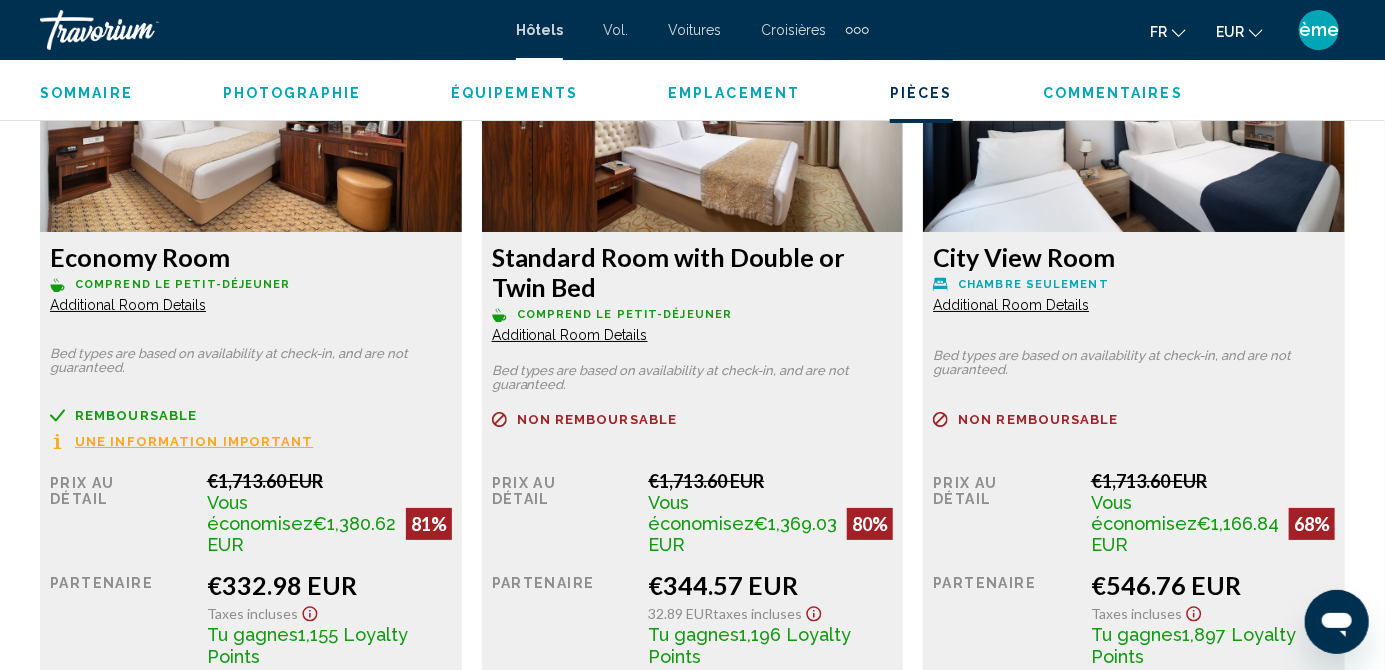 click on "Une information important" at bounding box center (194, 441) 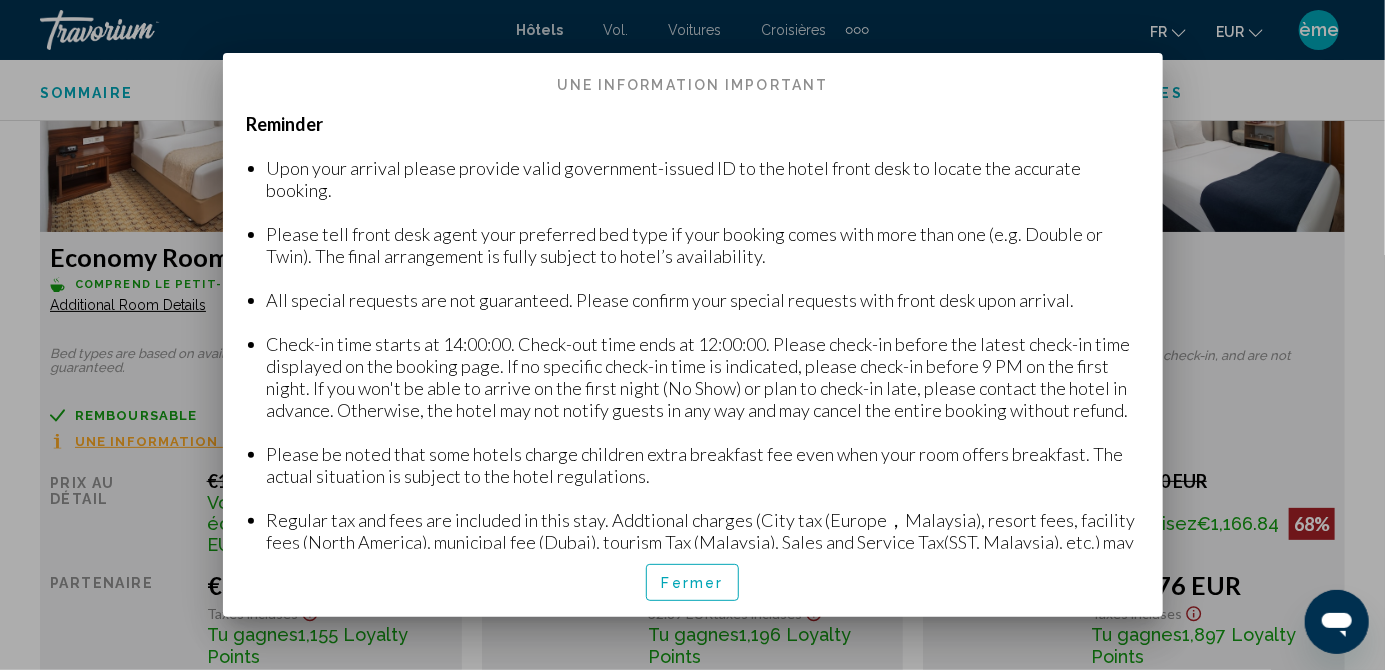 scroll, scrollTop: 0, scrollLeft: 0, axis: both 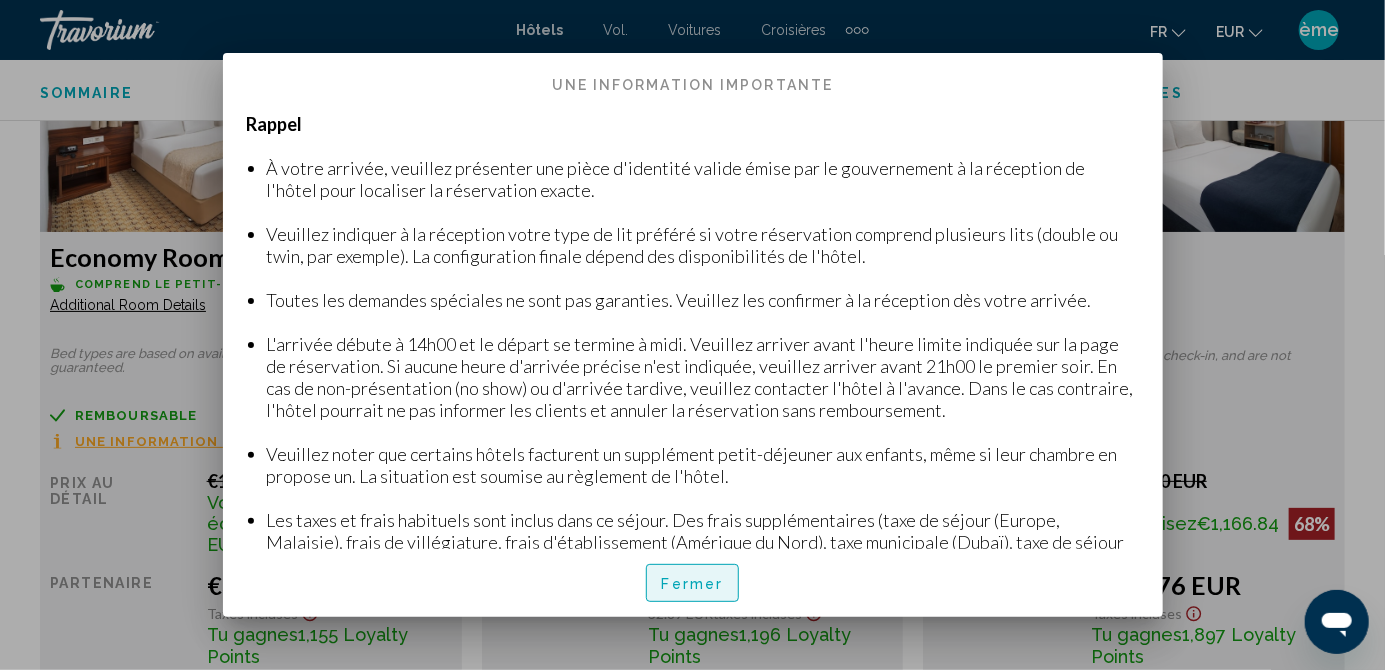 click on "Fermer" at bounding box center (693, 584) 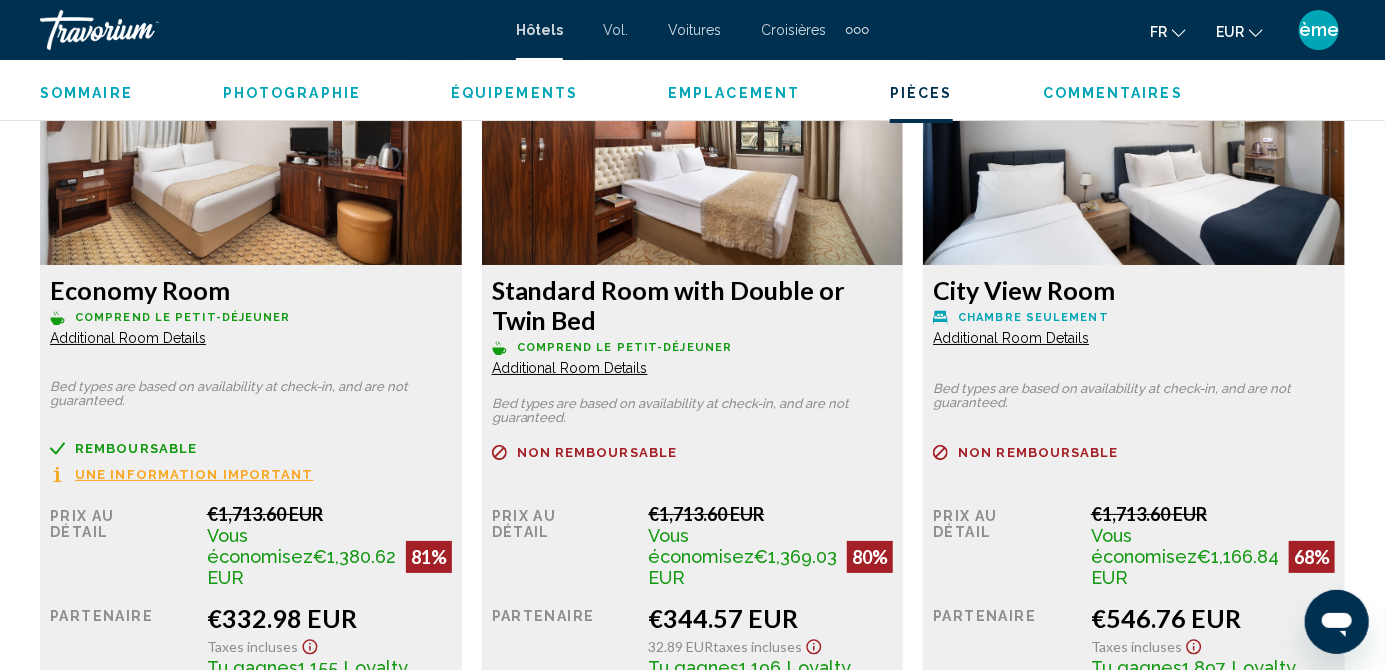 scroll, scrollTop: 3196, scrollLeft: 0, axis: vertical 